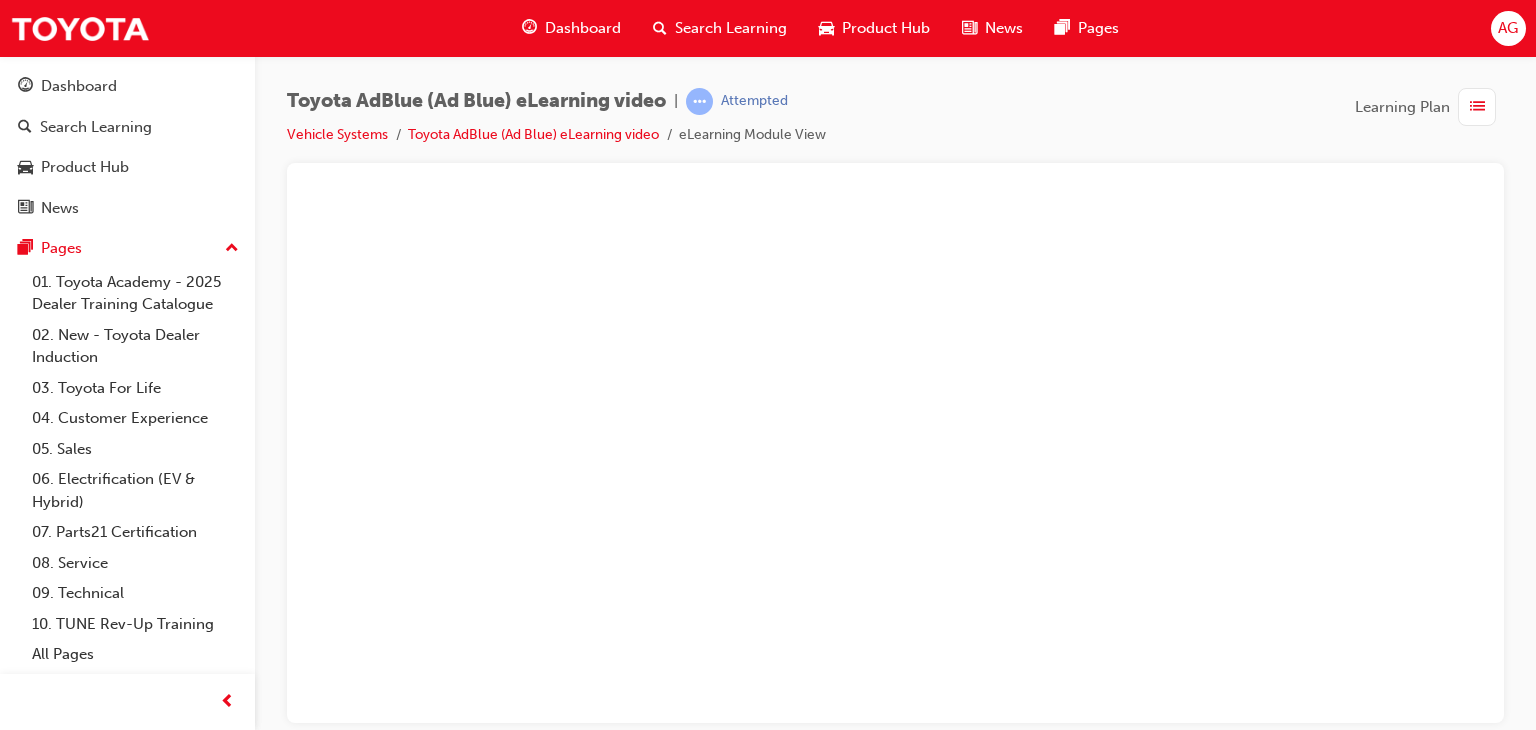 scroll, scrollTop: 0, scrollLeft: 0, axis: both 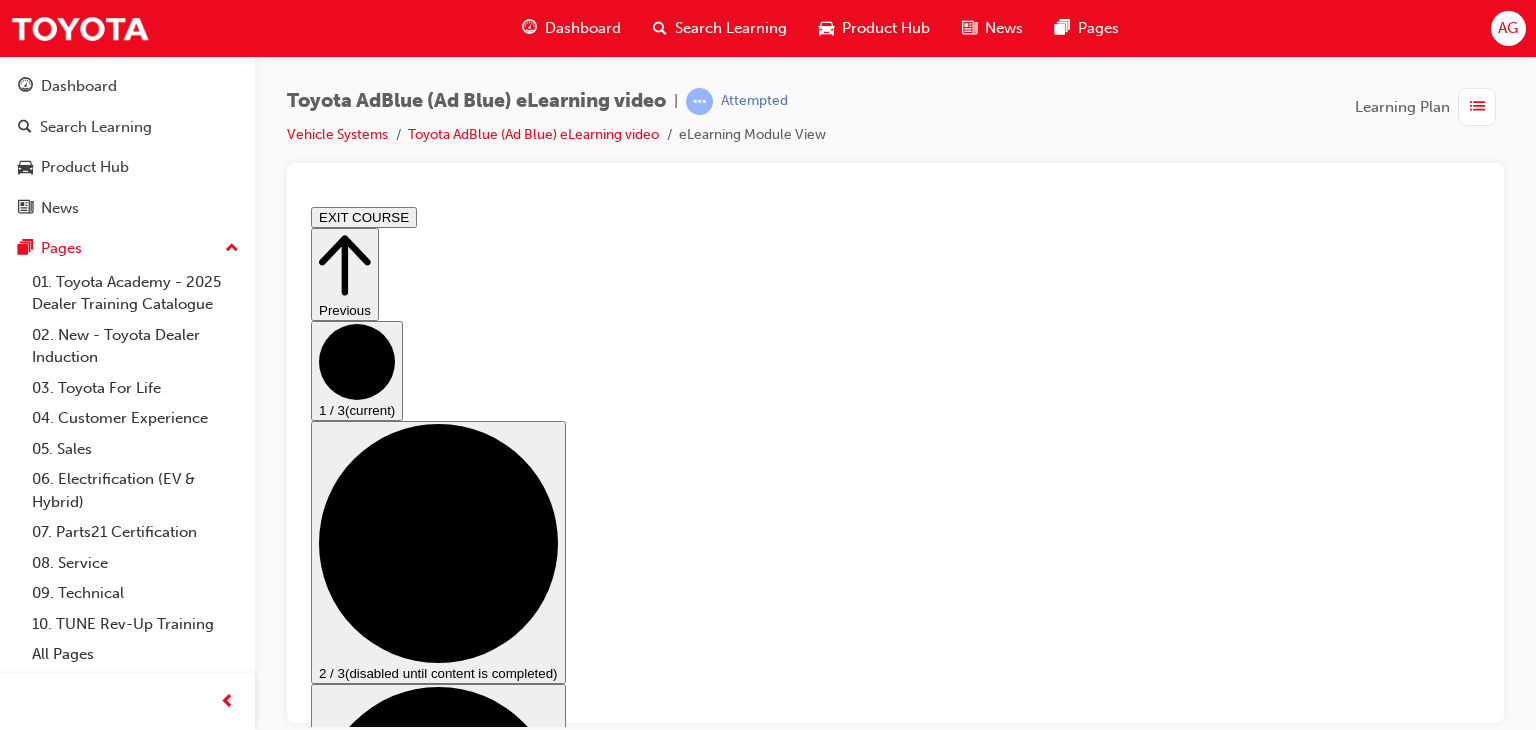 click at bounding box center [501, 1531] 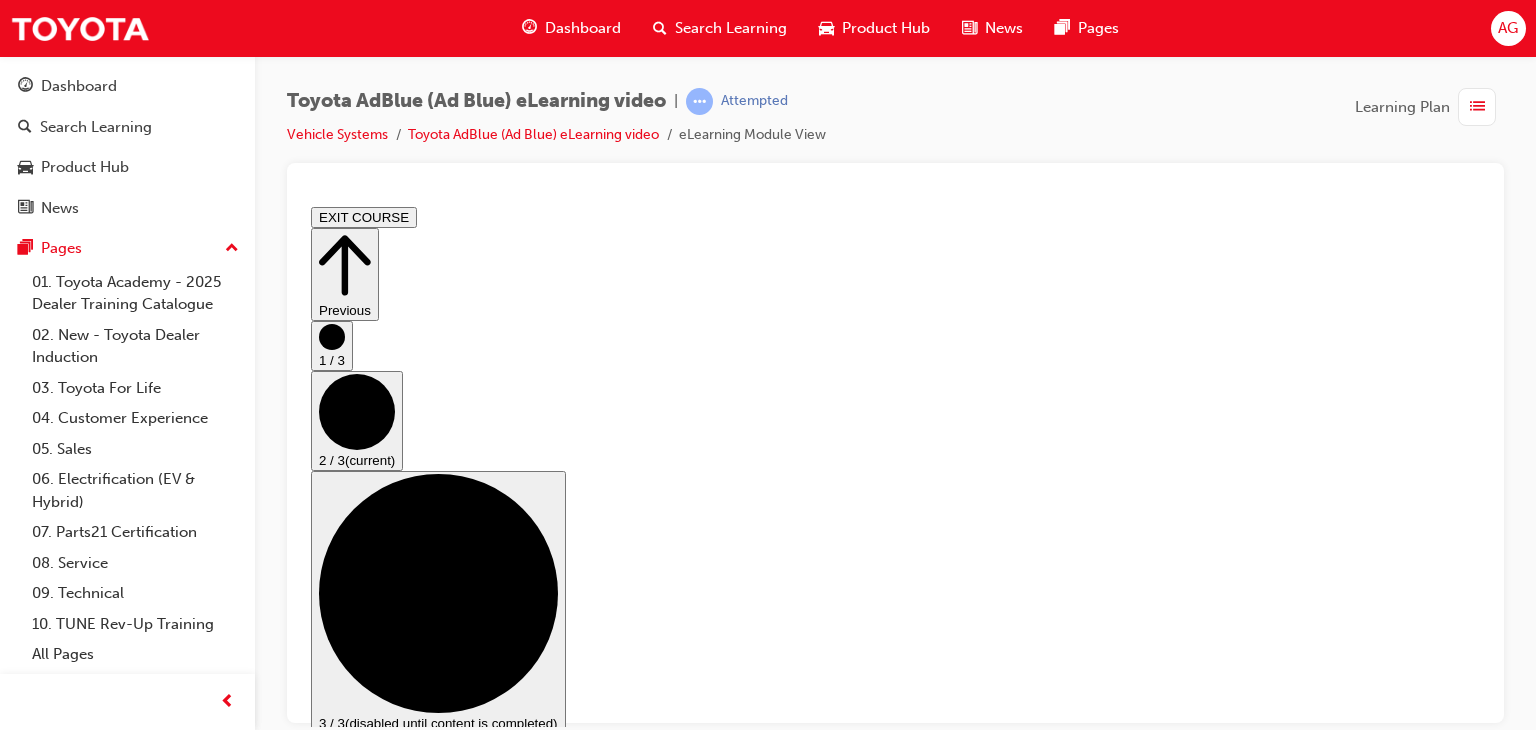 scroll, scrollTop: 400, scrollLeft: 0, axis: vertical 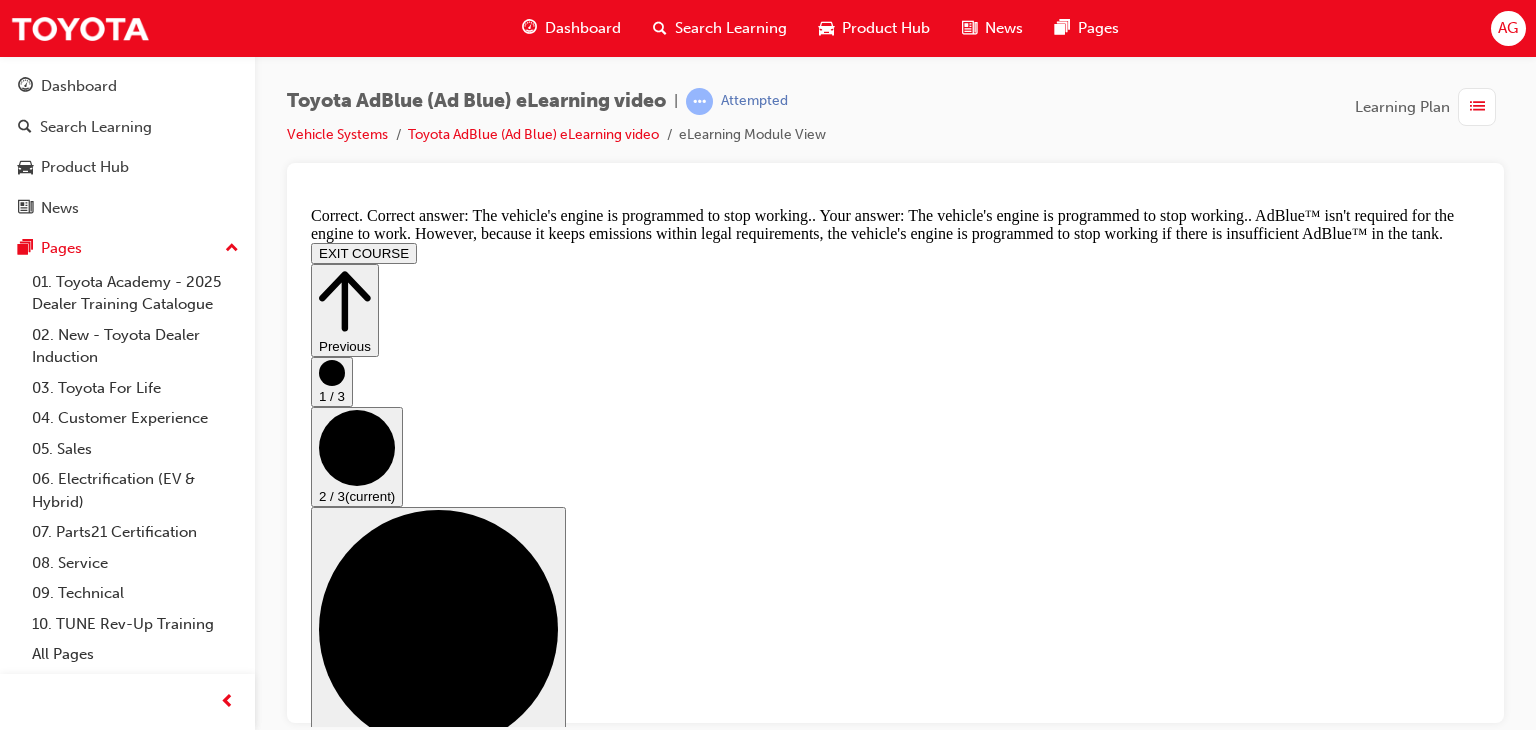 click on "CONTINUE" at bounding box center (353, 8183) 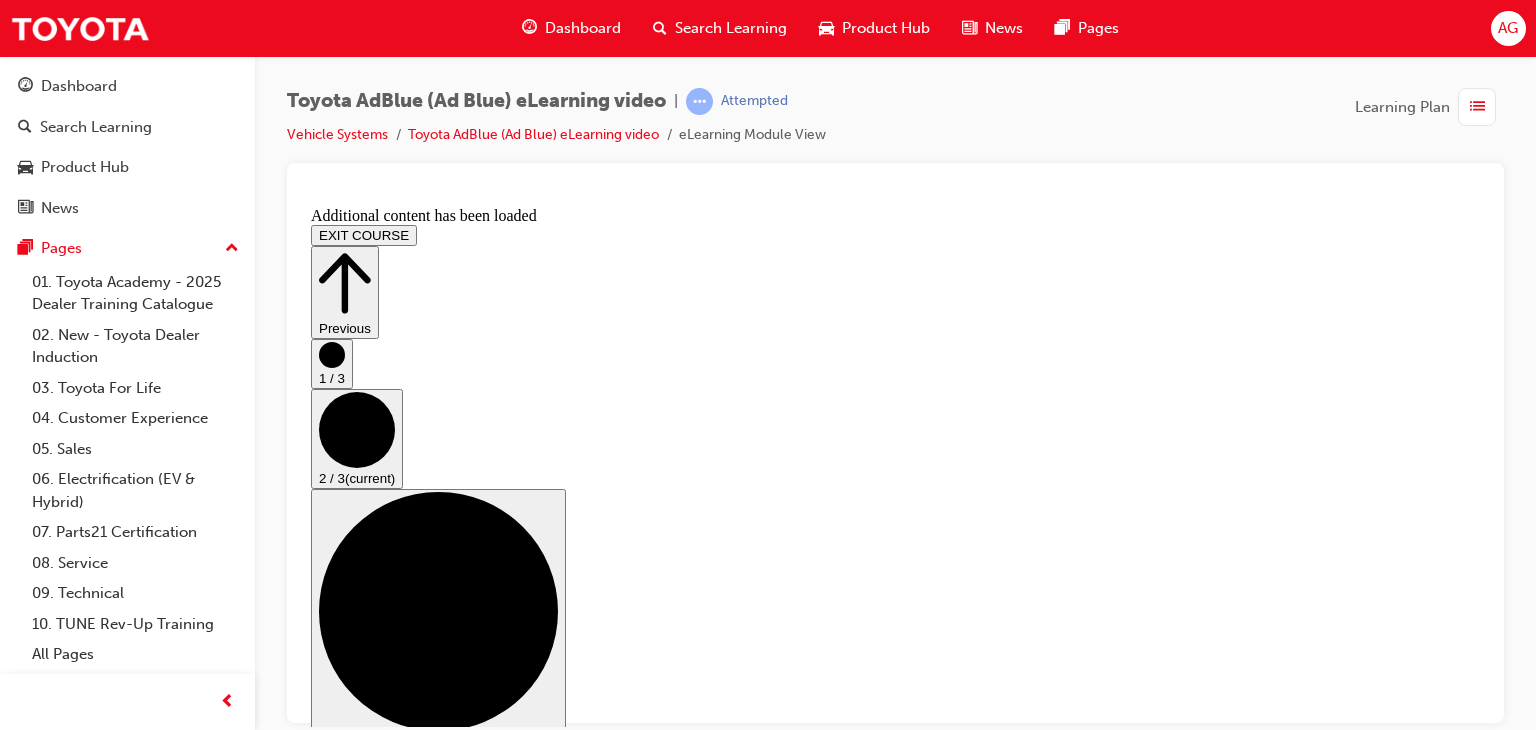 scroll, scrollTop: 1746, scrollLeft: 0, axis: vertical 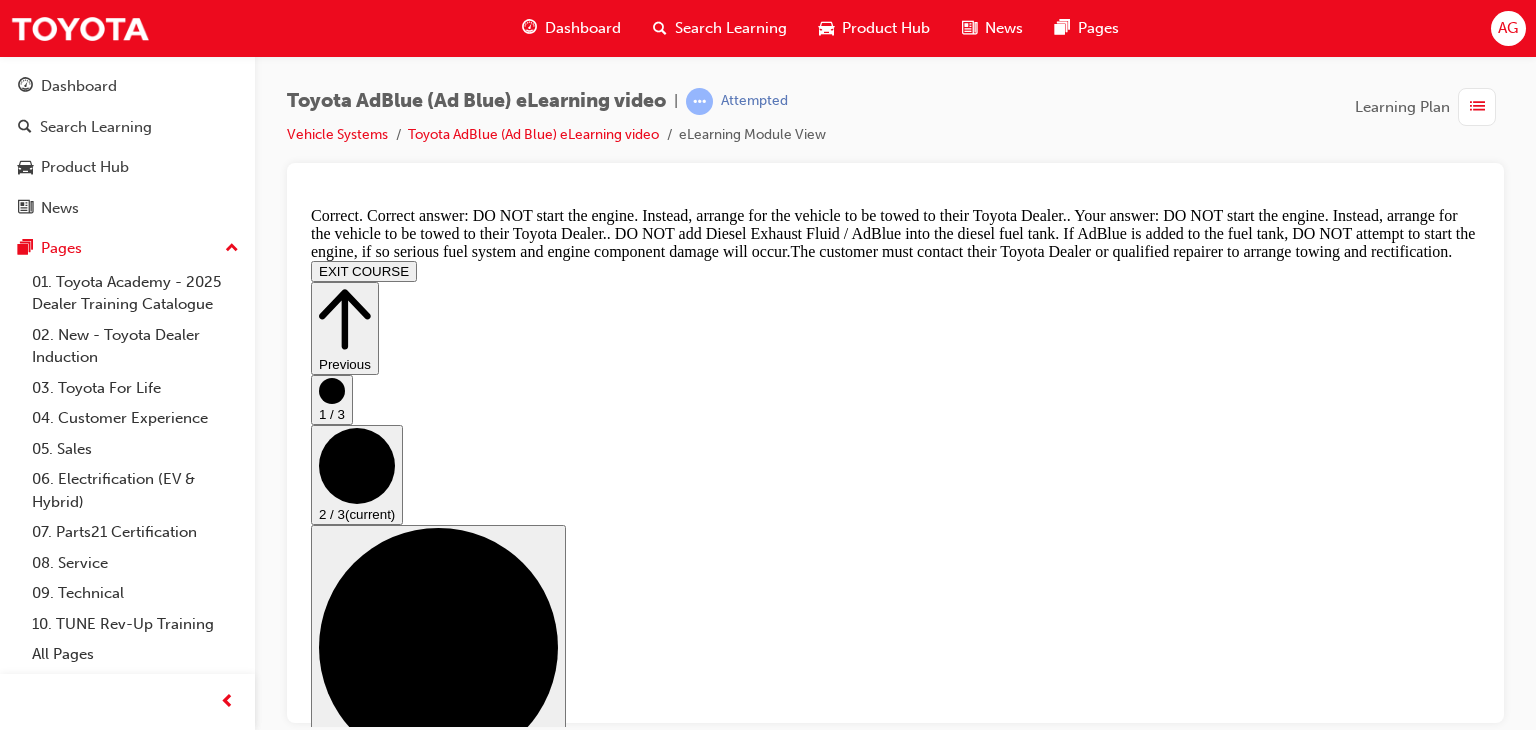 click on "CONTINUE" at bounding box center (353, 14924) 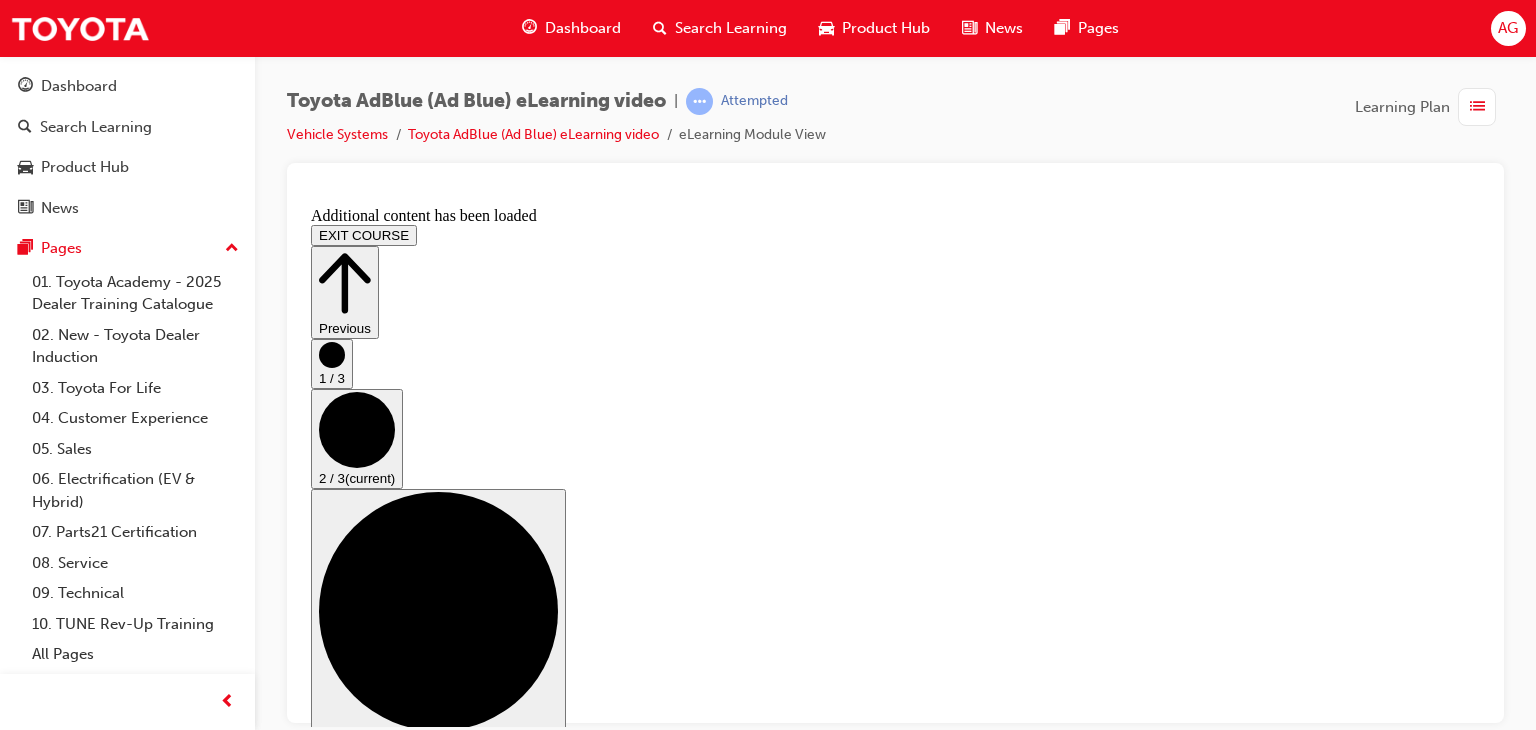 scroll, scrollTop: 3228, scrollLeft: 0, axis: vertical 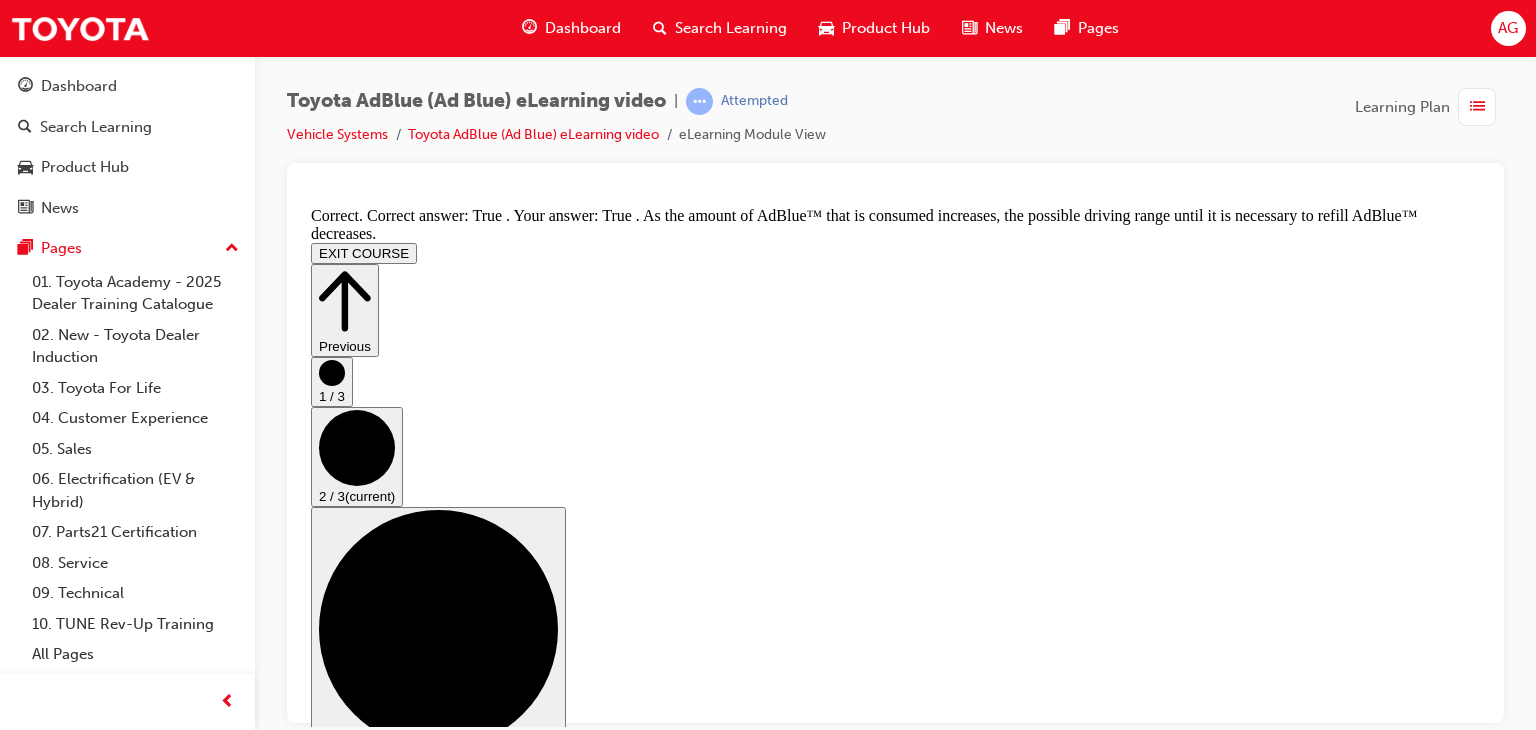 click on "CONTINUE" at bounding box center (353, 19431) 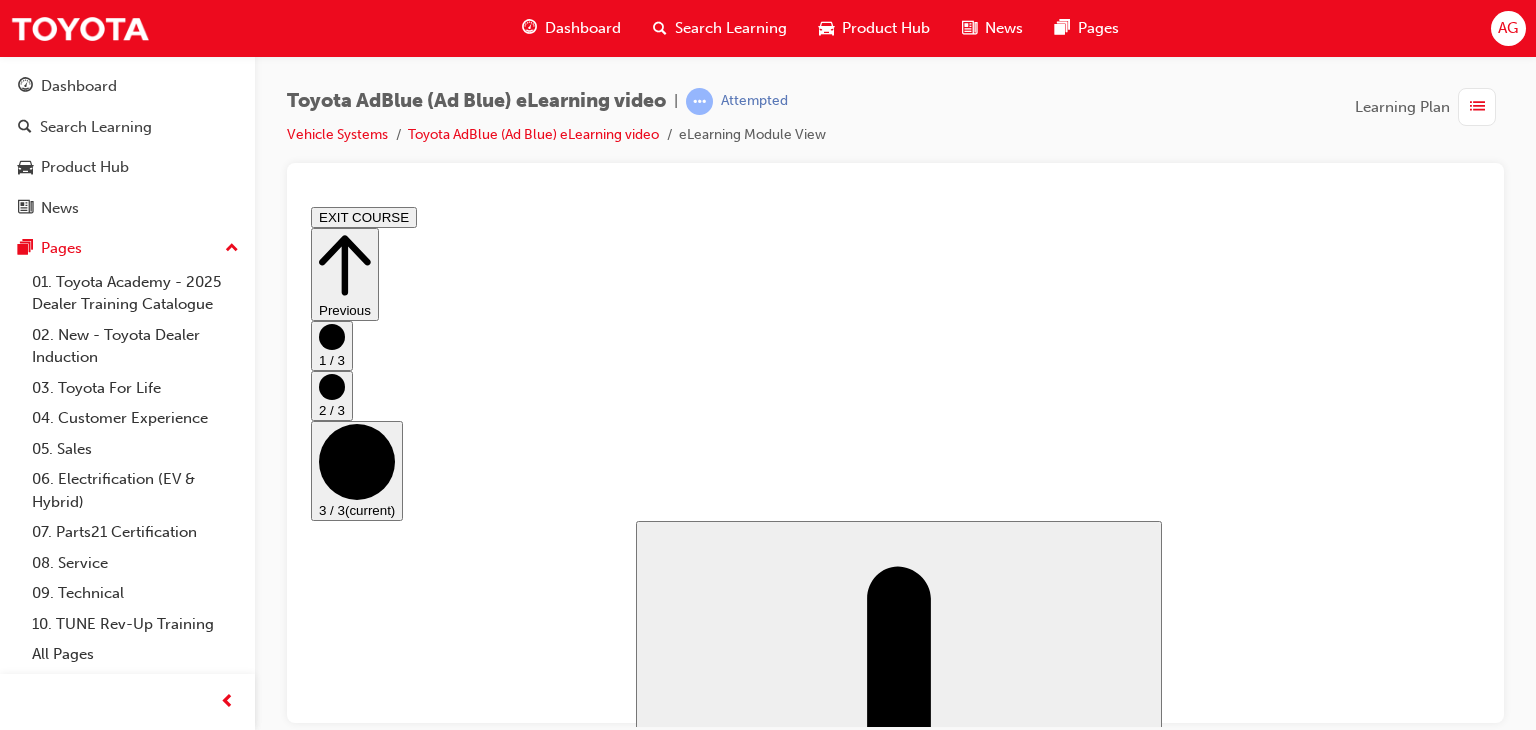 scroll, scrollTop: 143, scrollLeft: 0, axis: vertical 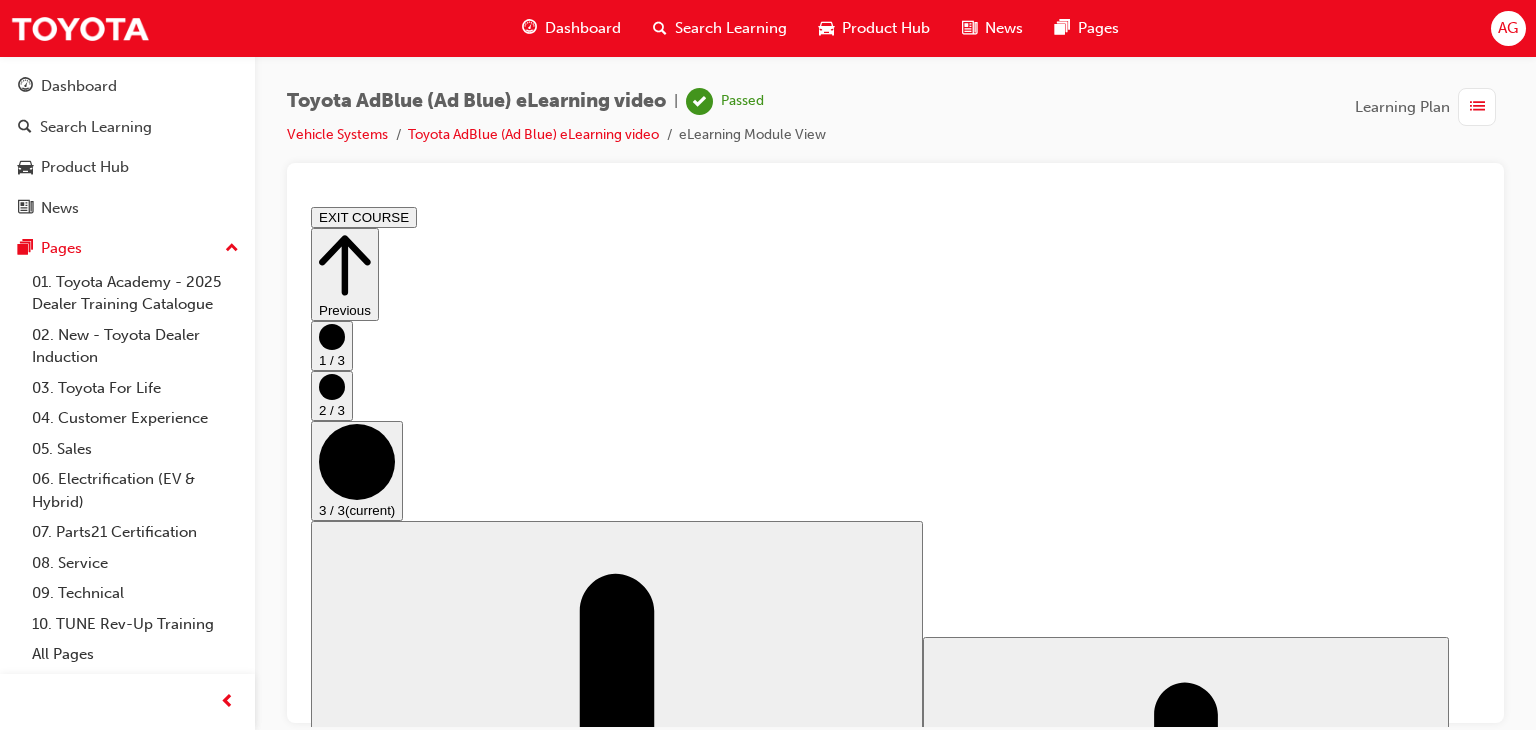 click on "EXIT COURSE" at bounding box center (364, 216) 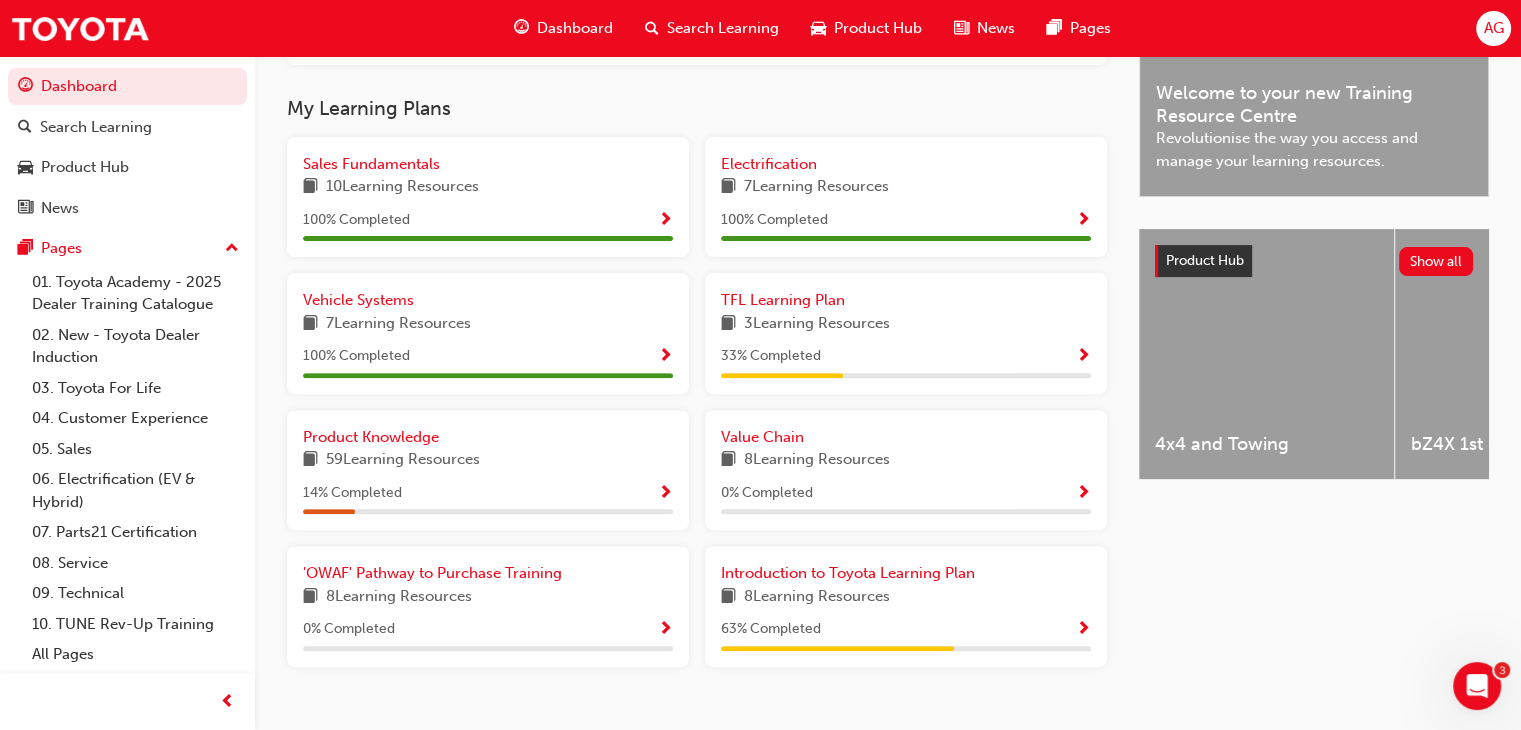 scroll, scrollTop: 658, scrollLeft: 0, axis: vertical 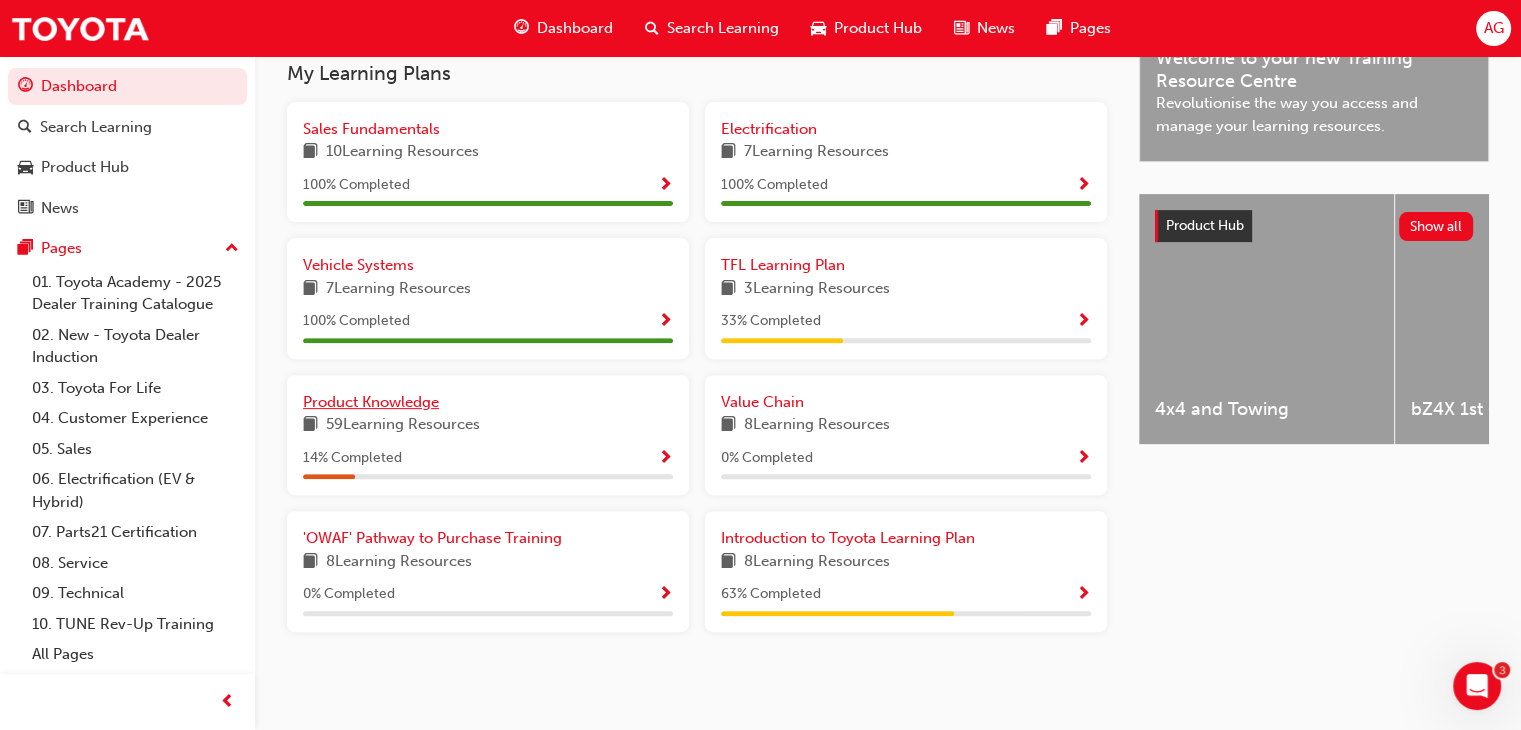 click on "Product Knowledge" at bounding box center [371, 402] 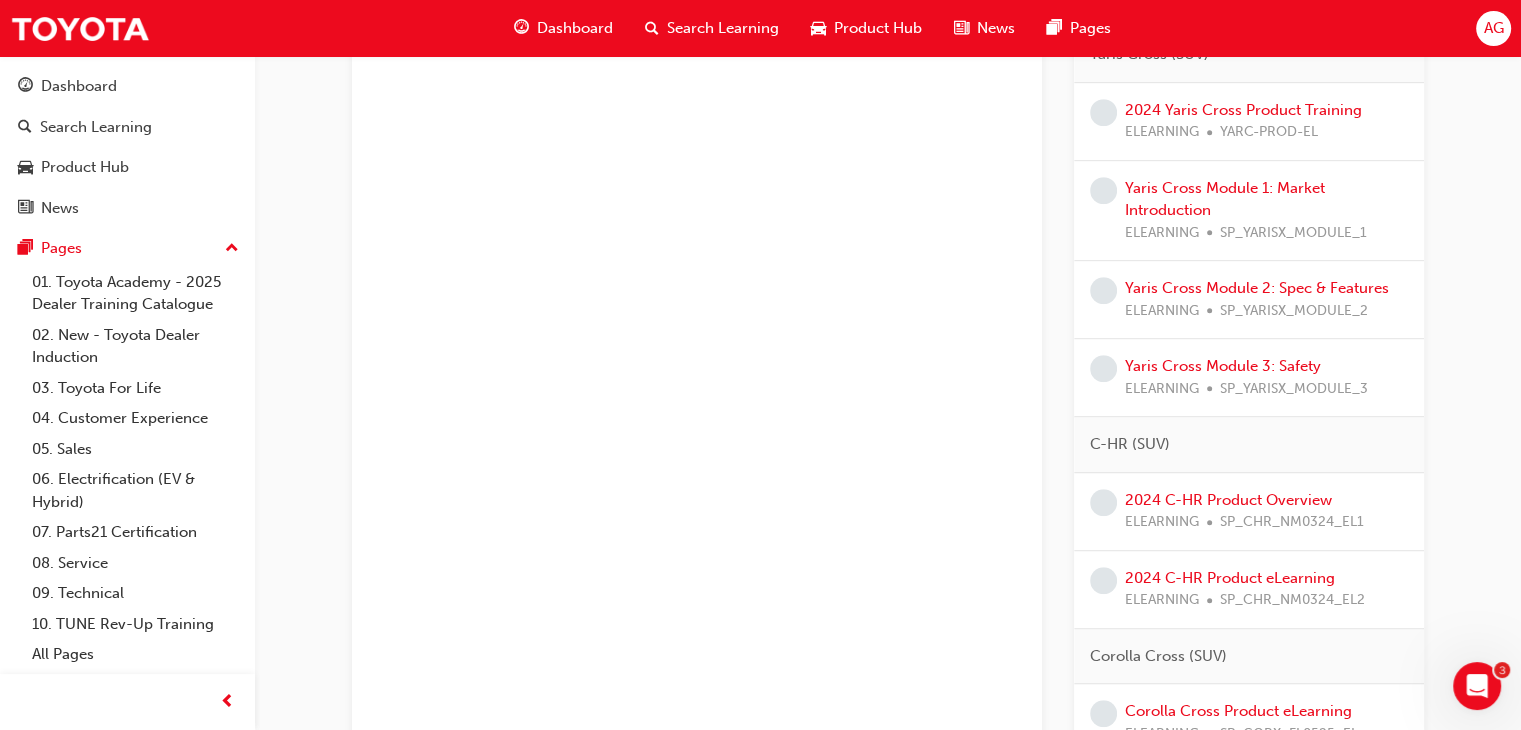scroll, scrollTop: 1100, scrollLeft: 0, axis: vertical 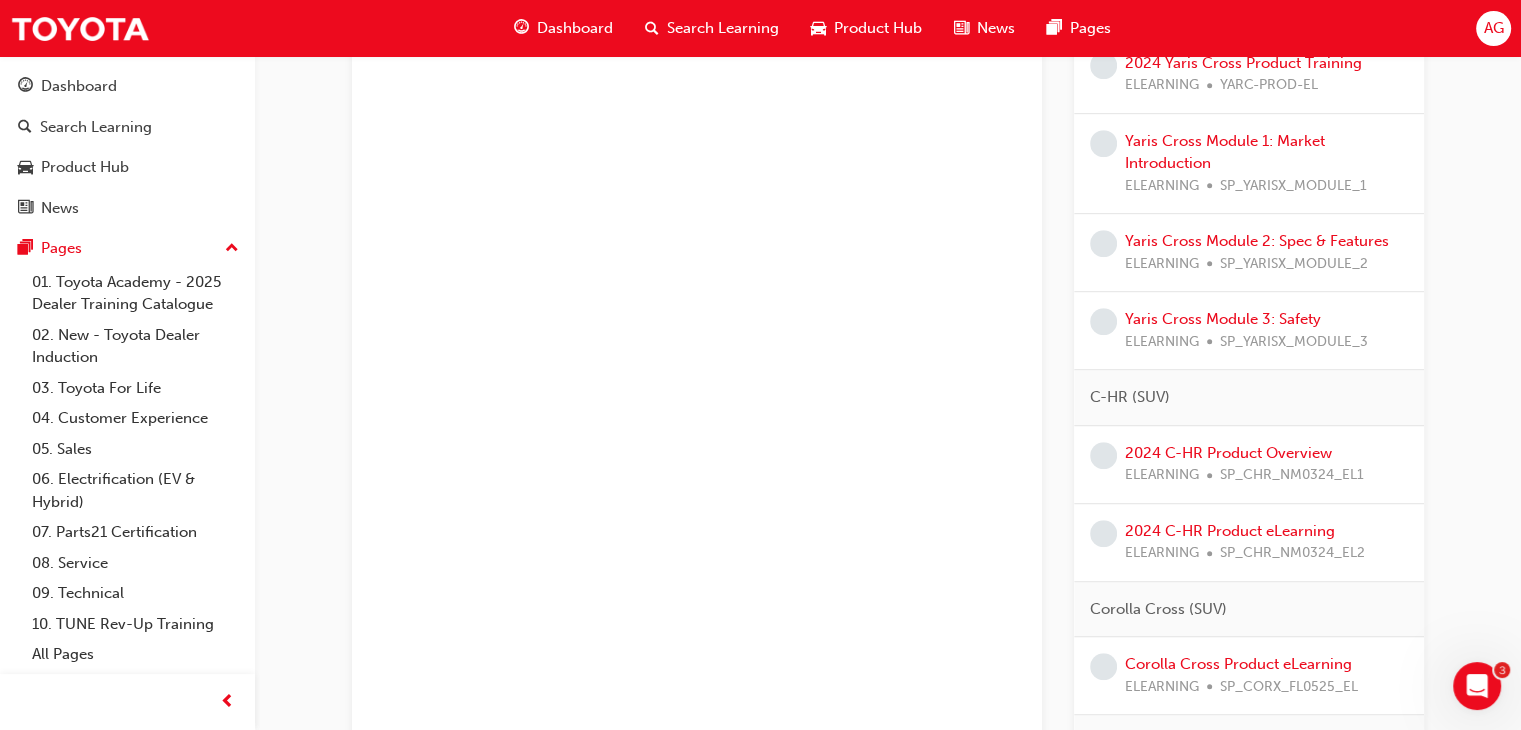 click on "Product Hub" at bounding box center (878, 28) 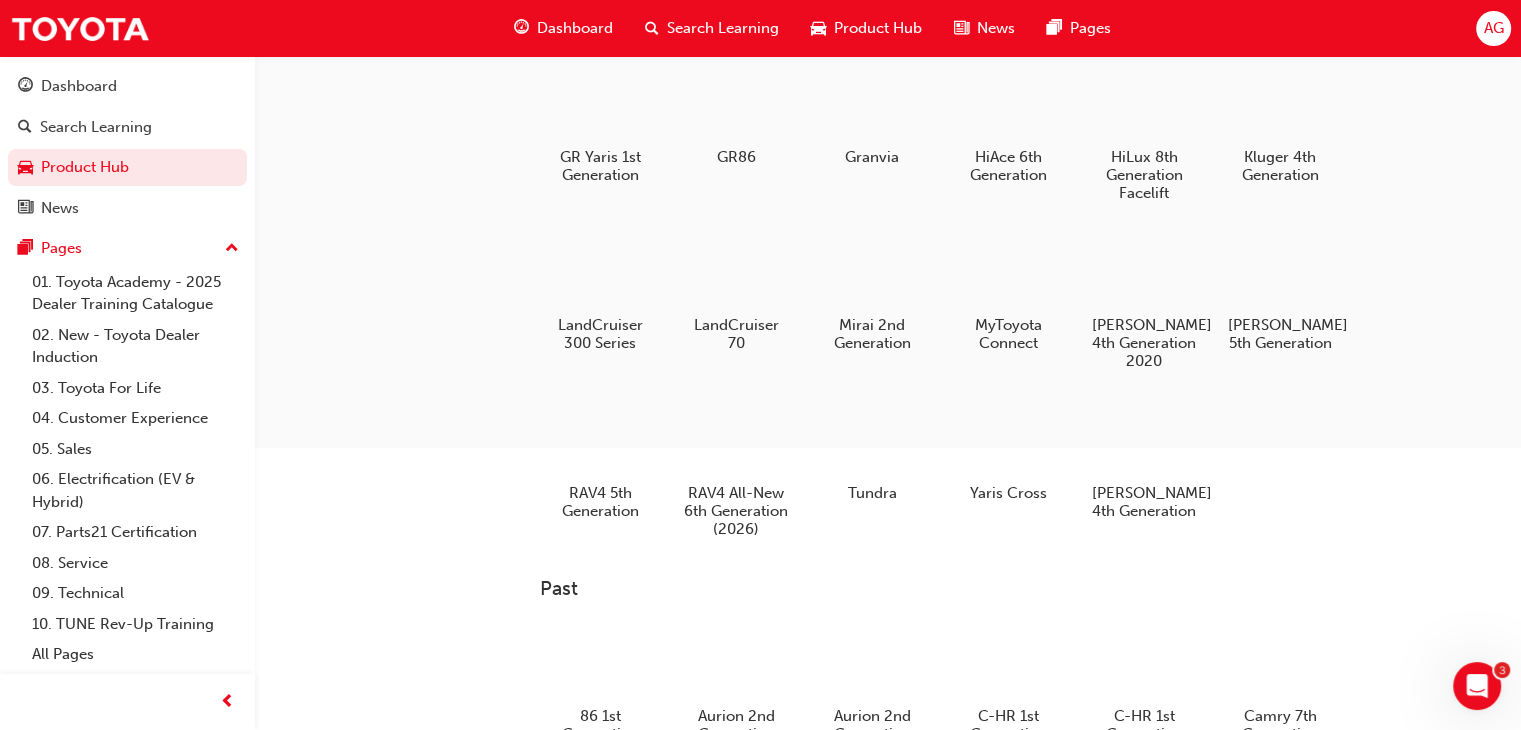 scroll, scrollTop: 400, scrollLeft: 0, axis: vertical 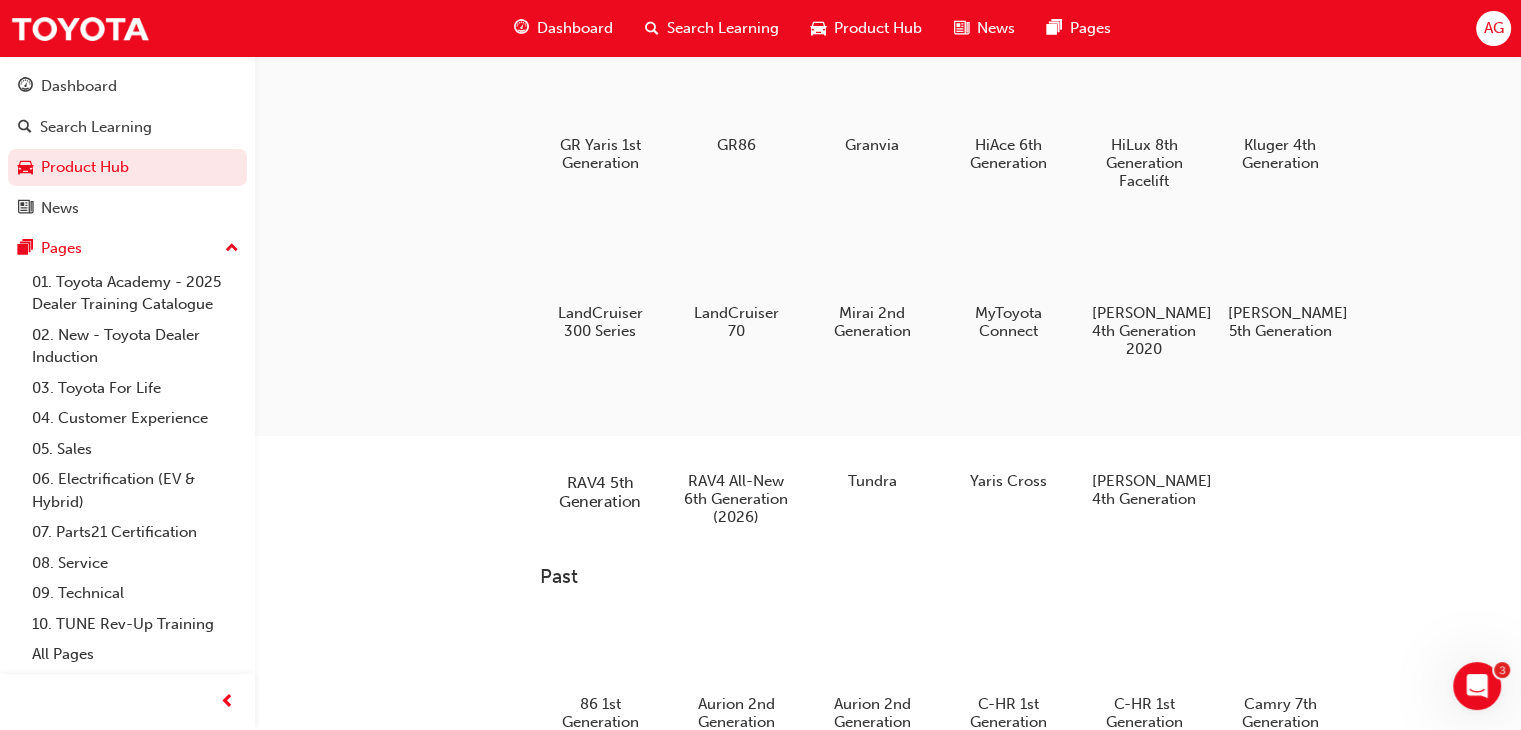 click at bounding box center (600, 425) 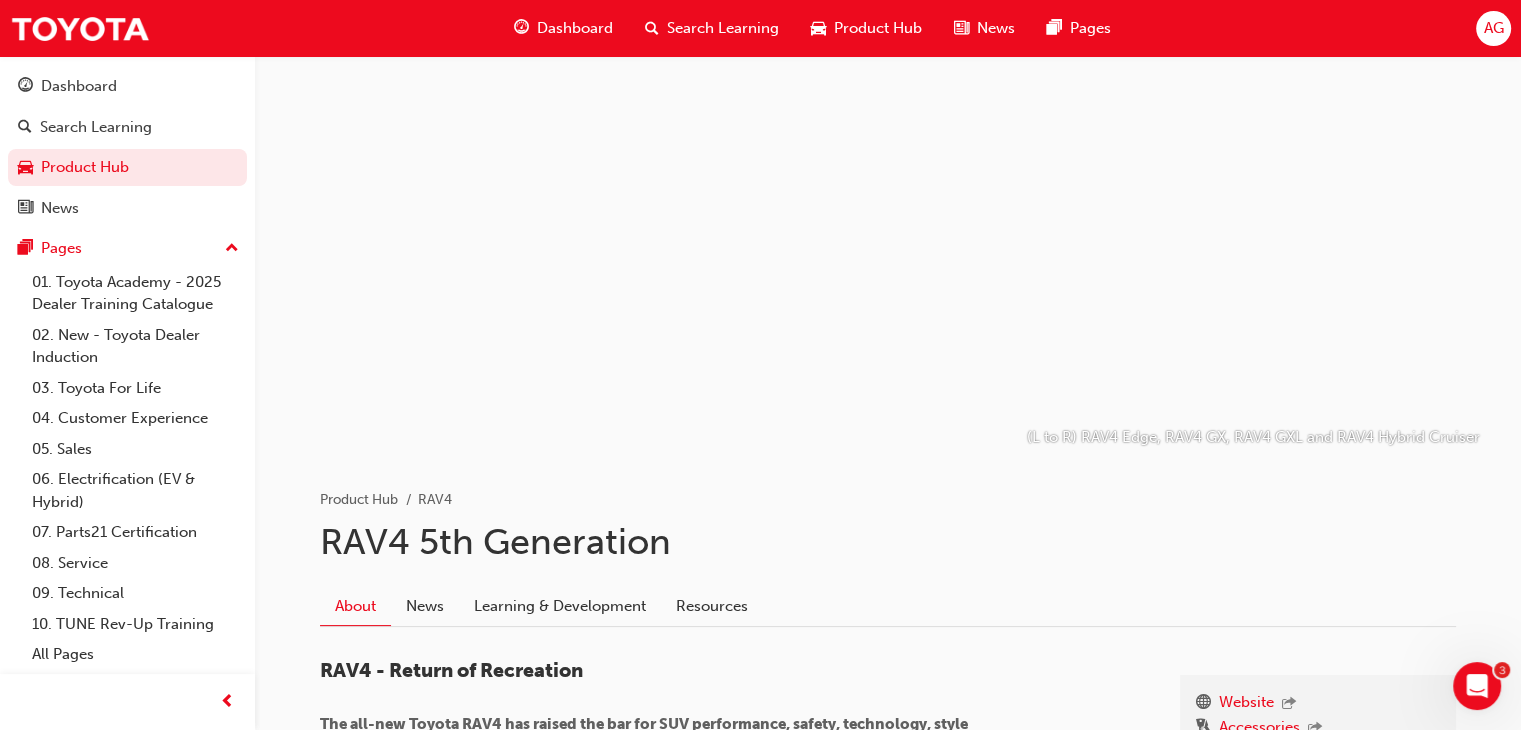 scroll, scrollTop: 400, scrollLeft: 0, axis: vertical 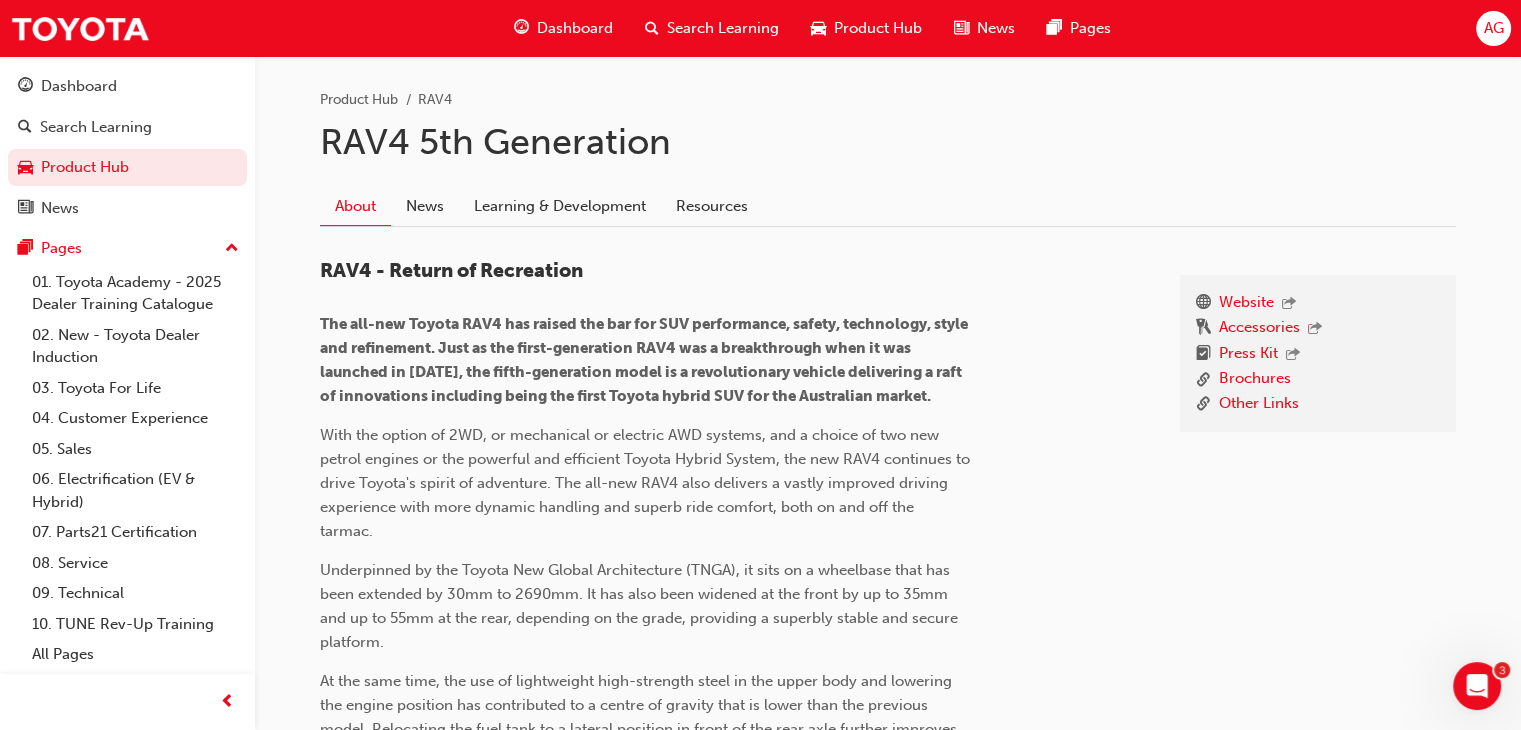 click on "Learning & Development" at bounding box center (560, 206) 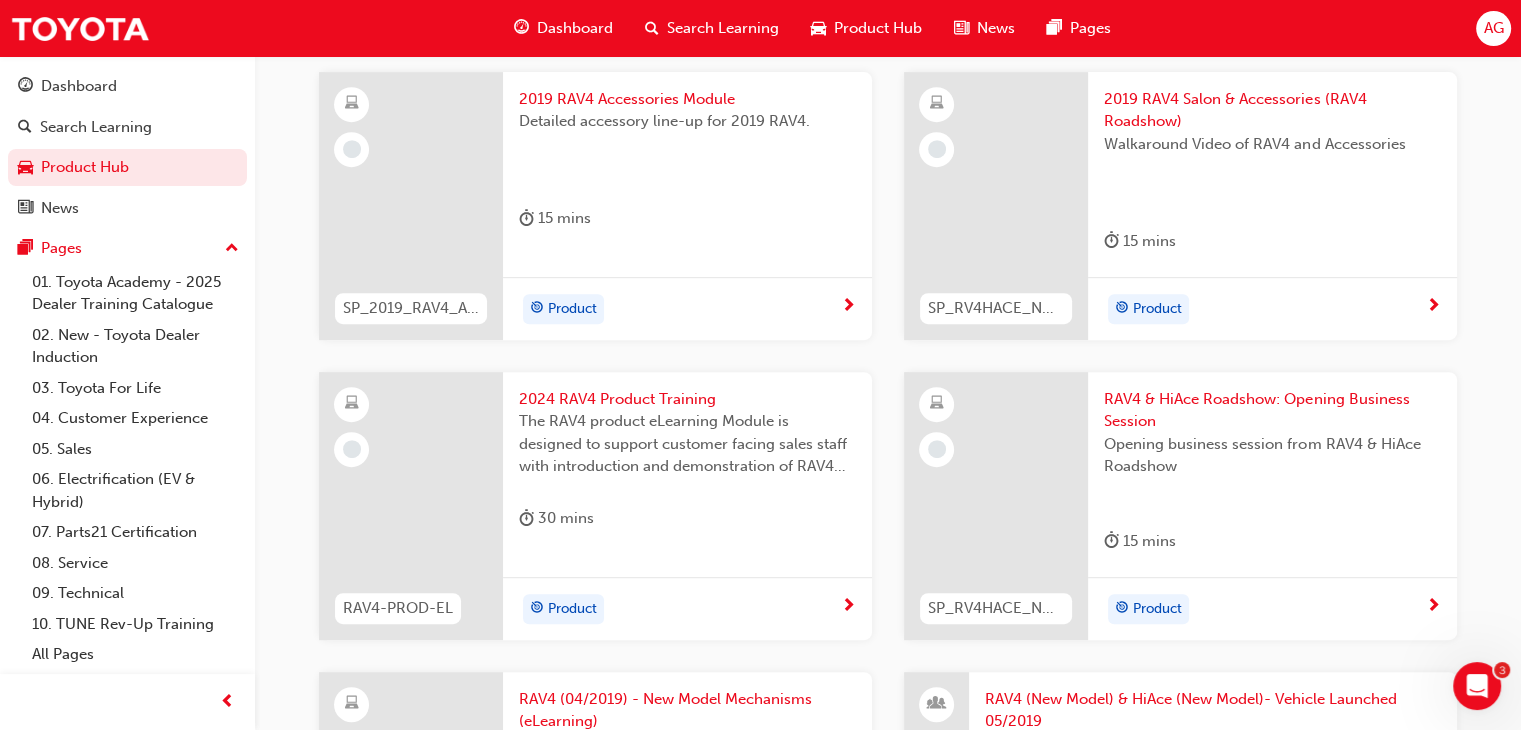 scroll, scrollTop: 900, scrollLeft: 0, axis: vertical 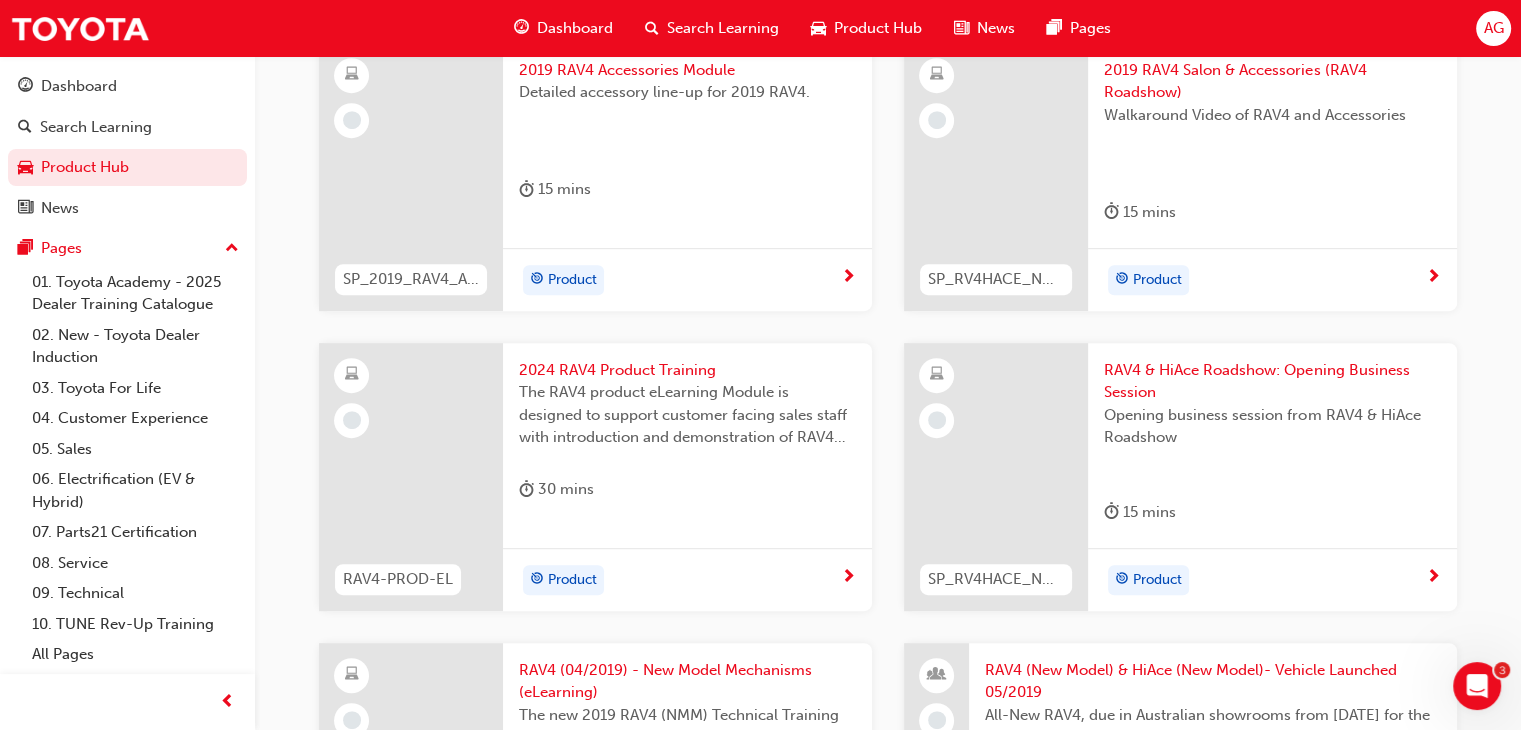 click on "2024 RAV4 Product Training" at bounding box center (687, 370) 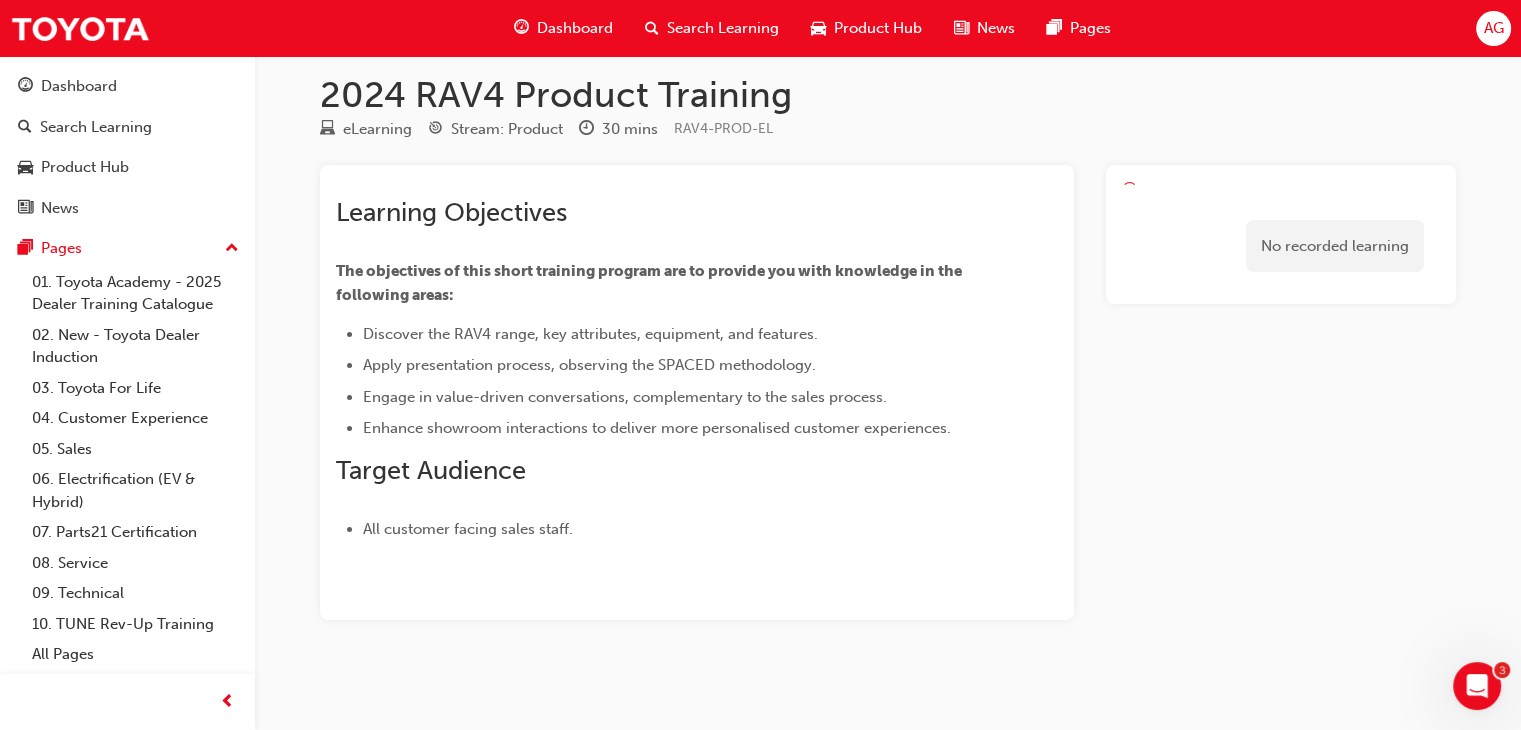 scroll, scrollTop: 20, scrollLeft: 0, axis: vertical 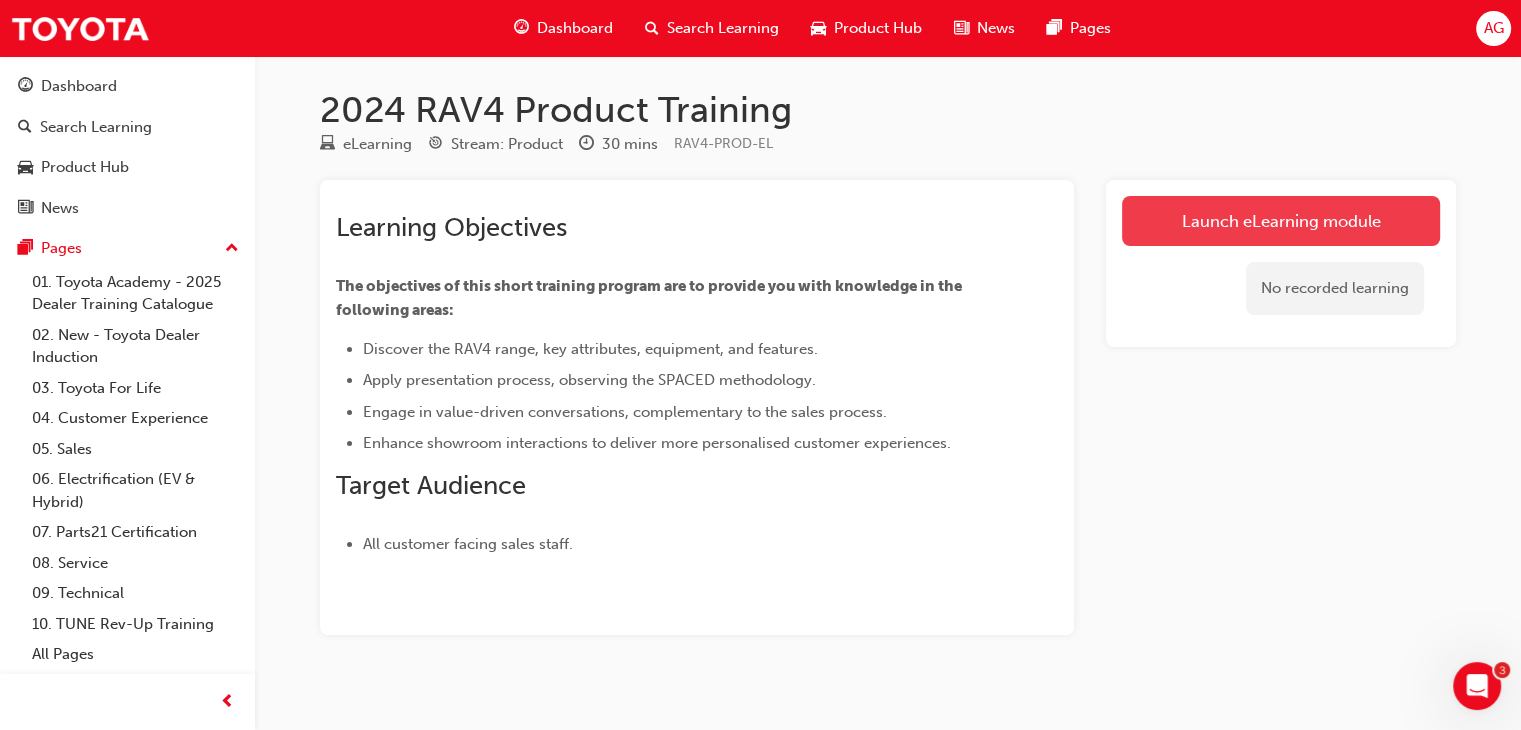 click on "Launch eLearning module" at bounding box center [1281, 221] 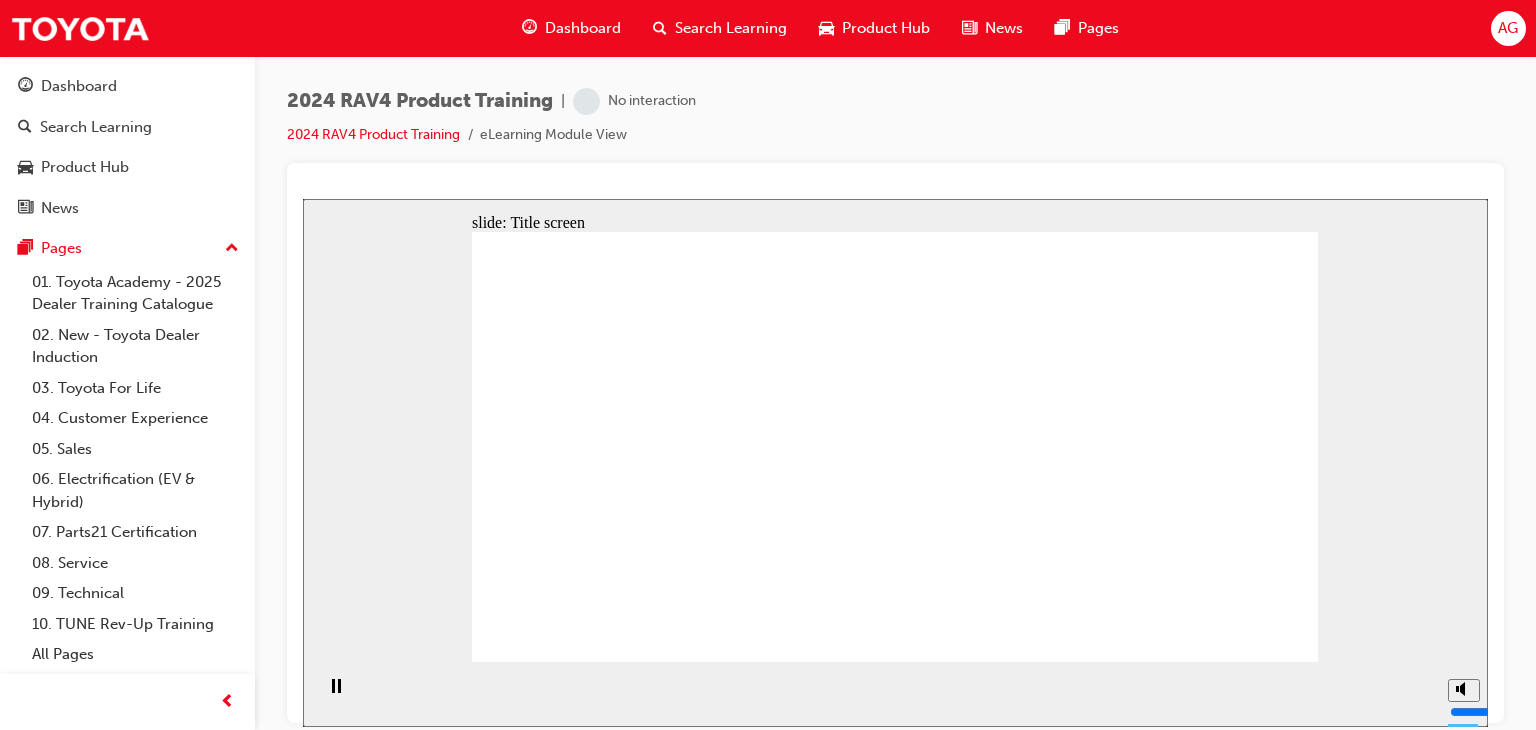 scroll, scrollTop: 0, scrollLeft: 0, axis: both 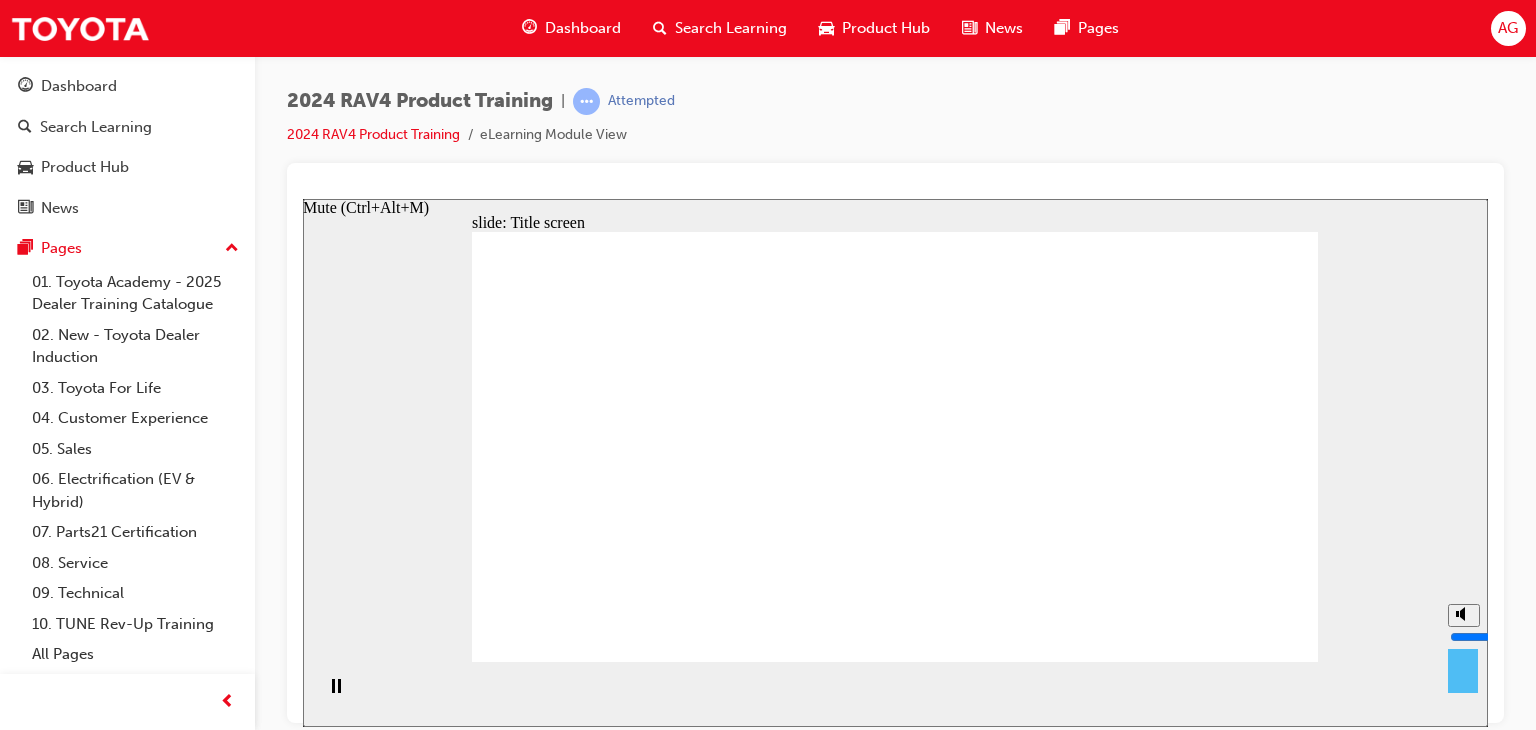 click at bounding box center [1463, 663] 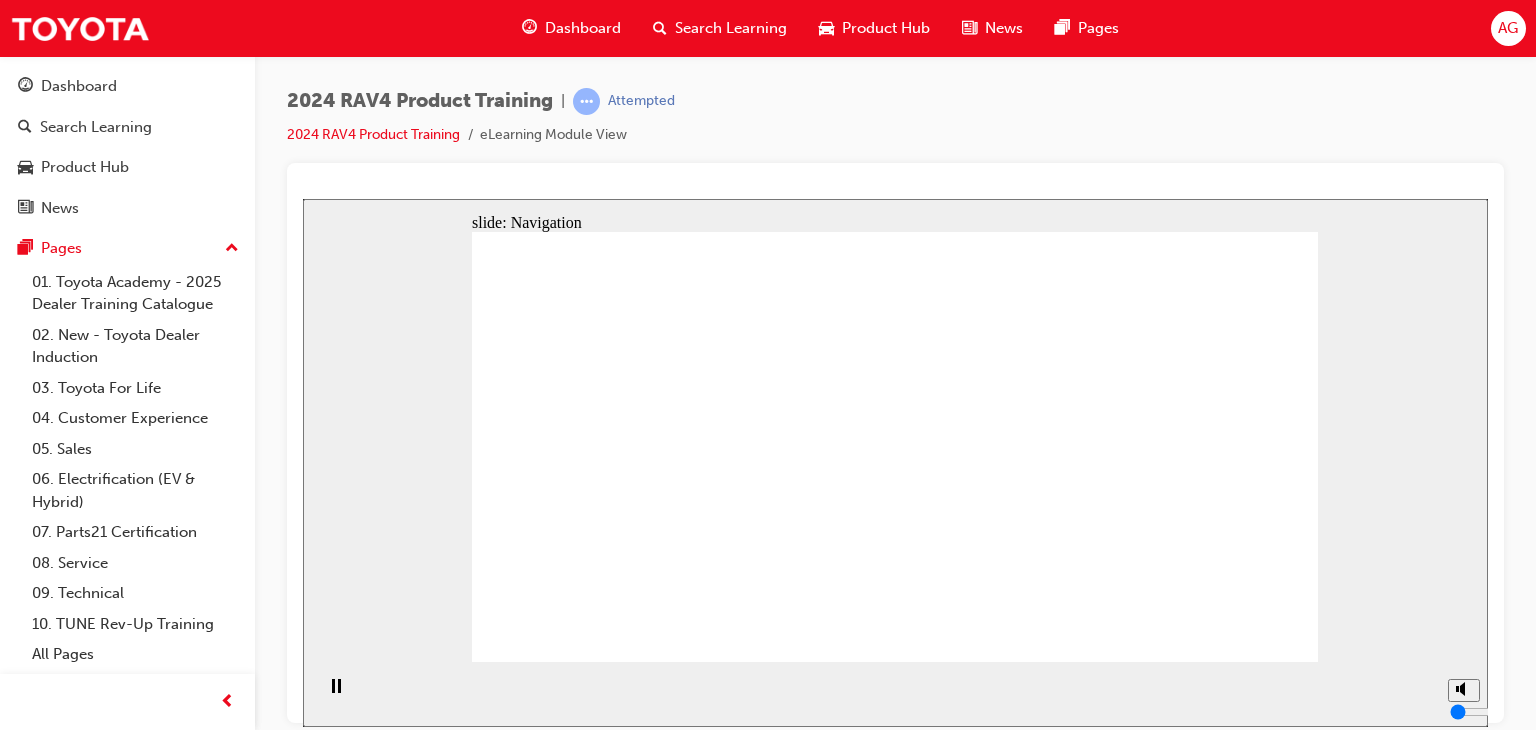 click 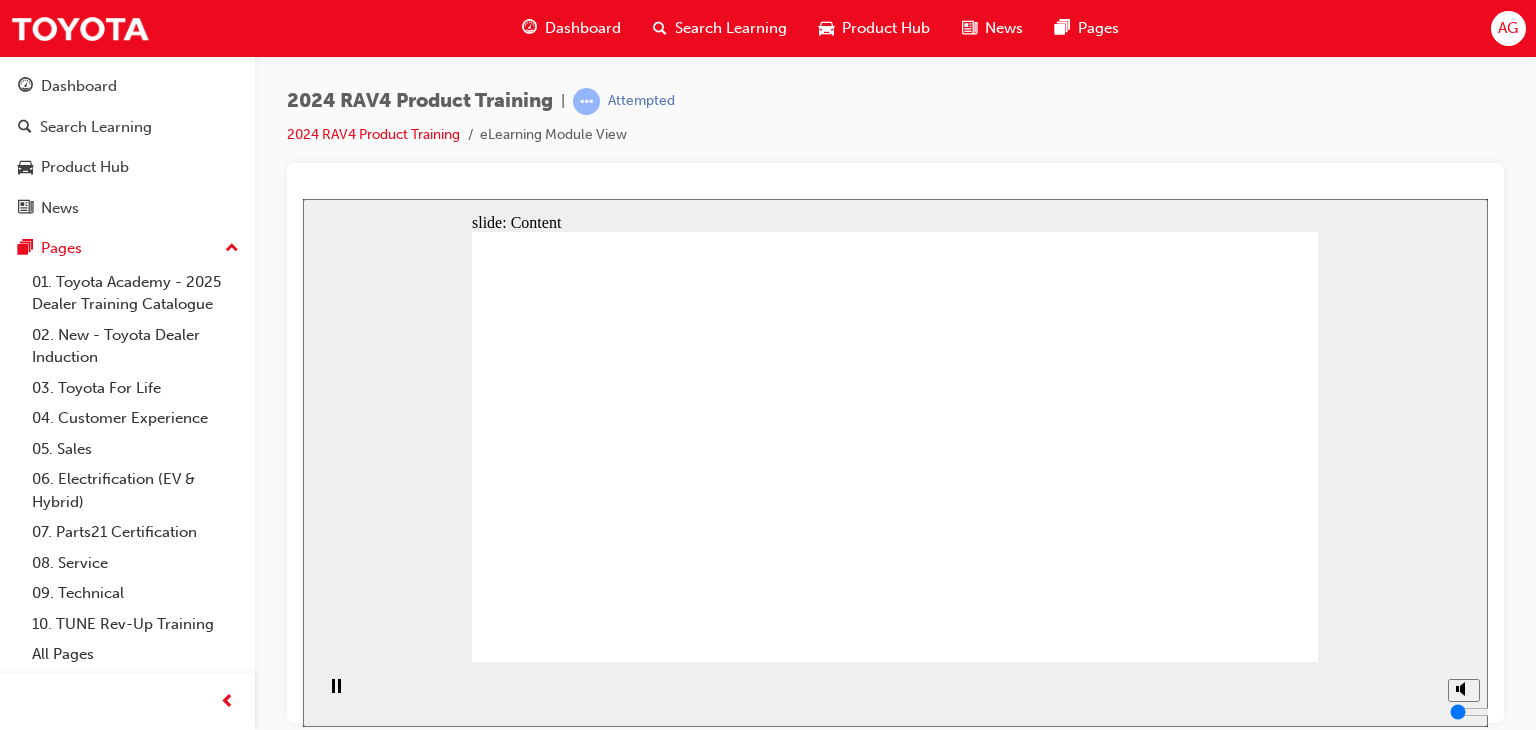 click at bounding box center [622, 1926] 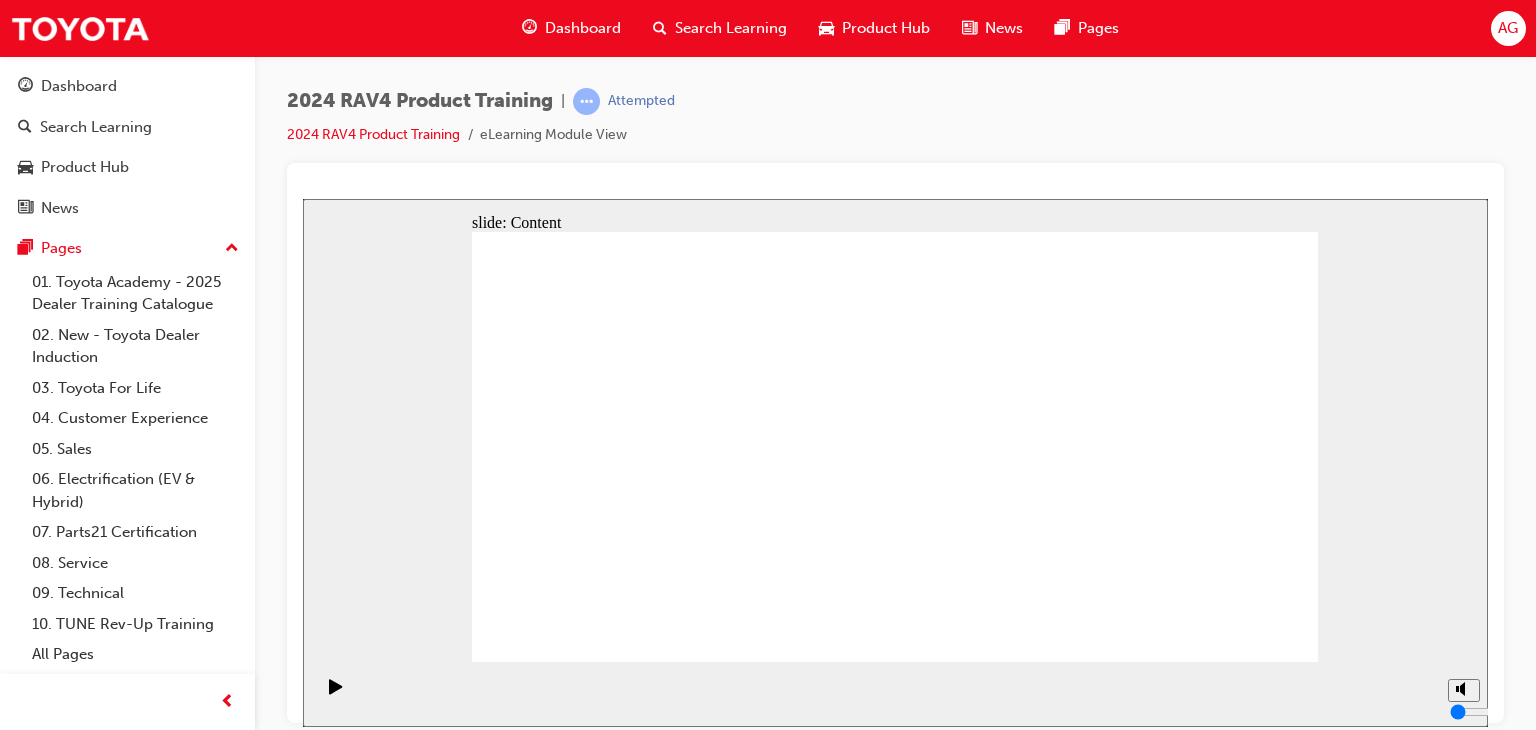click 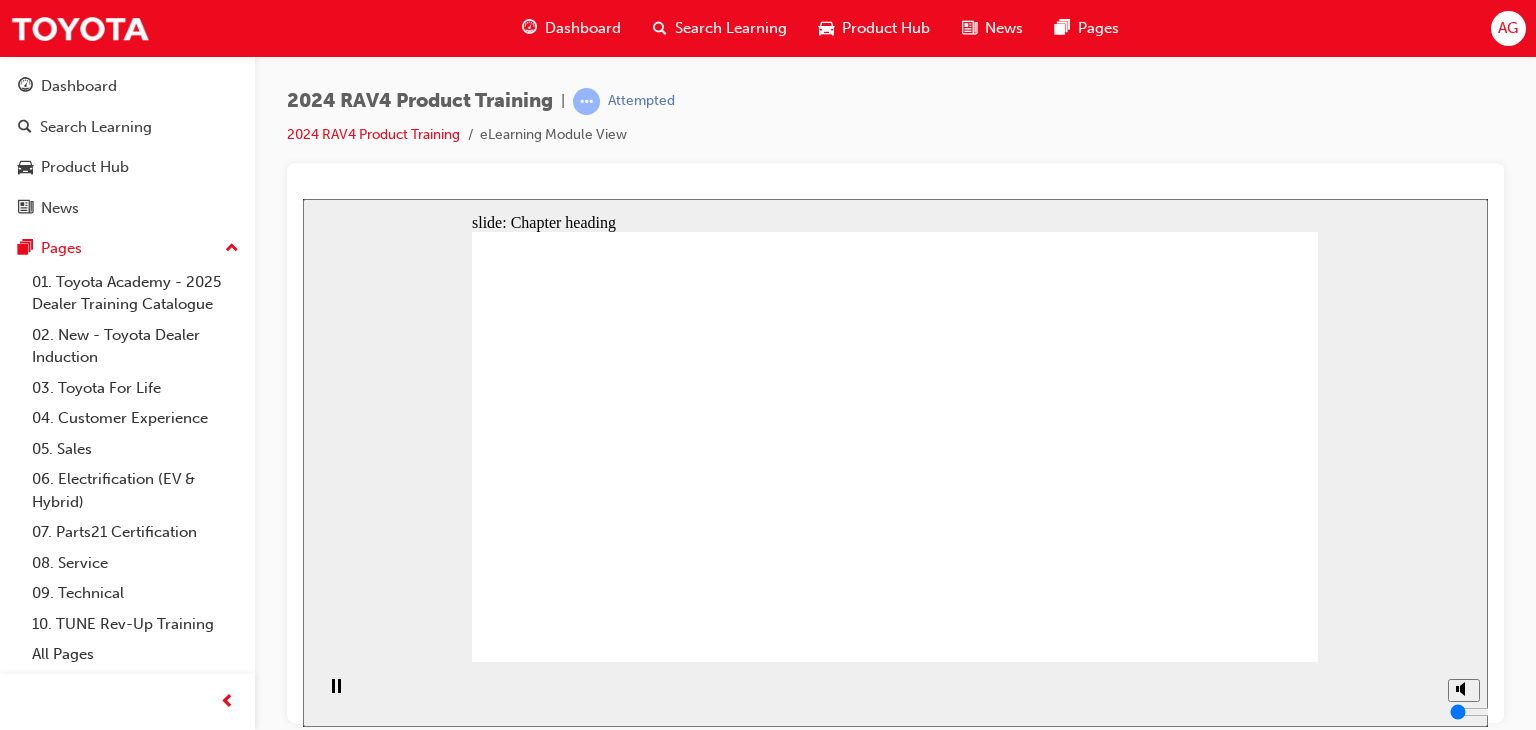 click 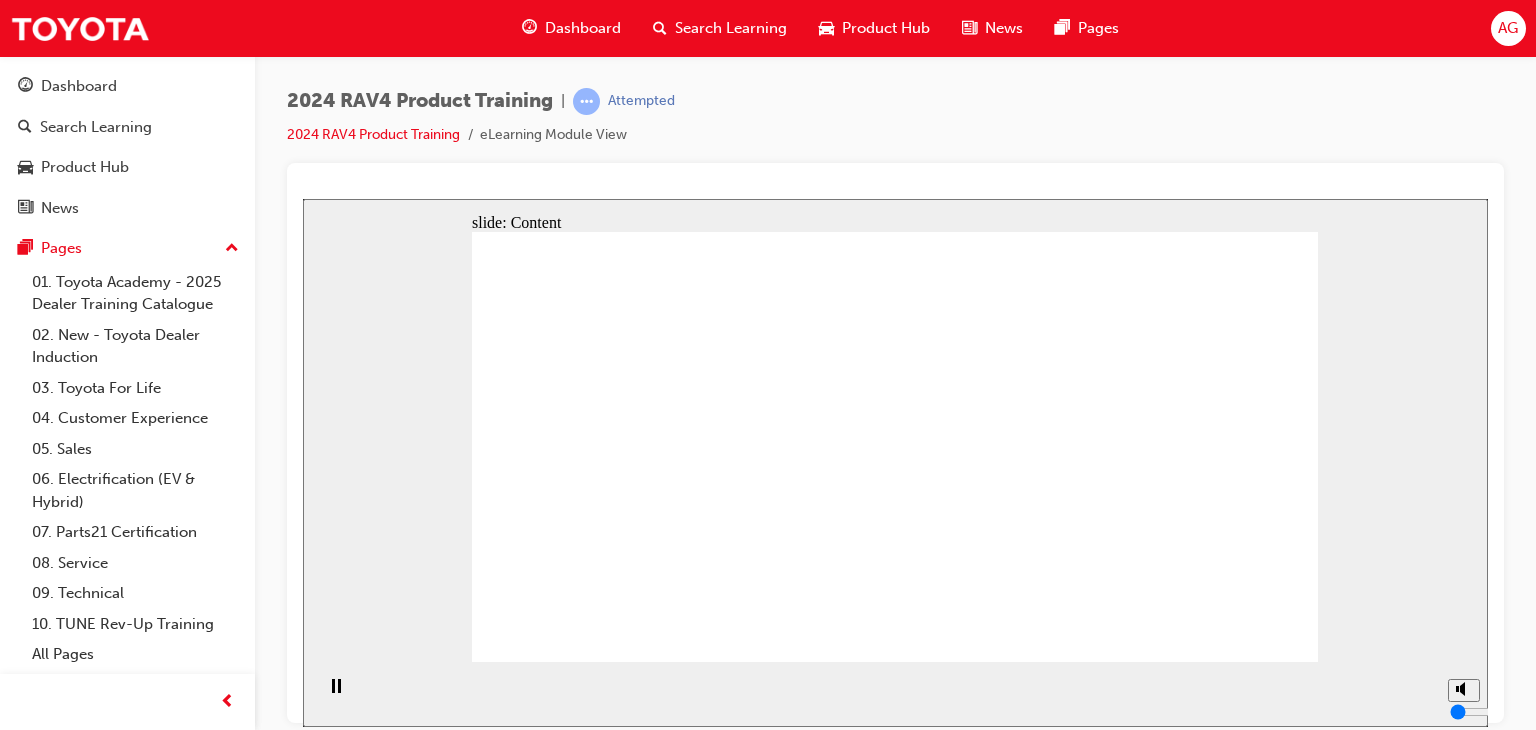click 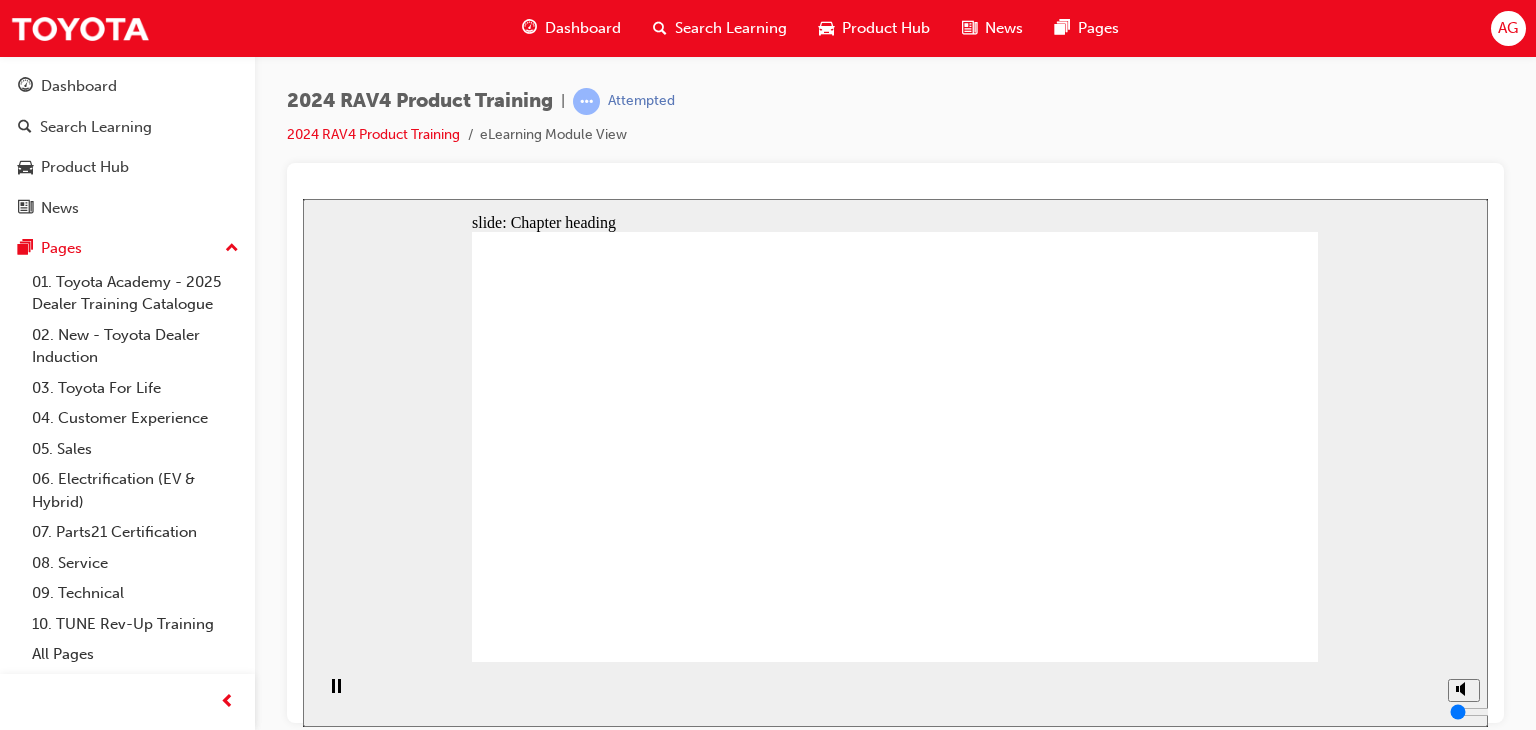 click 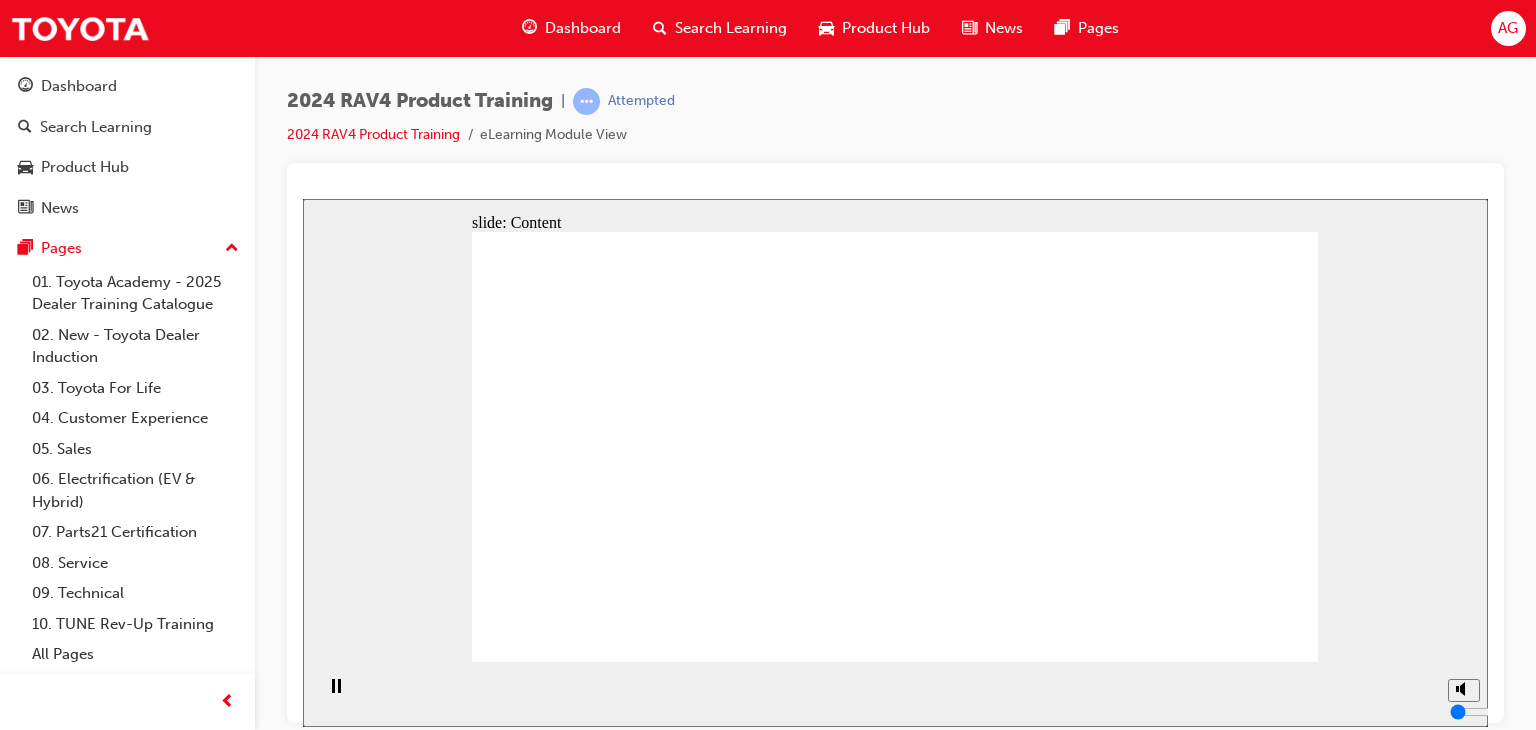 click 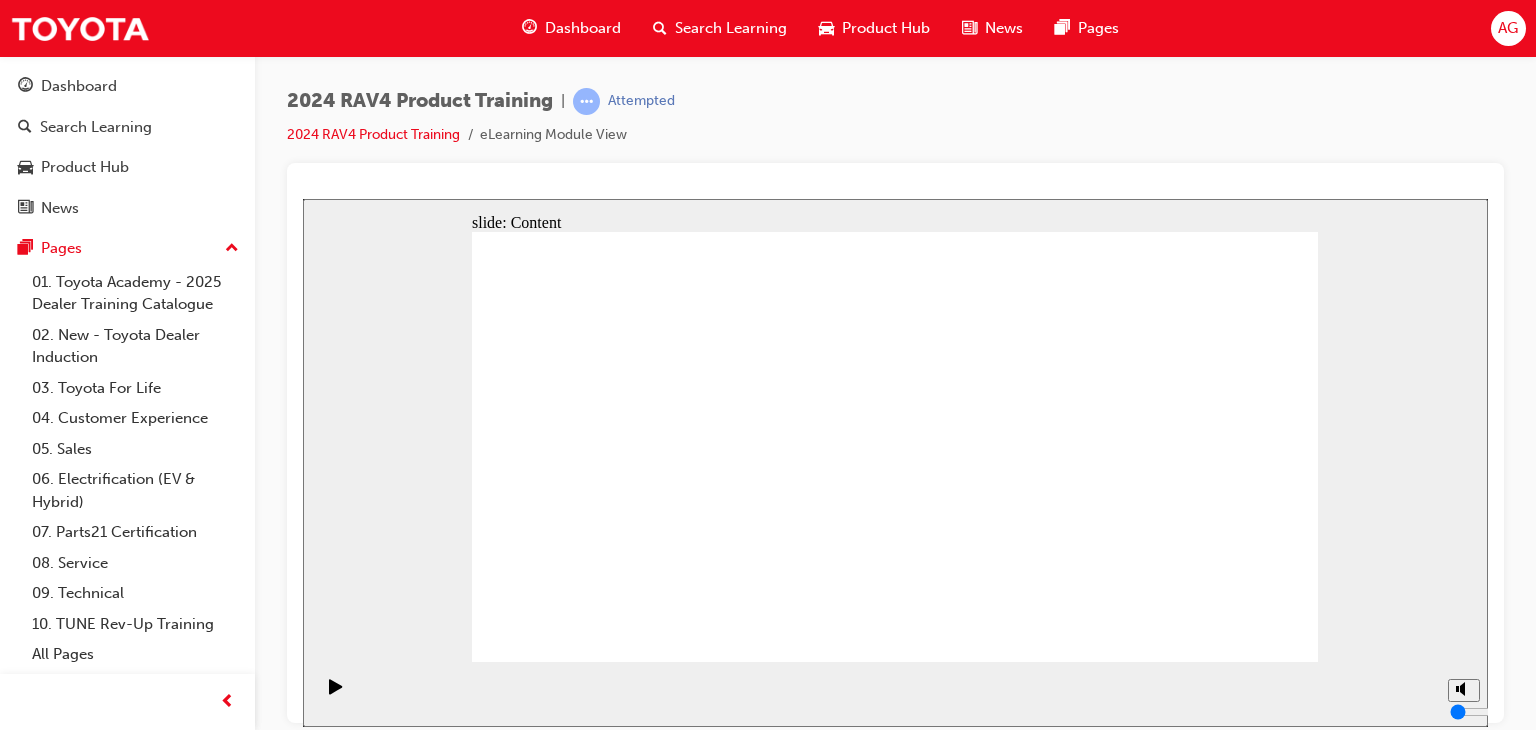 click 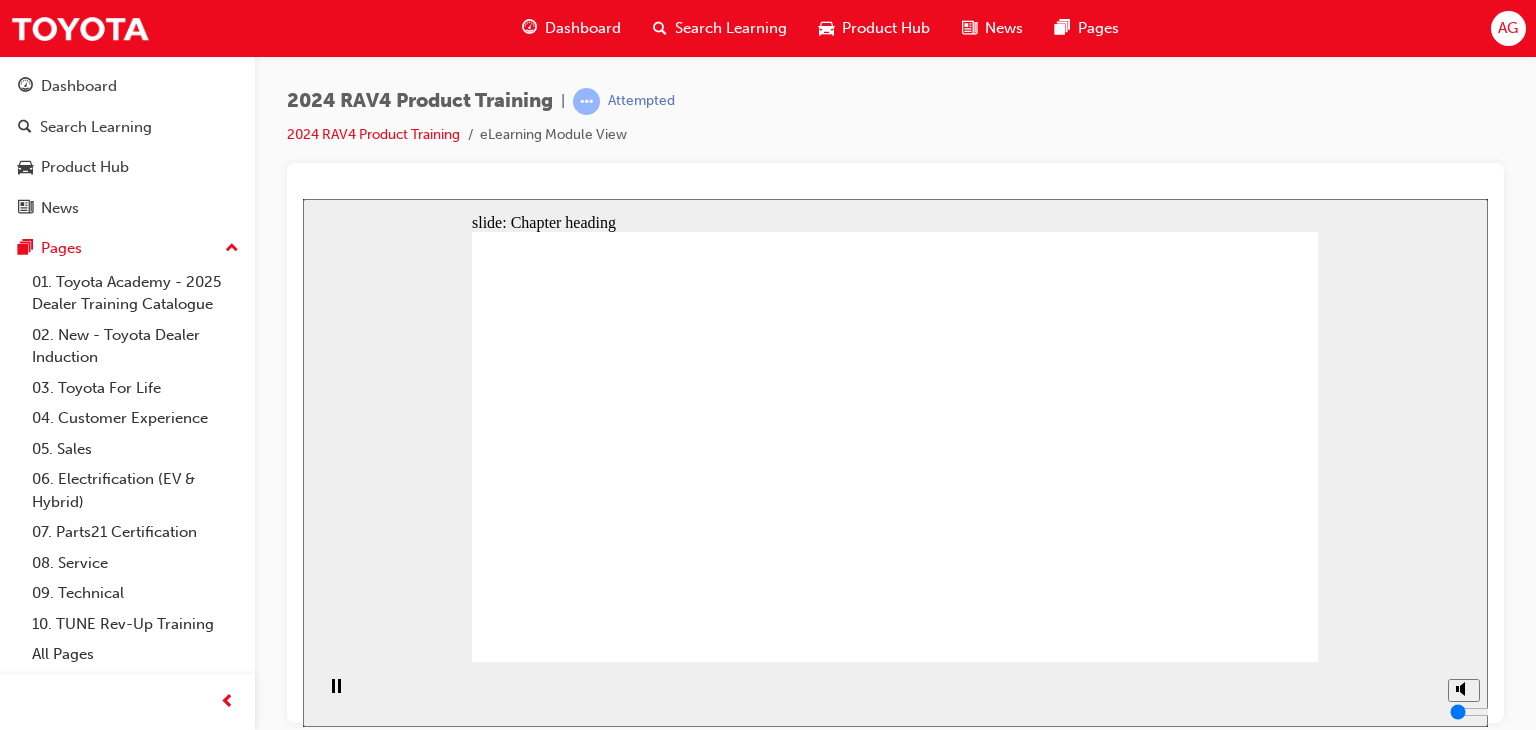 click 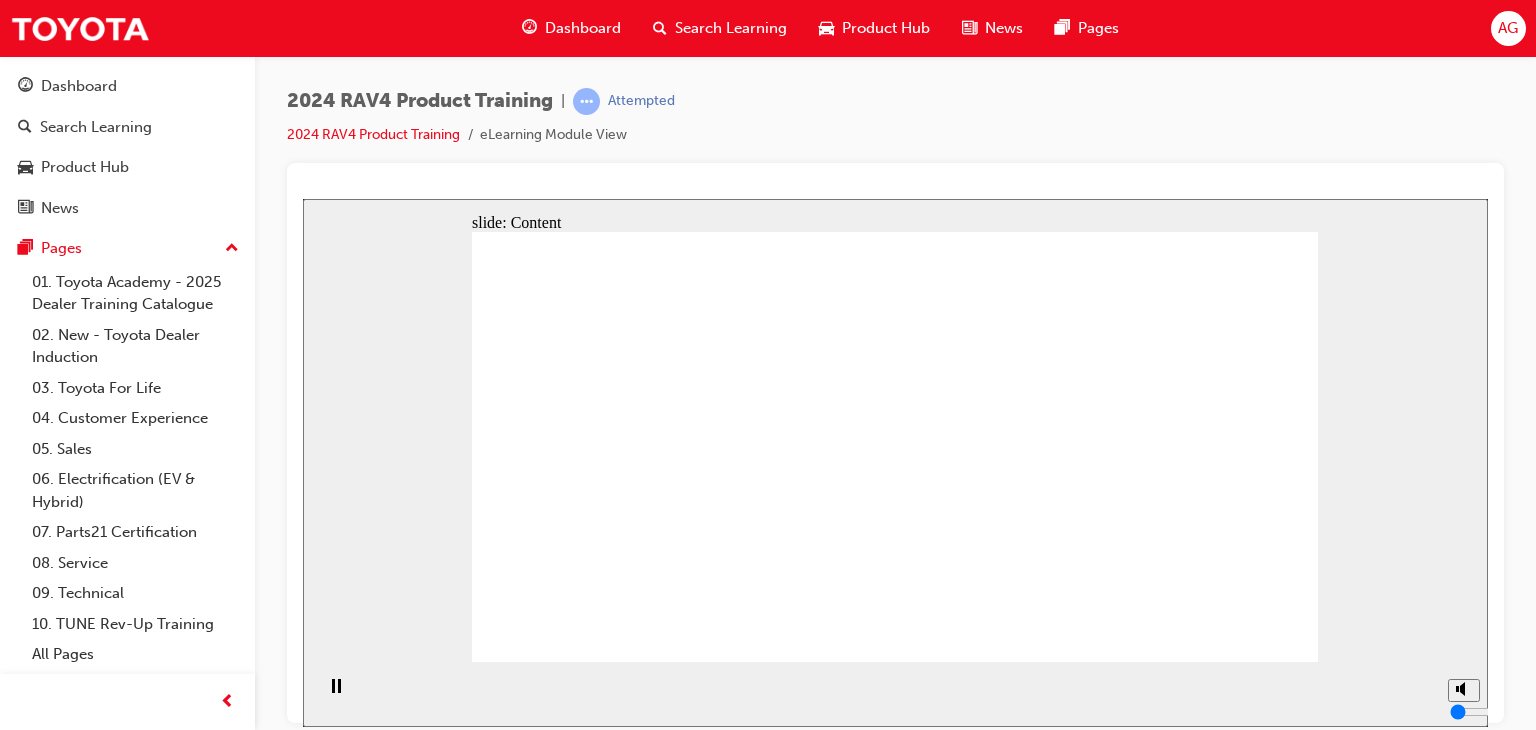 click 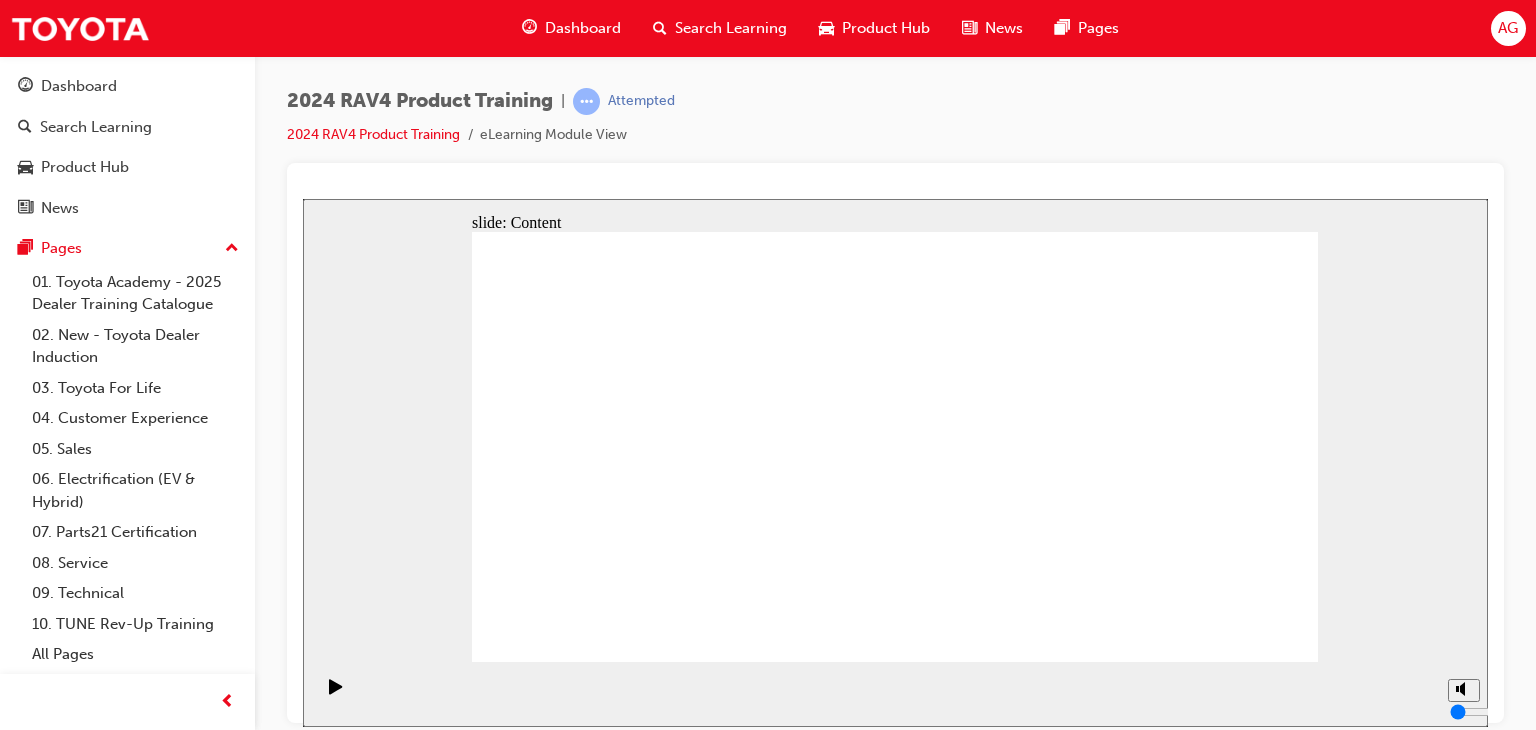 click 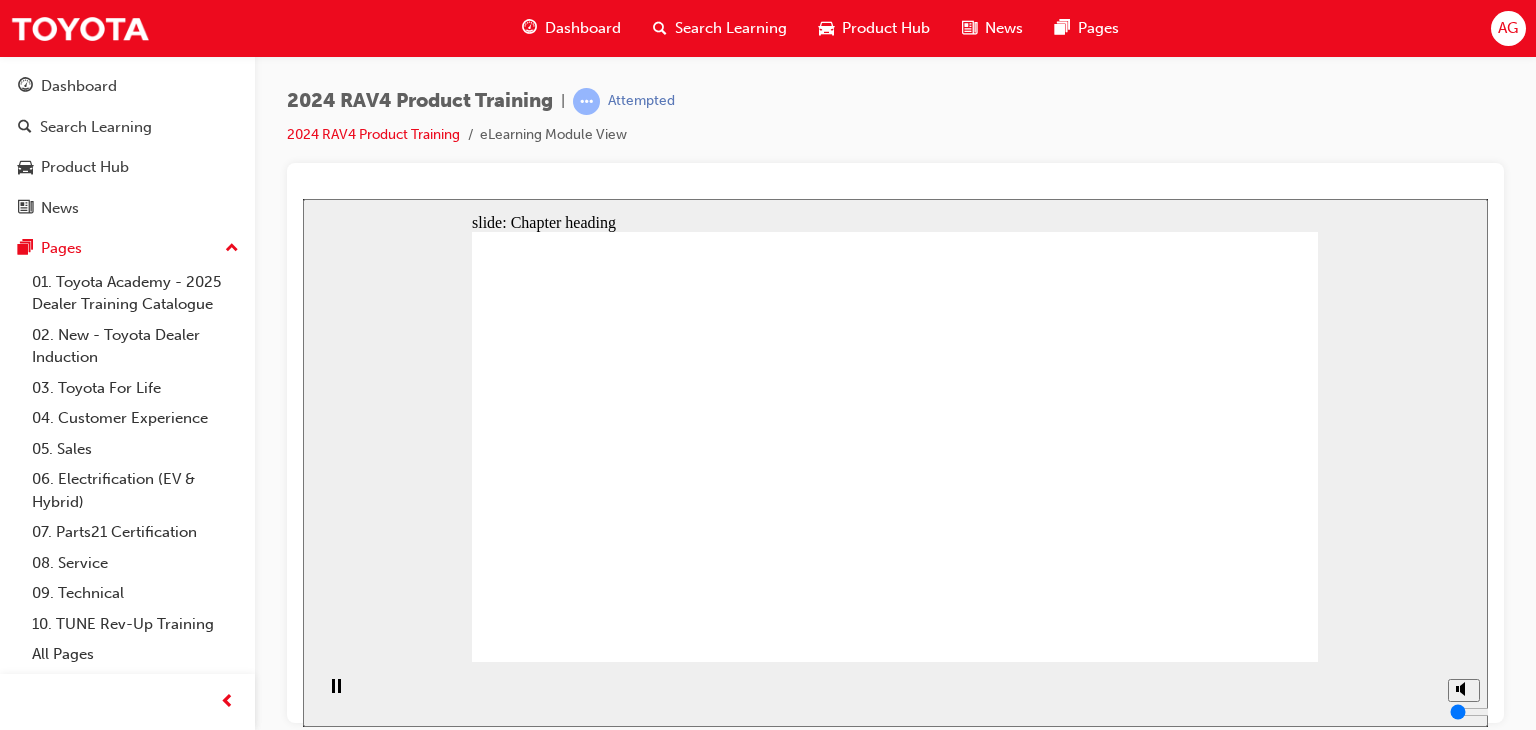 click on "BACK NEXT Drivetrain and Perormance" at bounding box center [895, 1627] 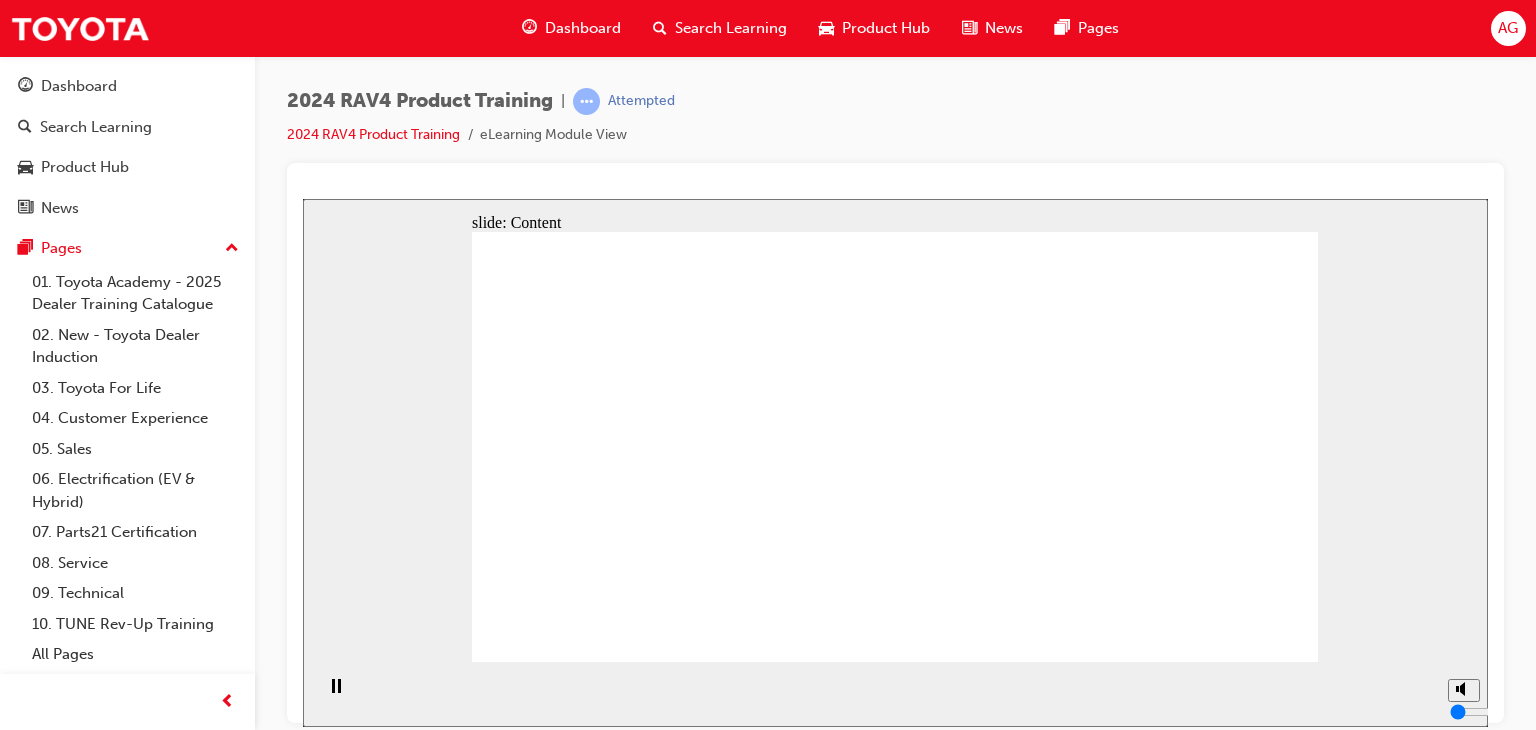 click 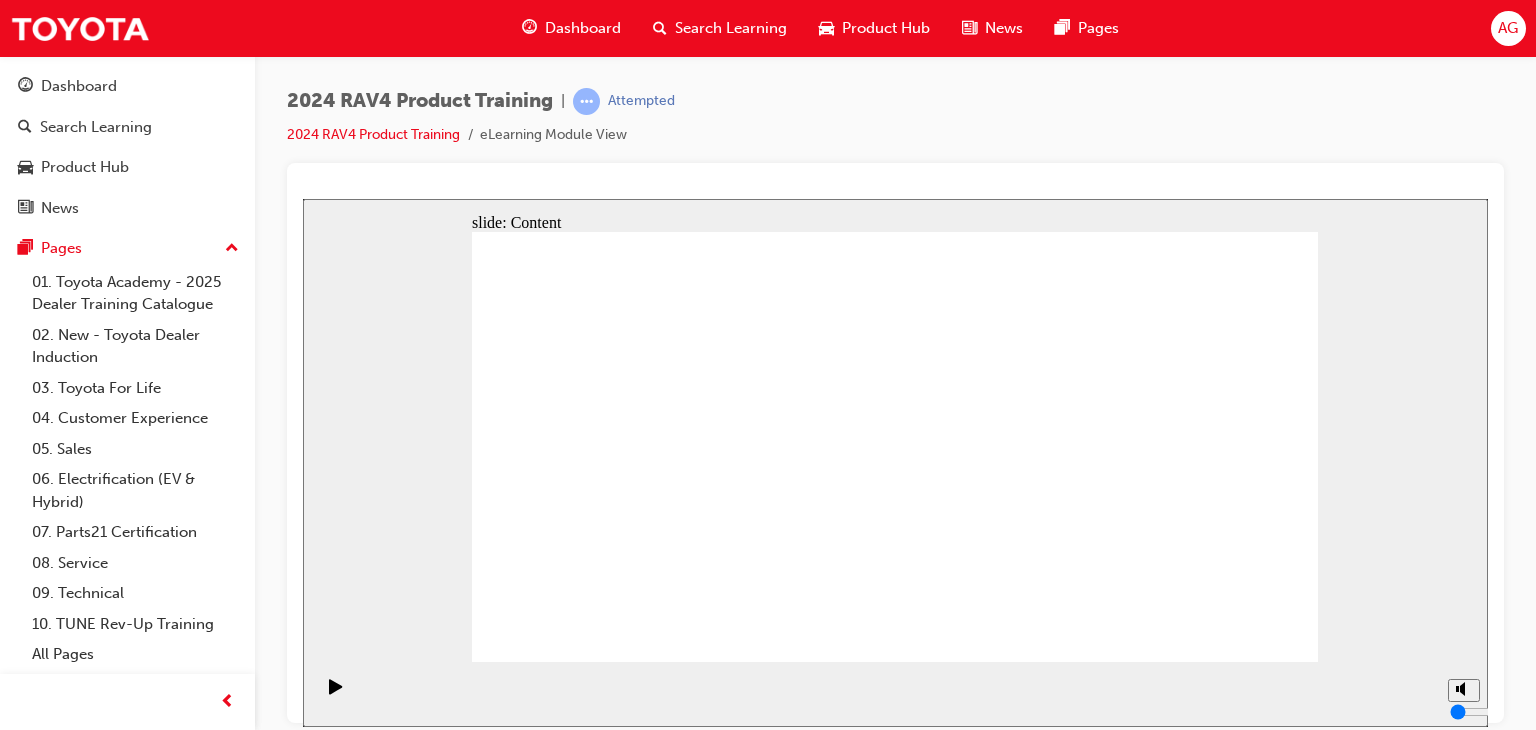 click 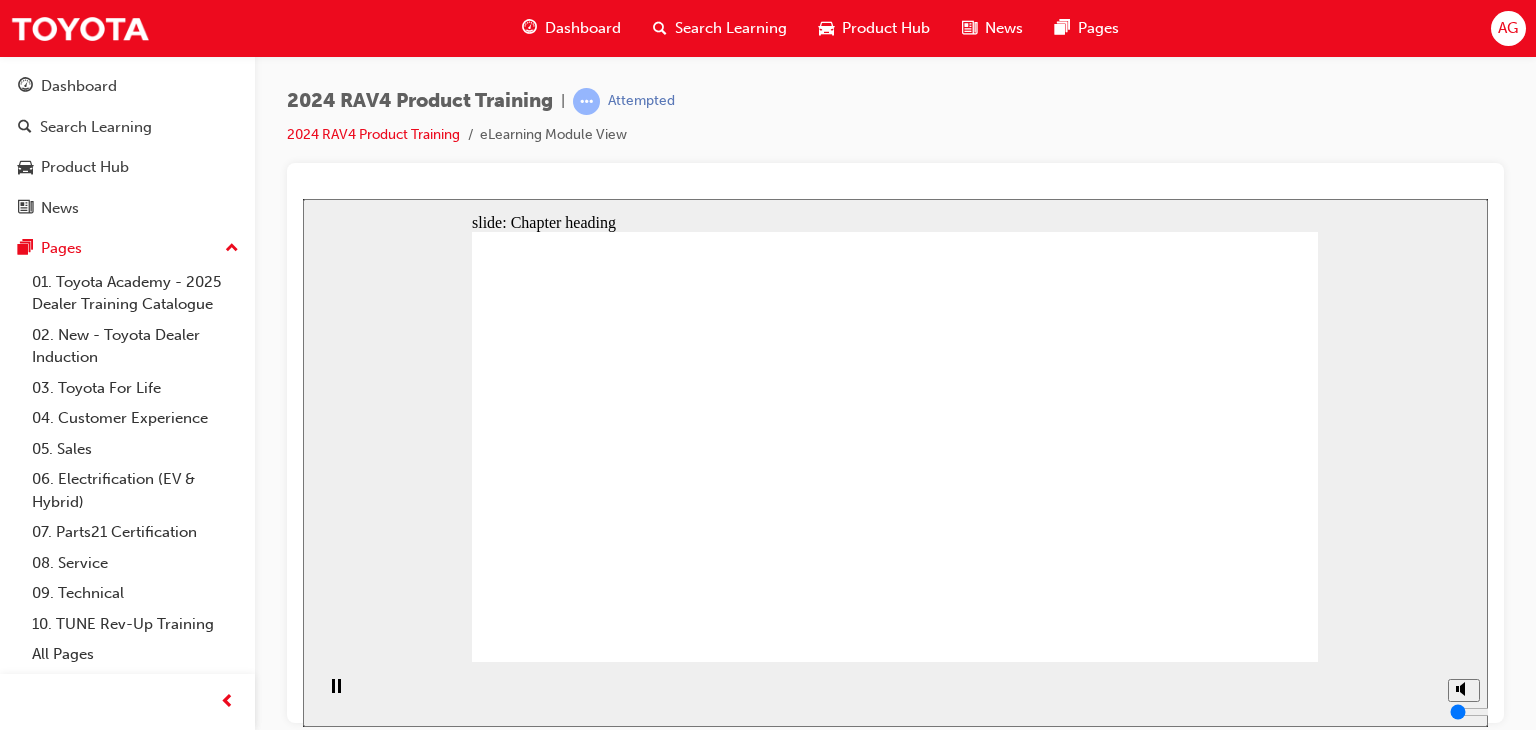 click 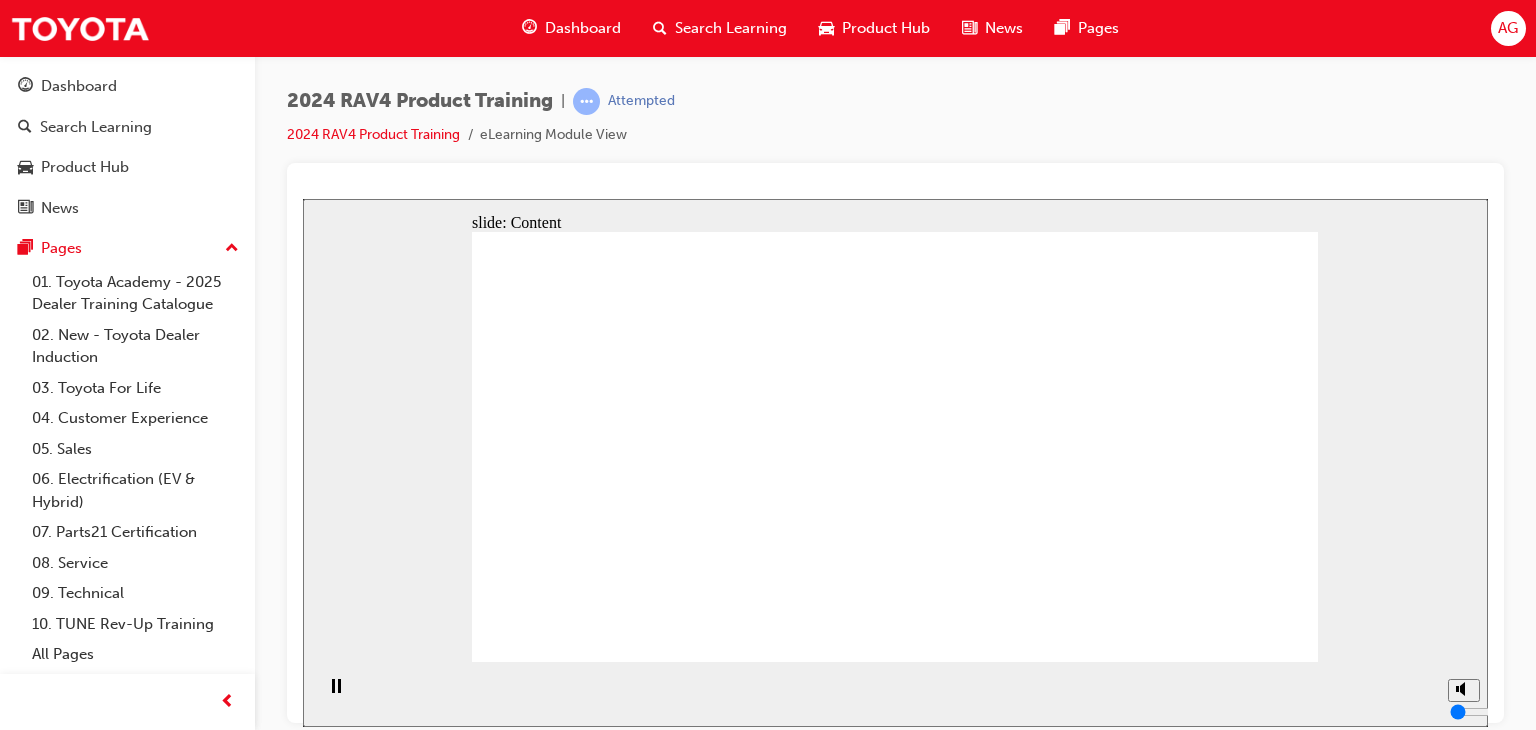 click 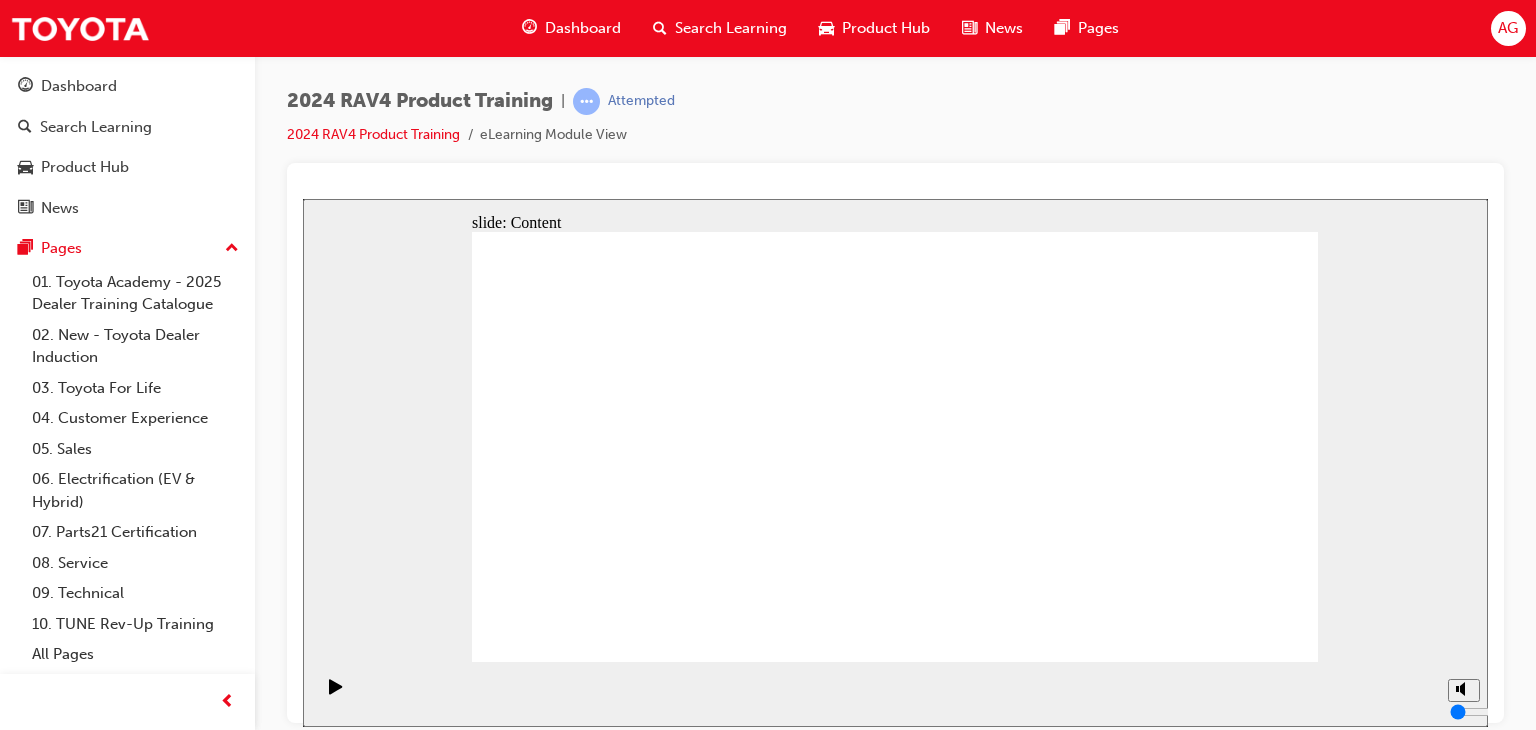 click 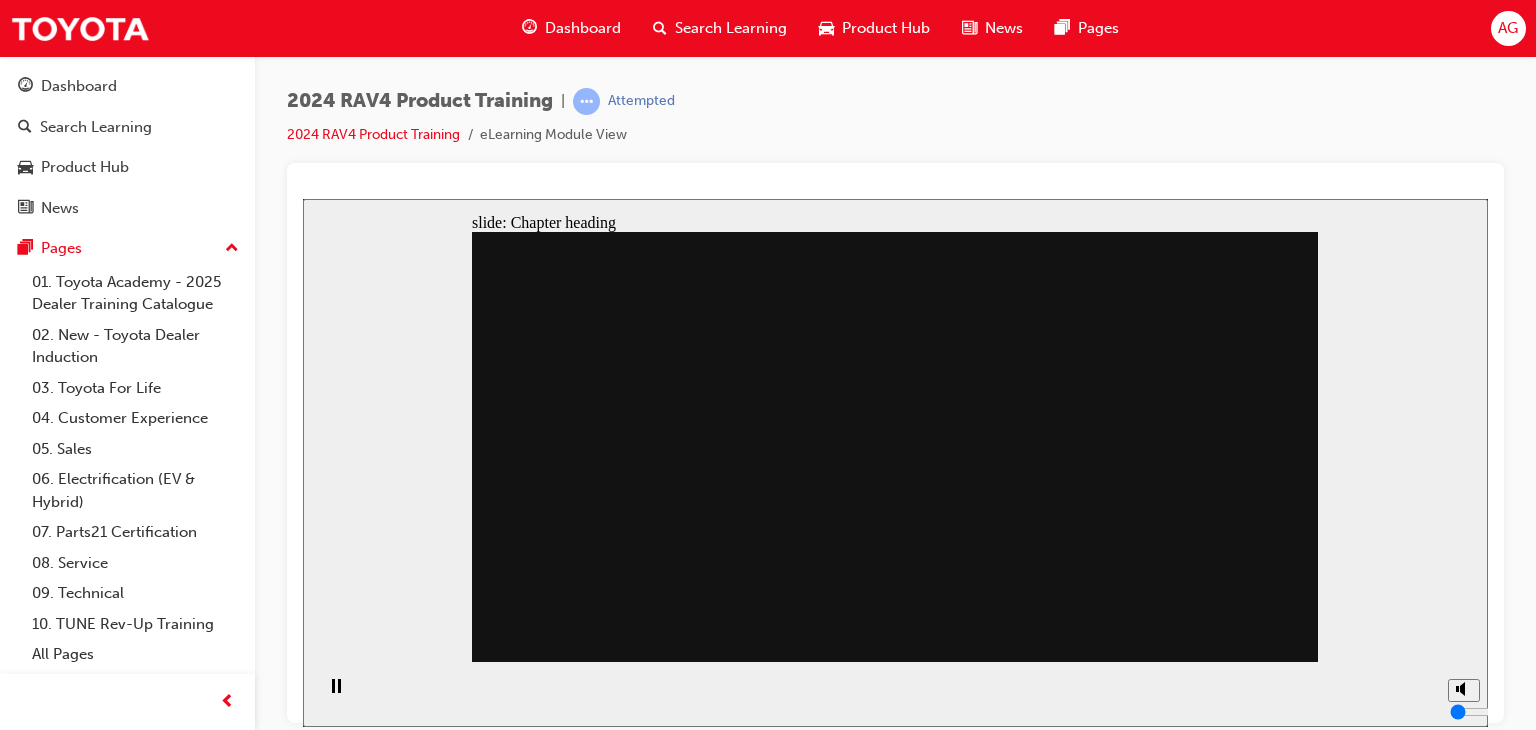 click 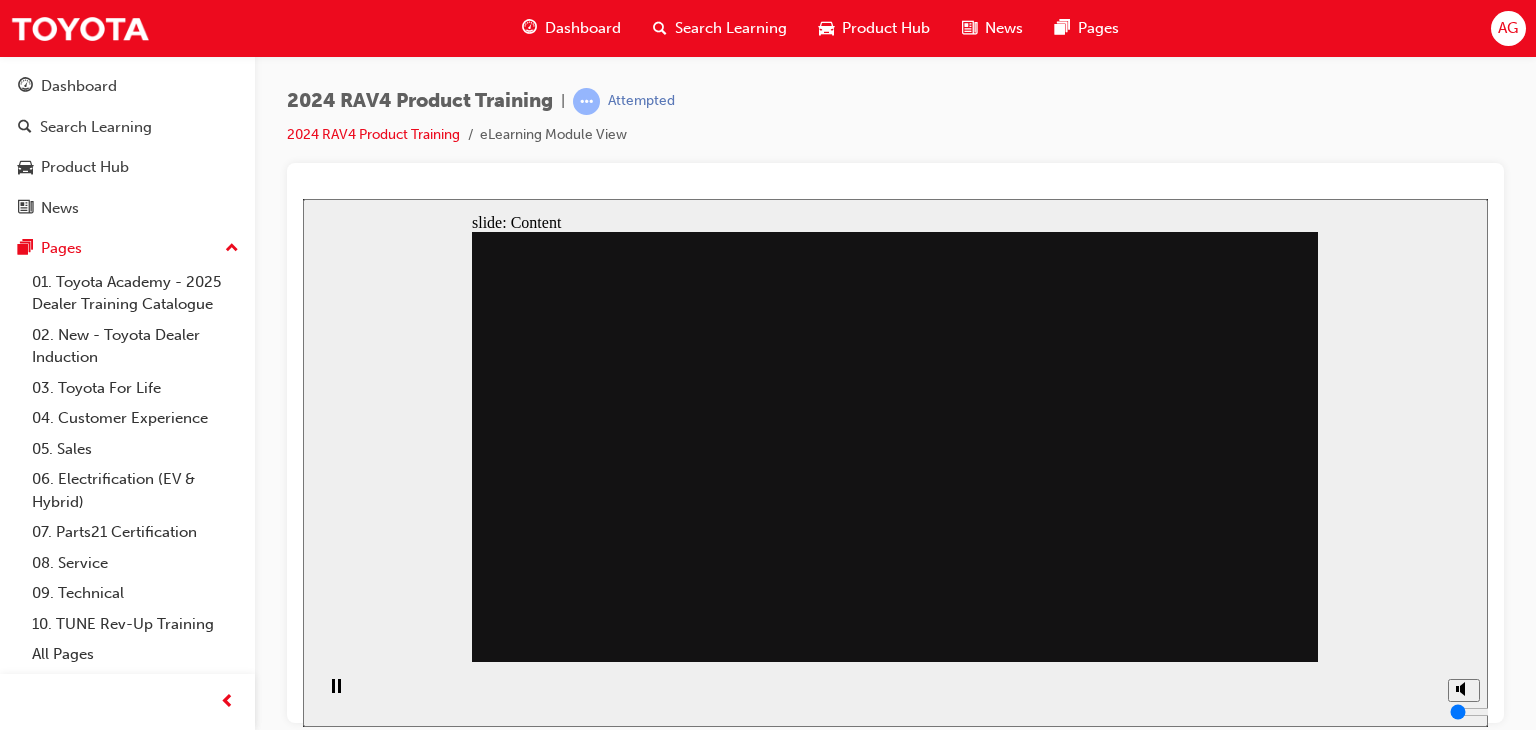 click 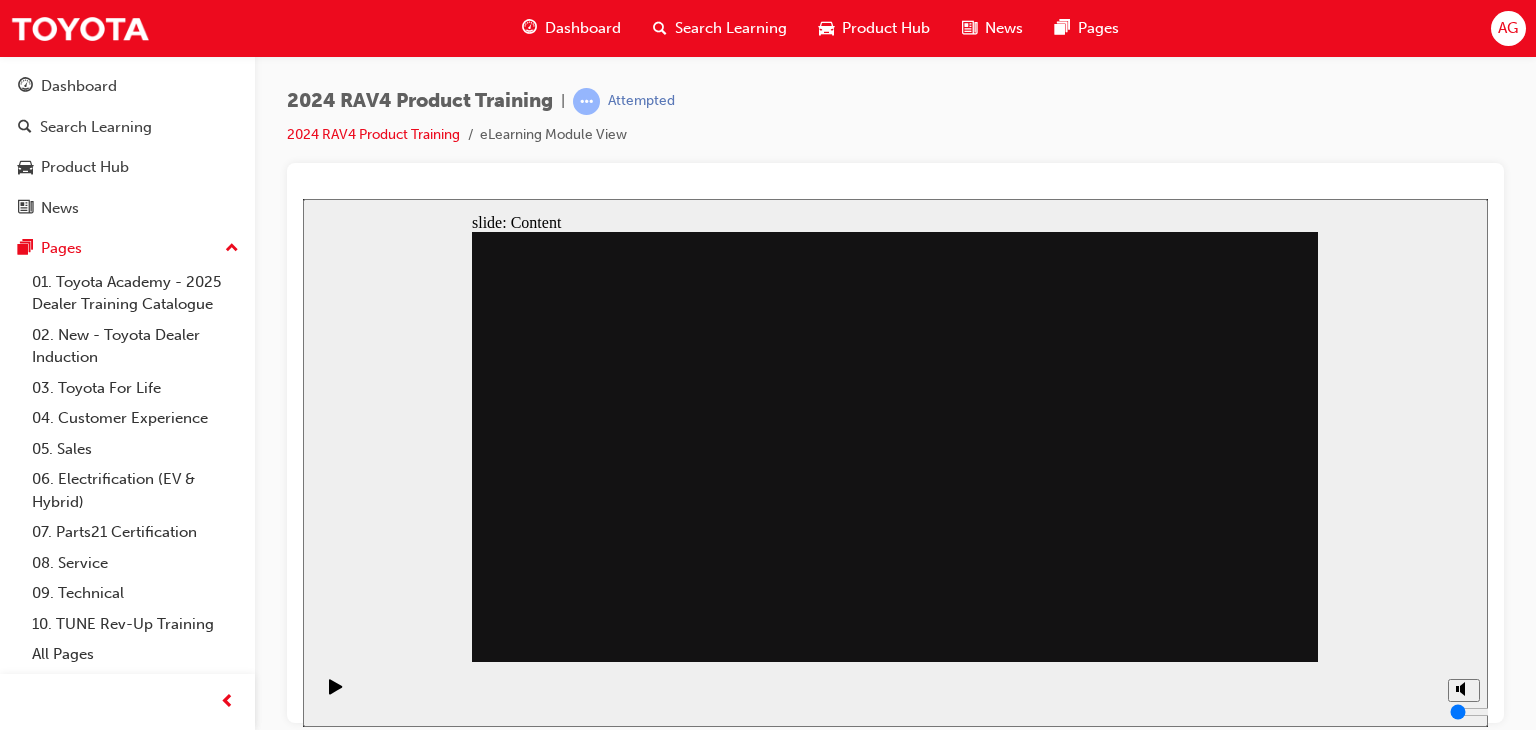 click 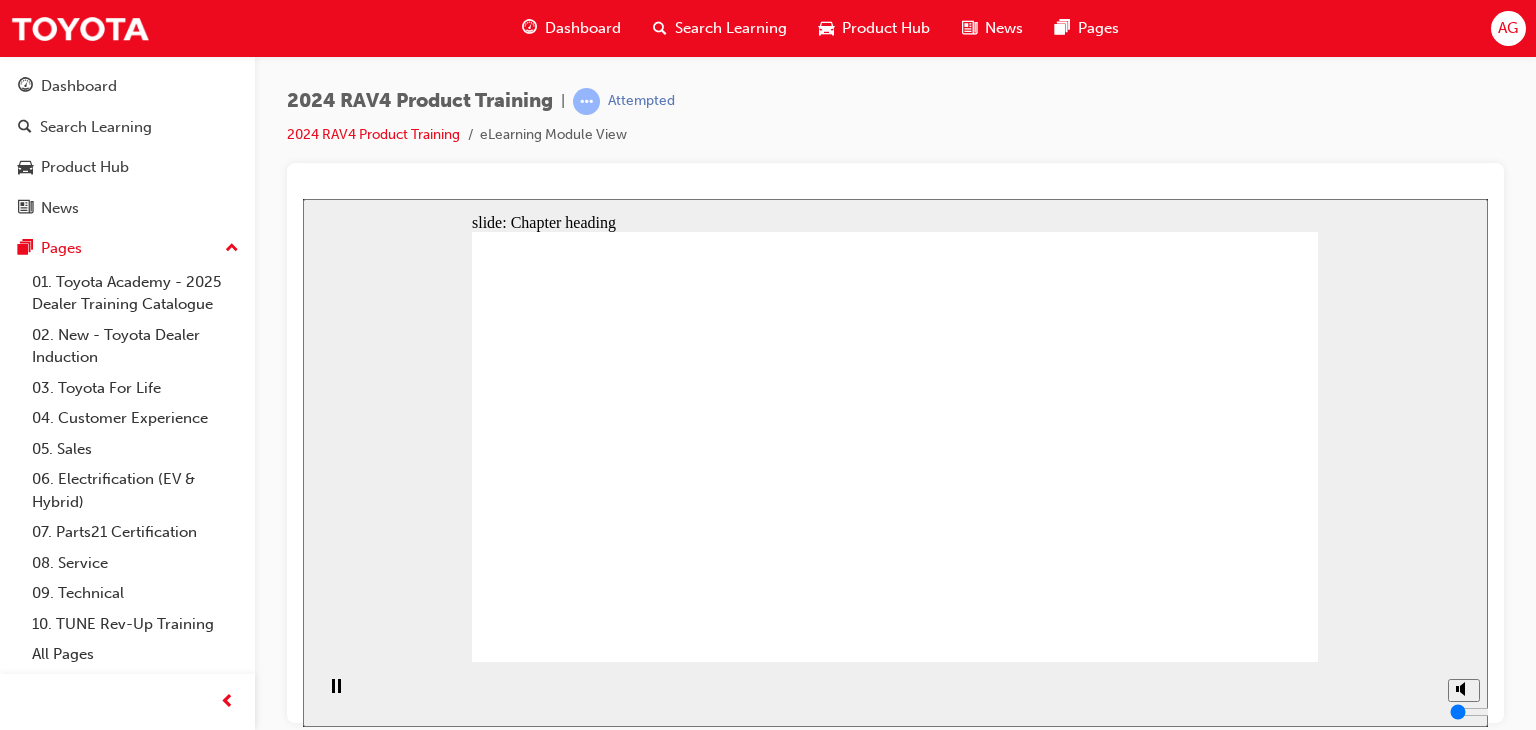 click 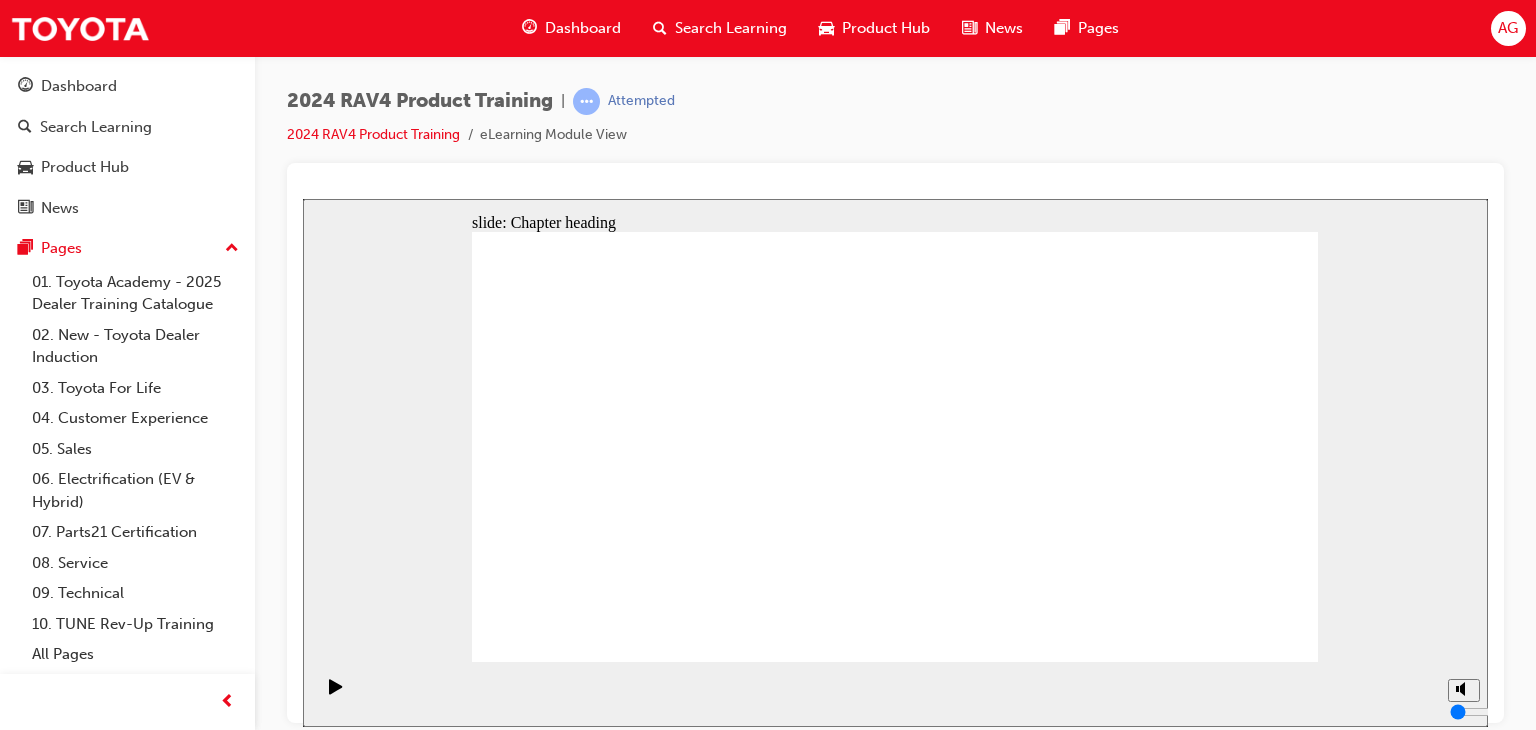 click 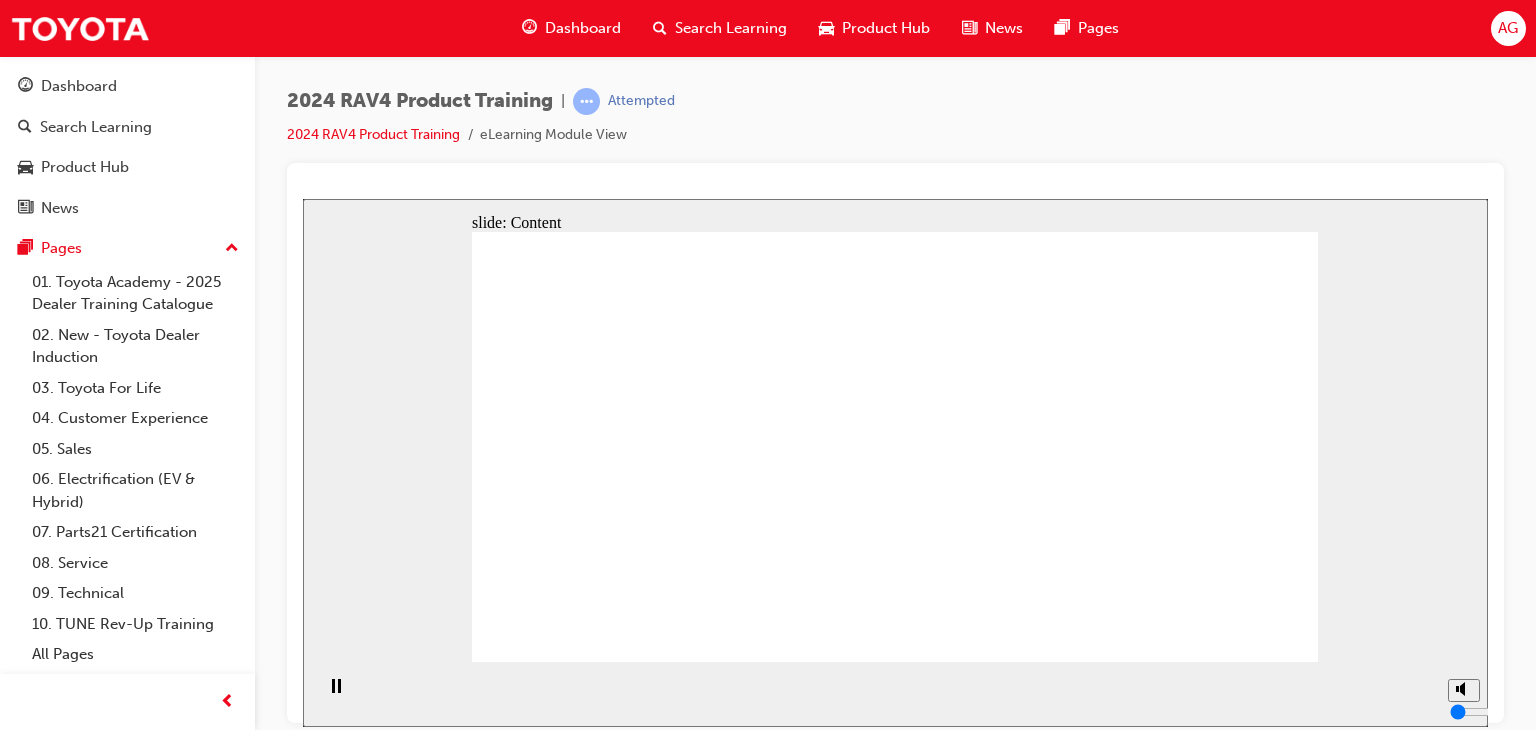 click 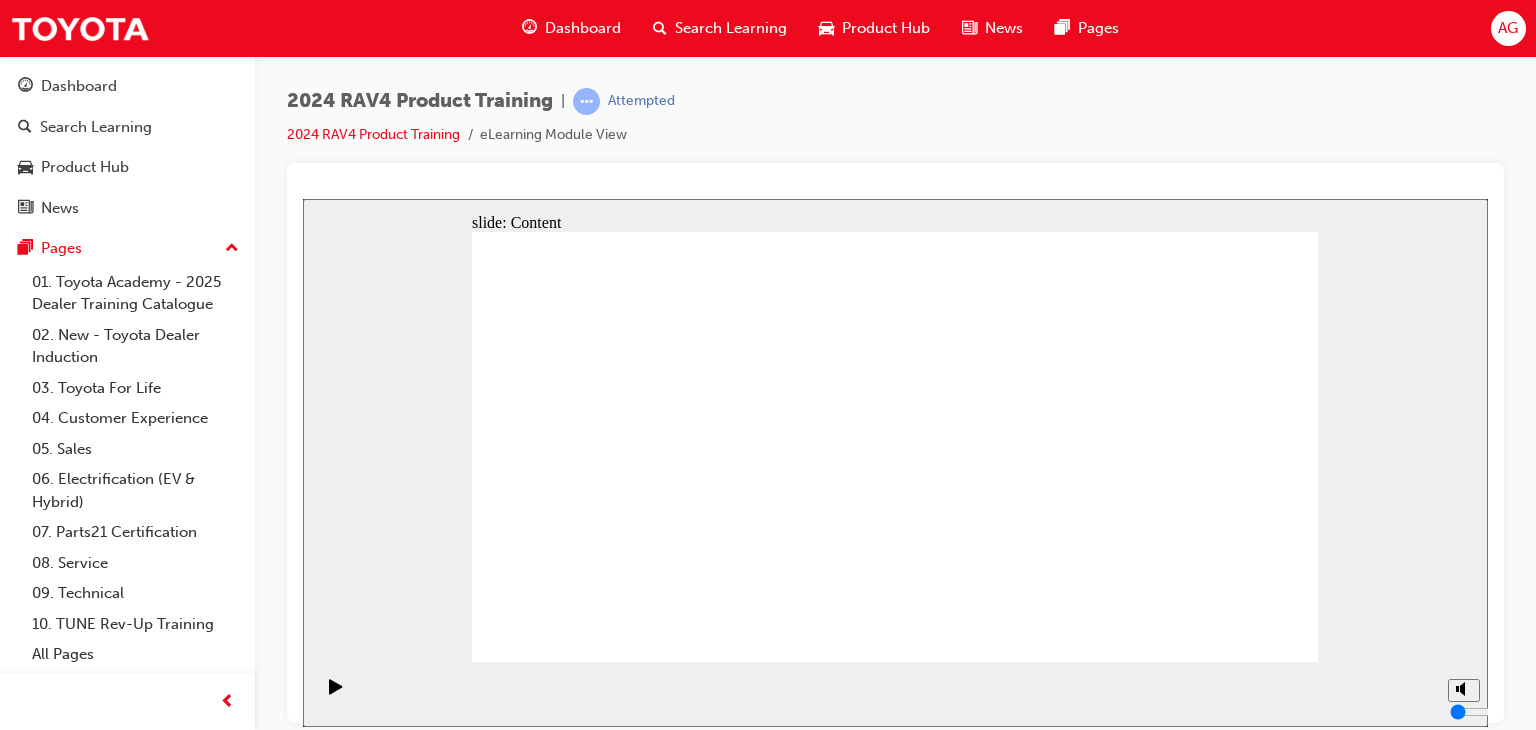 click 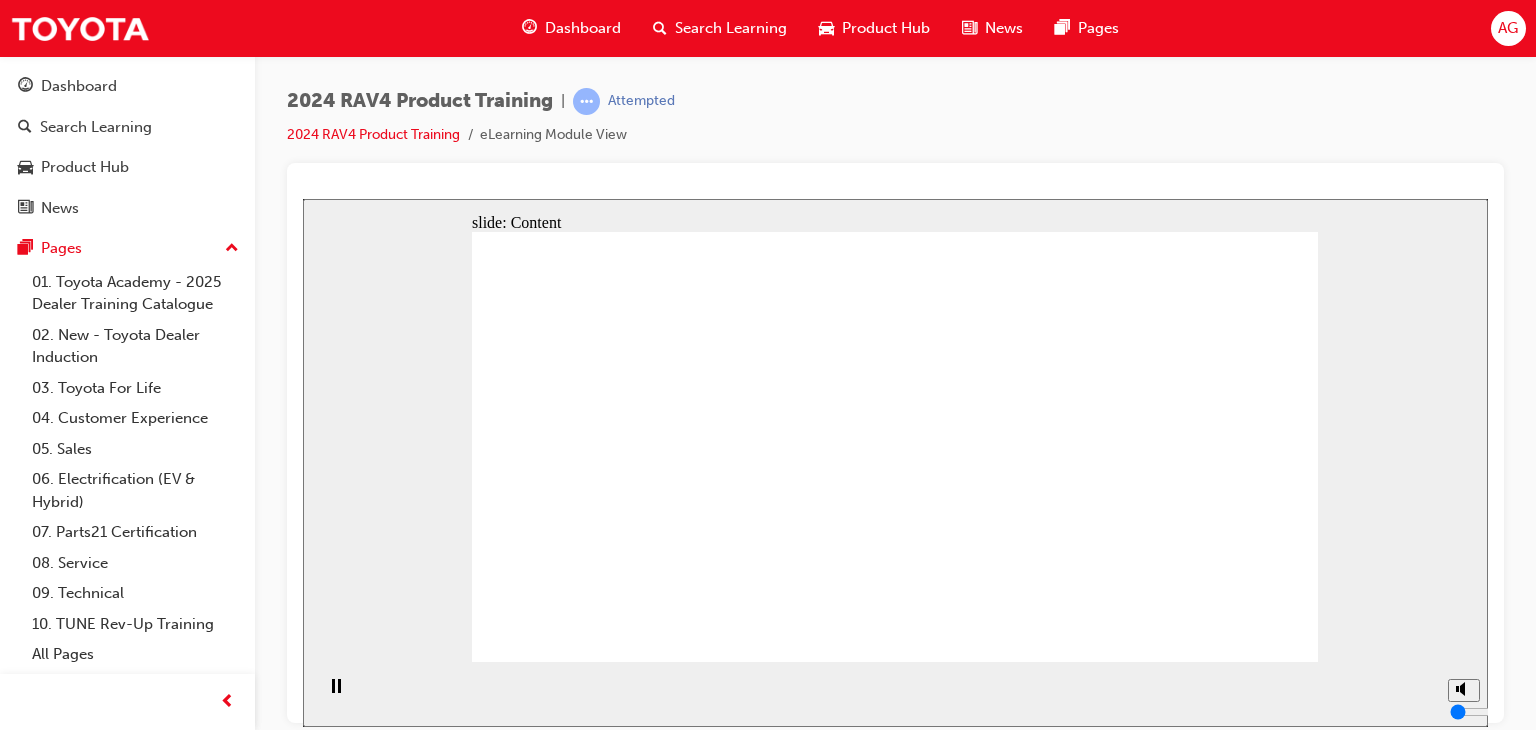 click 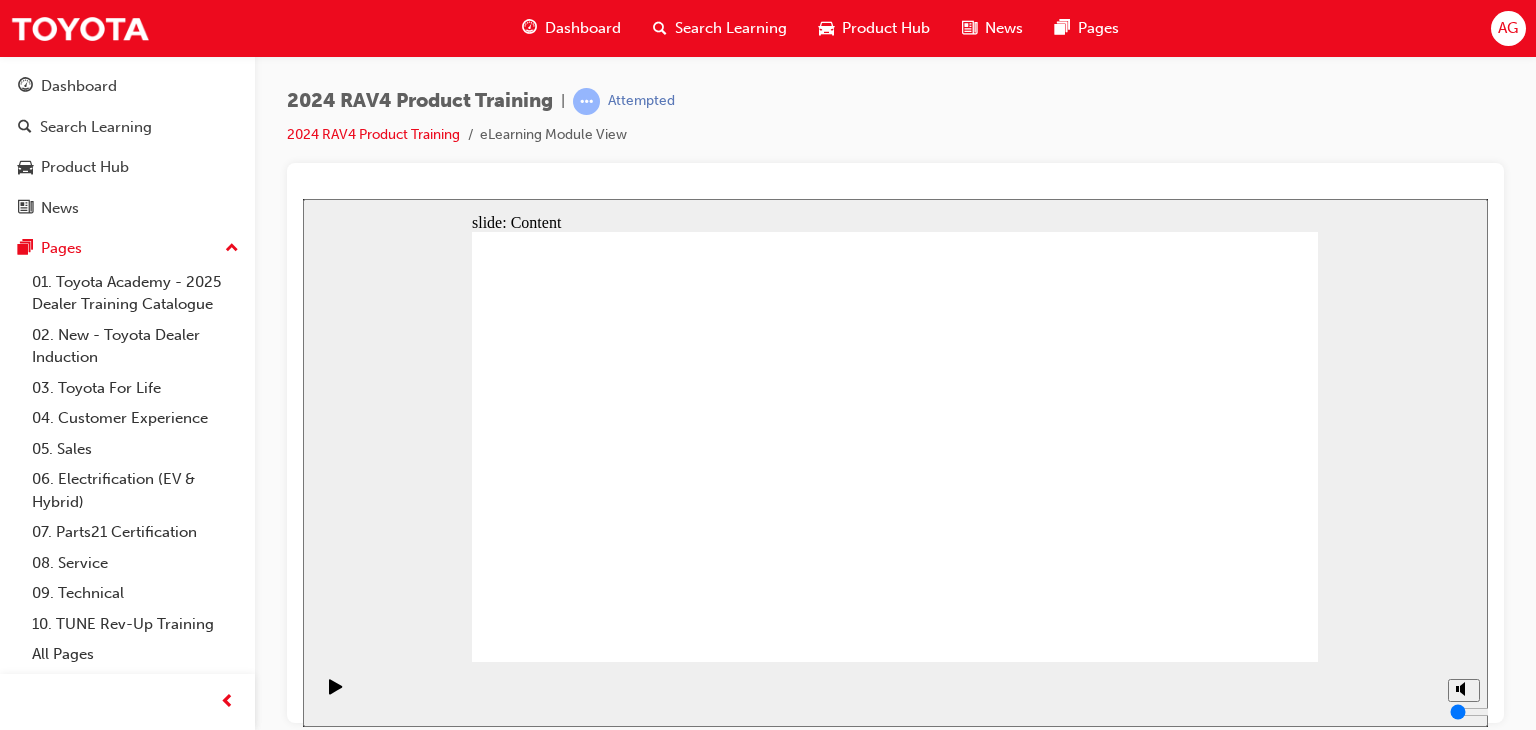 click 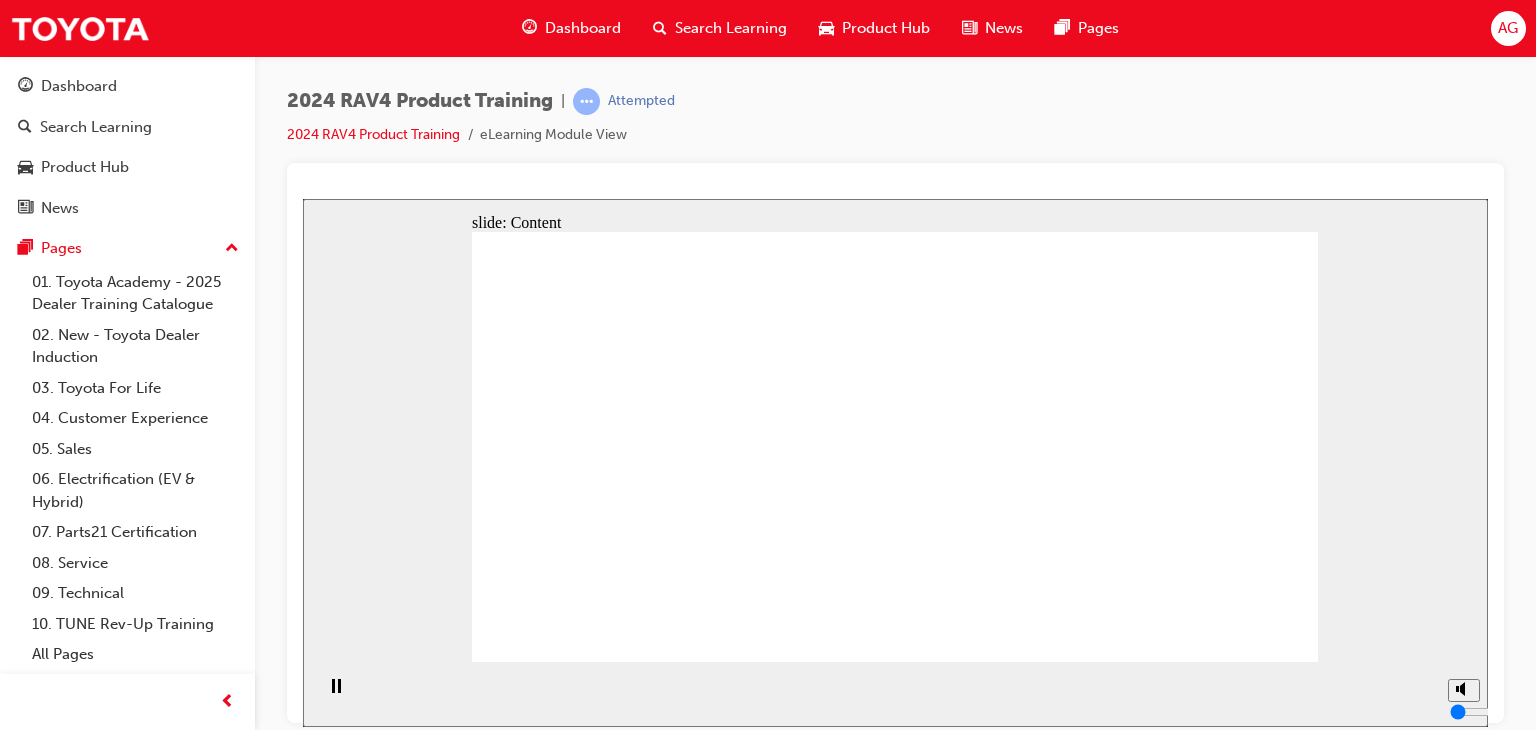 click 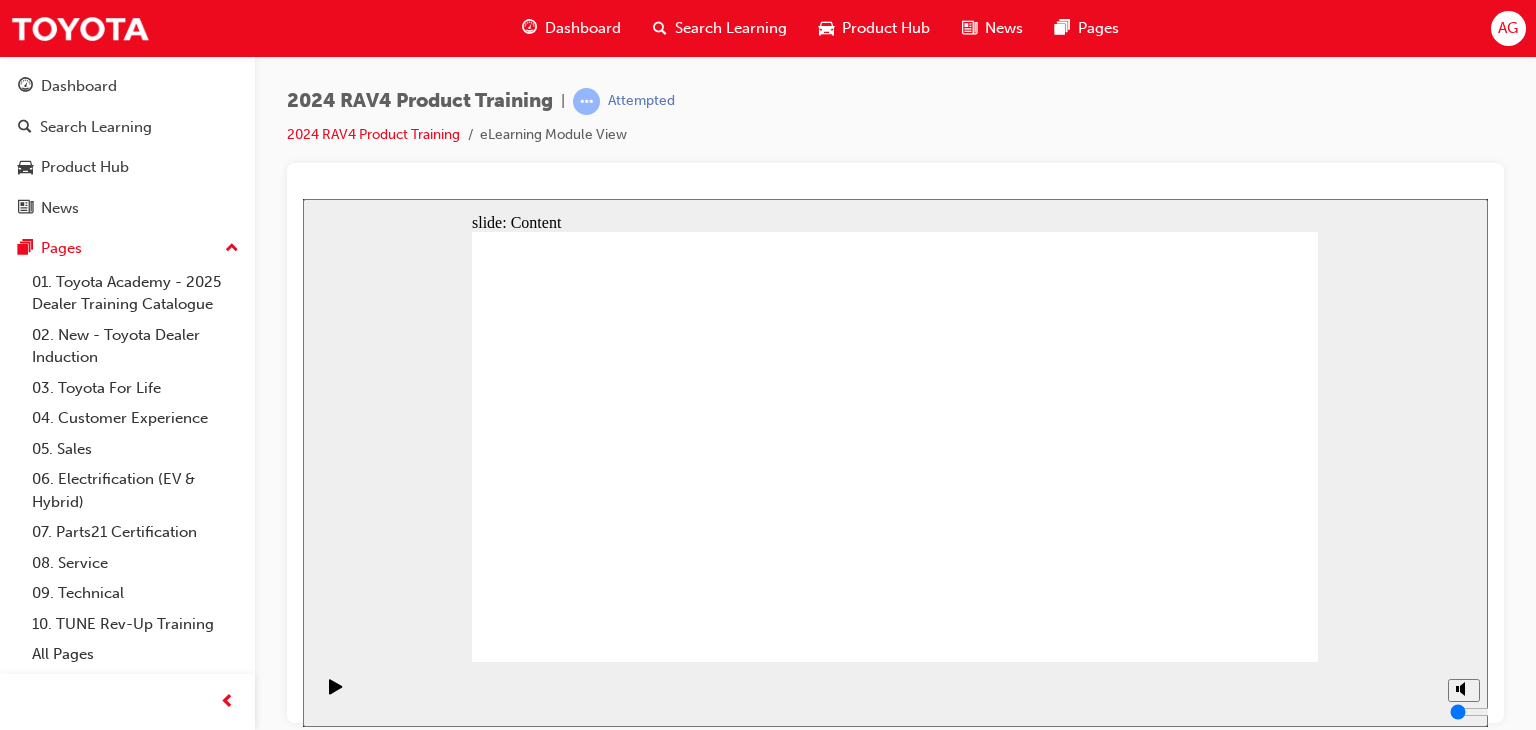 click 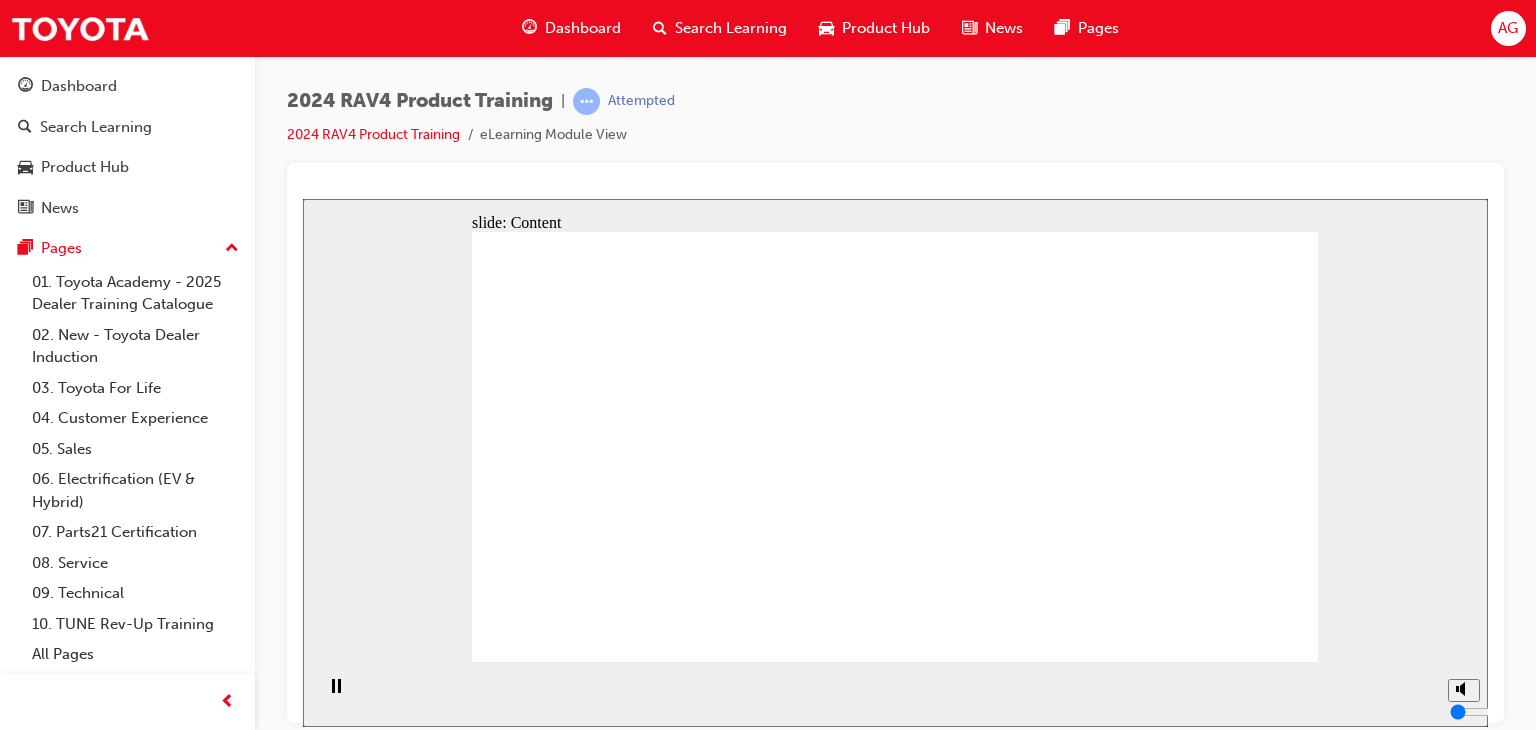 click 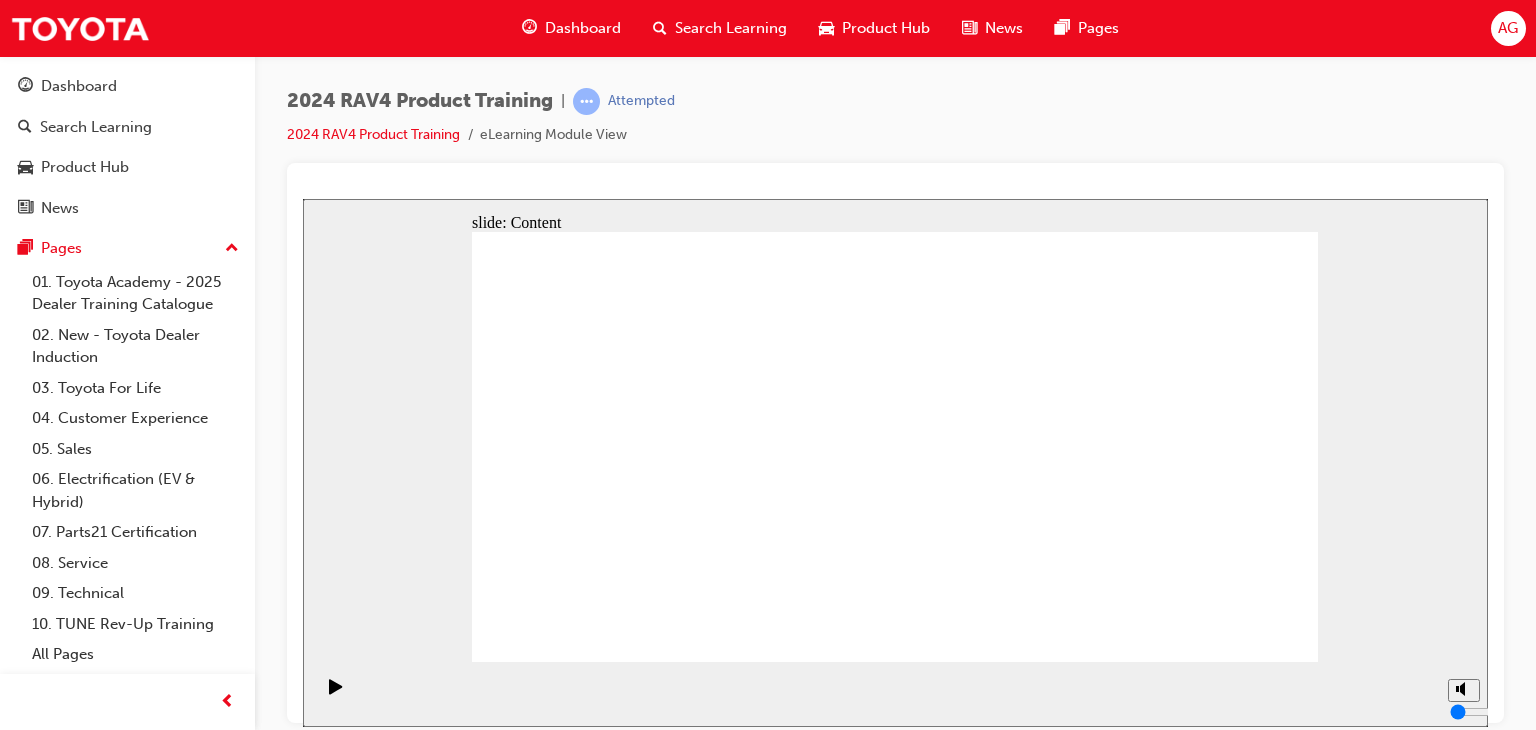 click 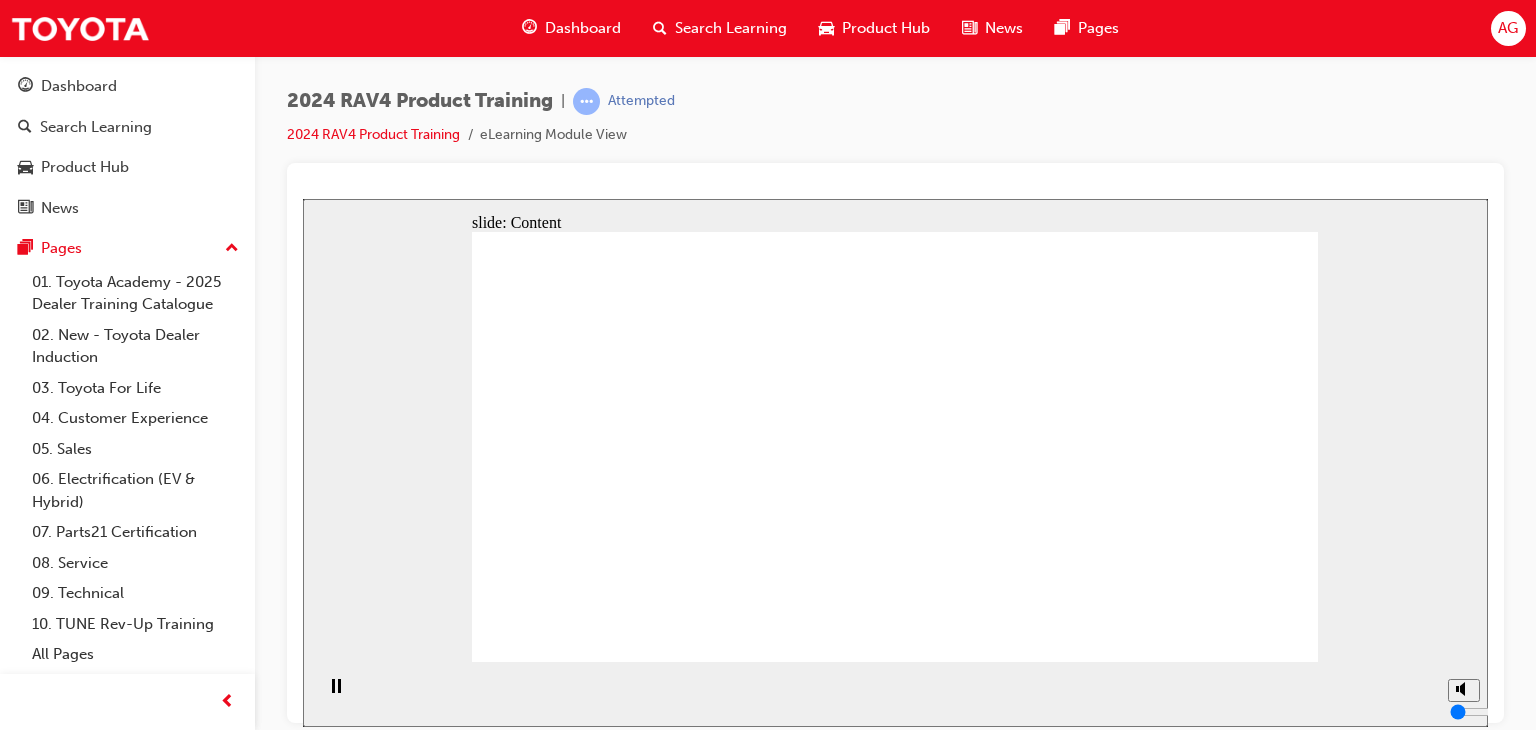 click 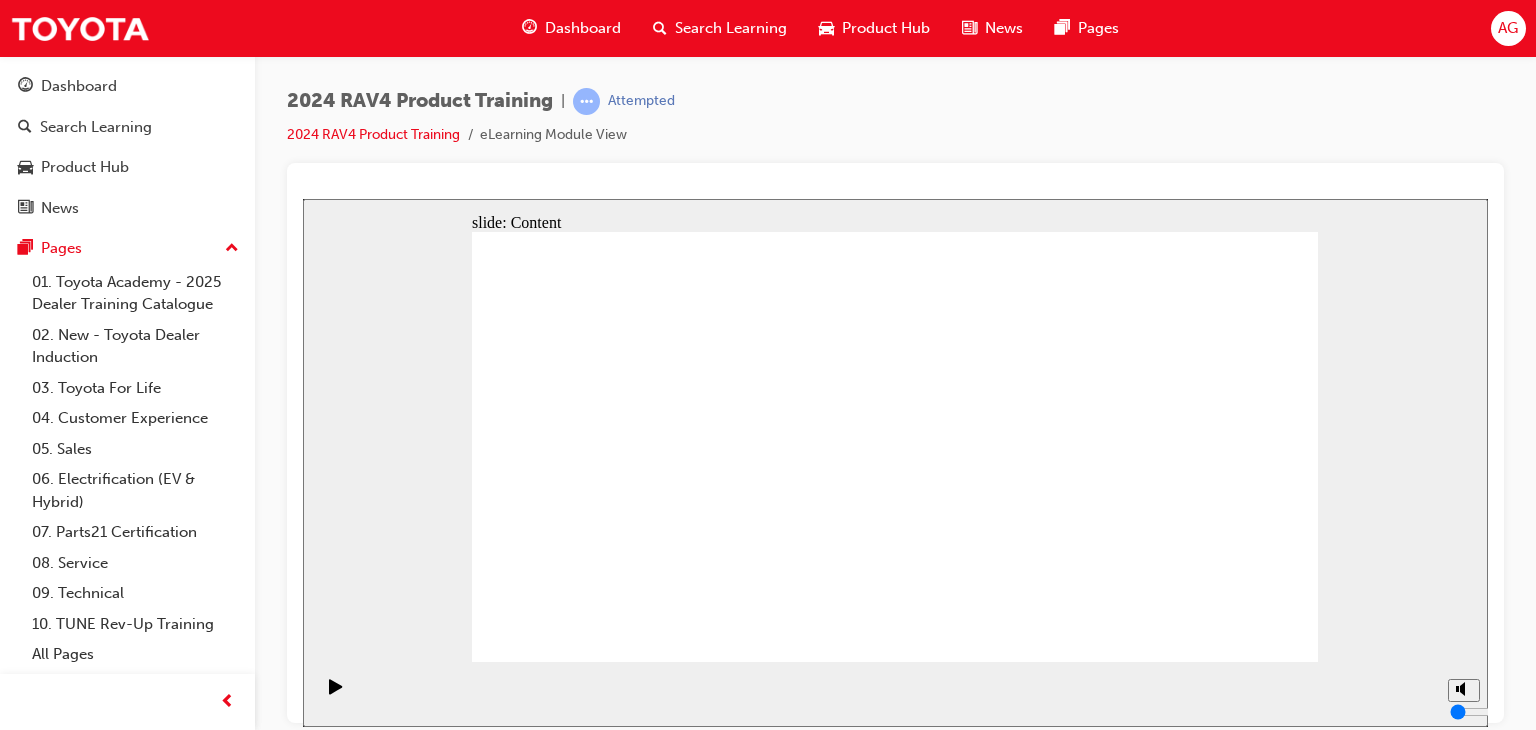 click 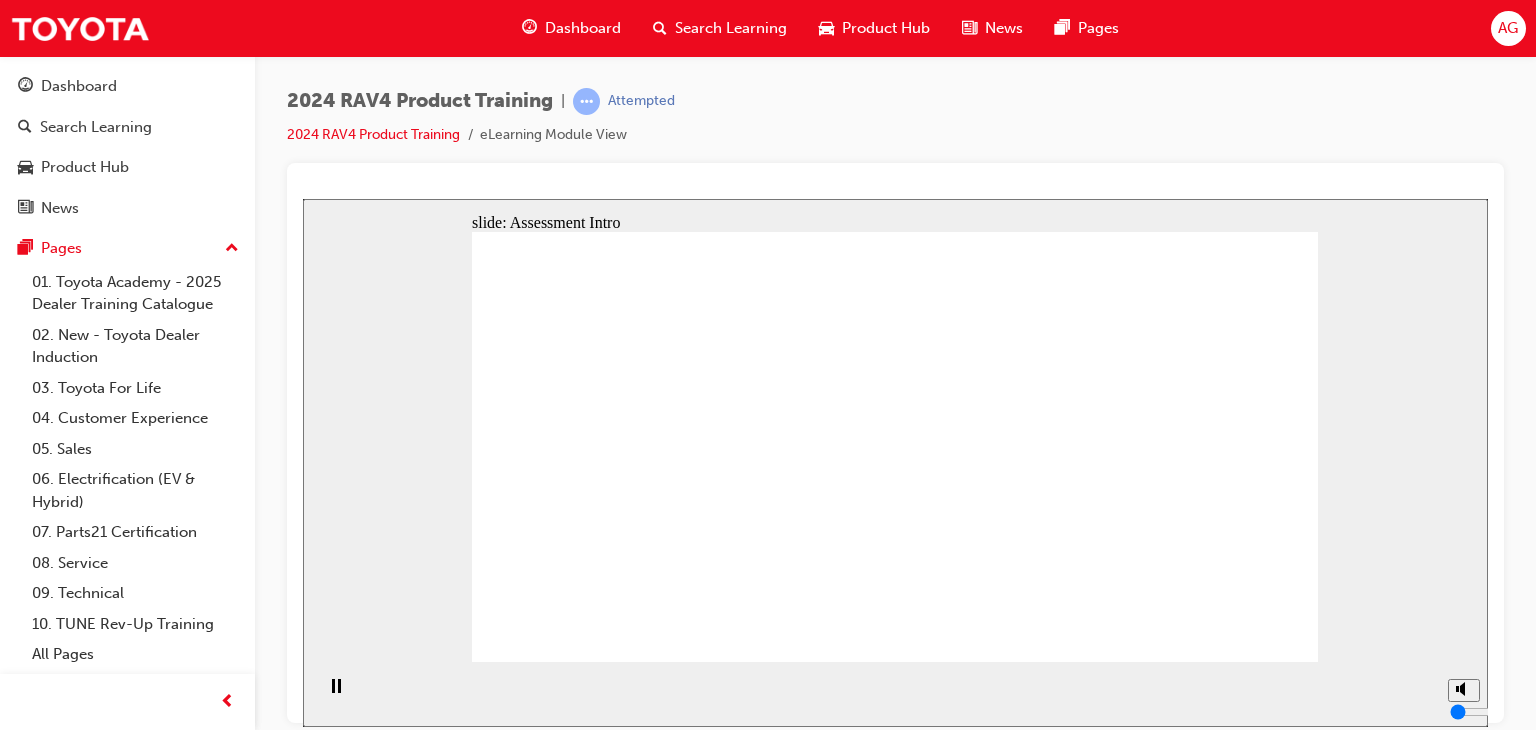 click 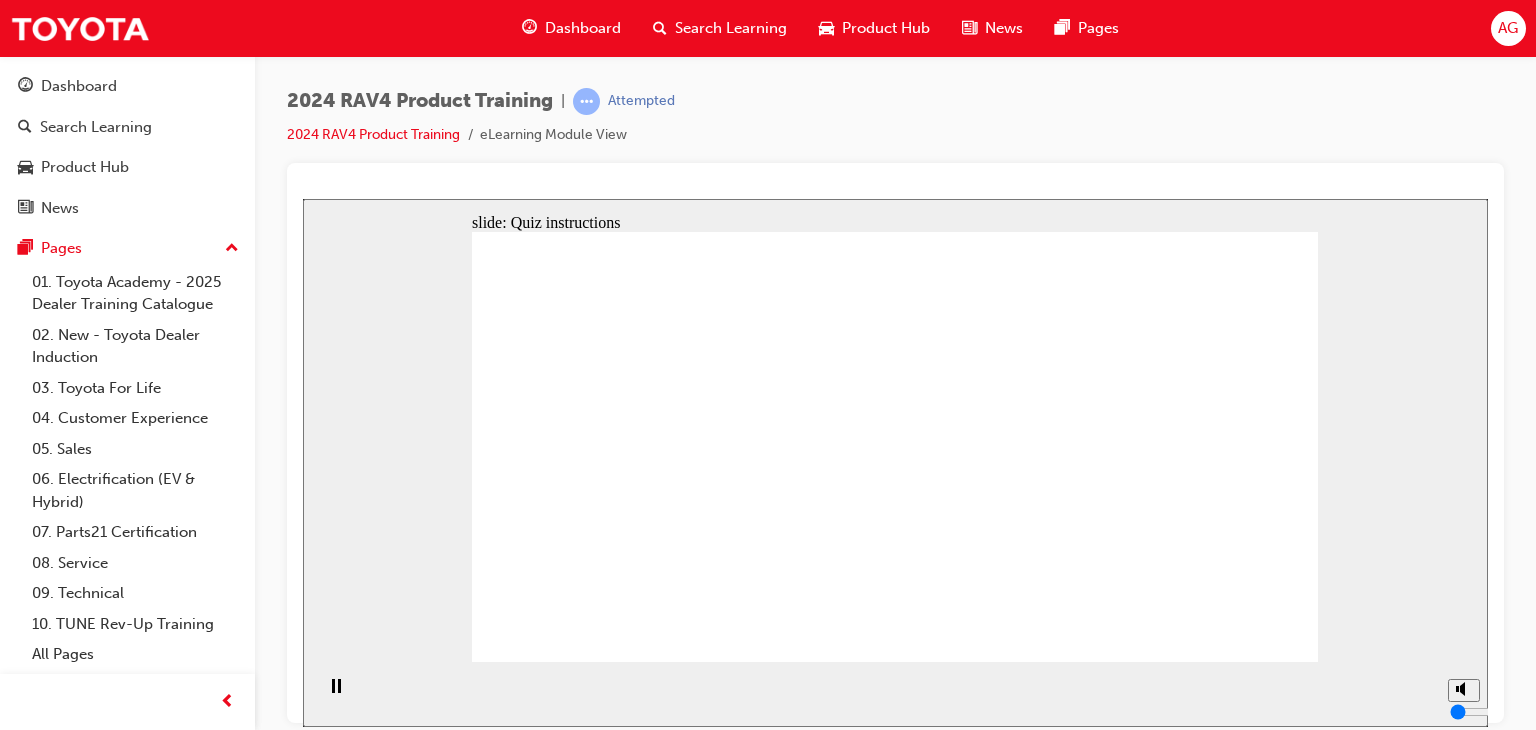 click 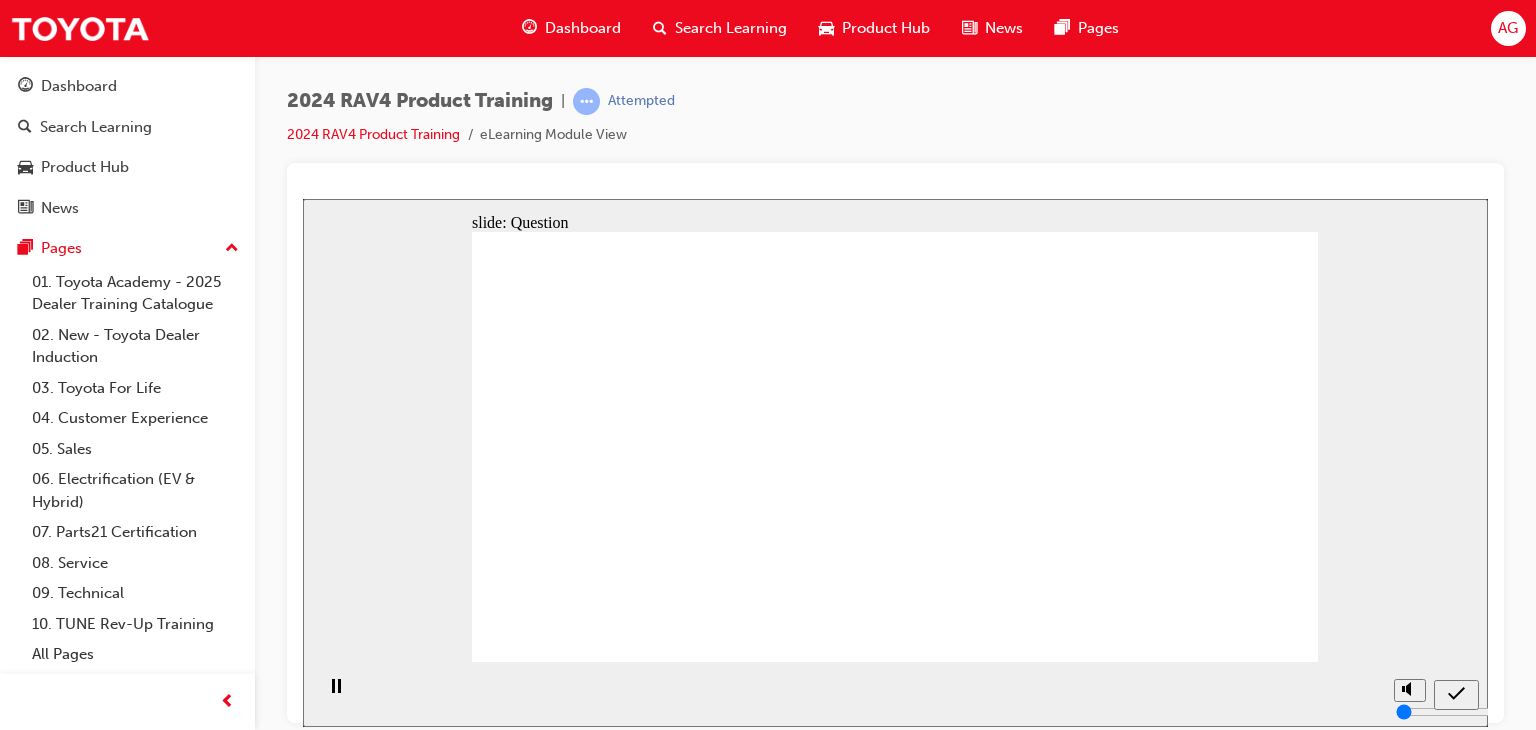 click 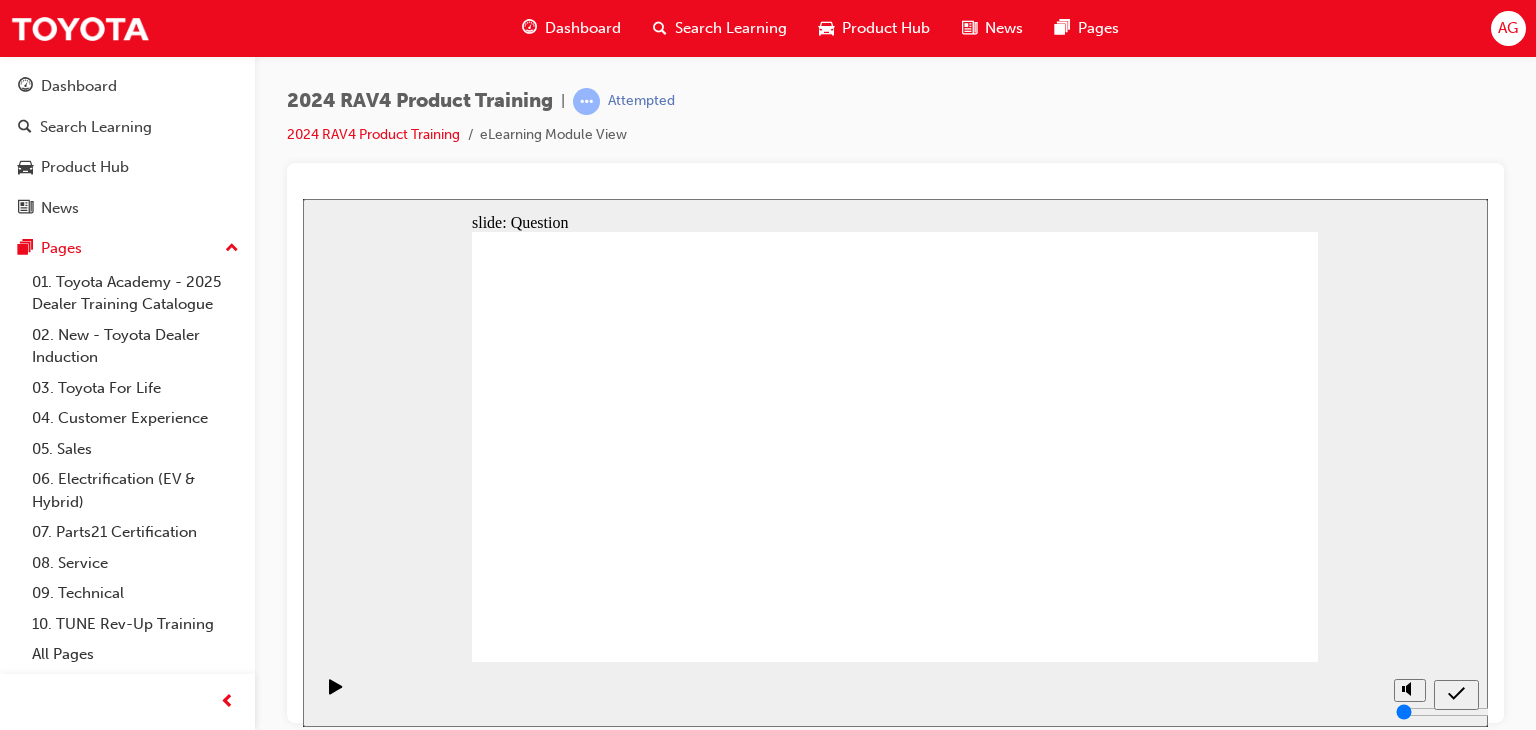 click 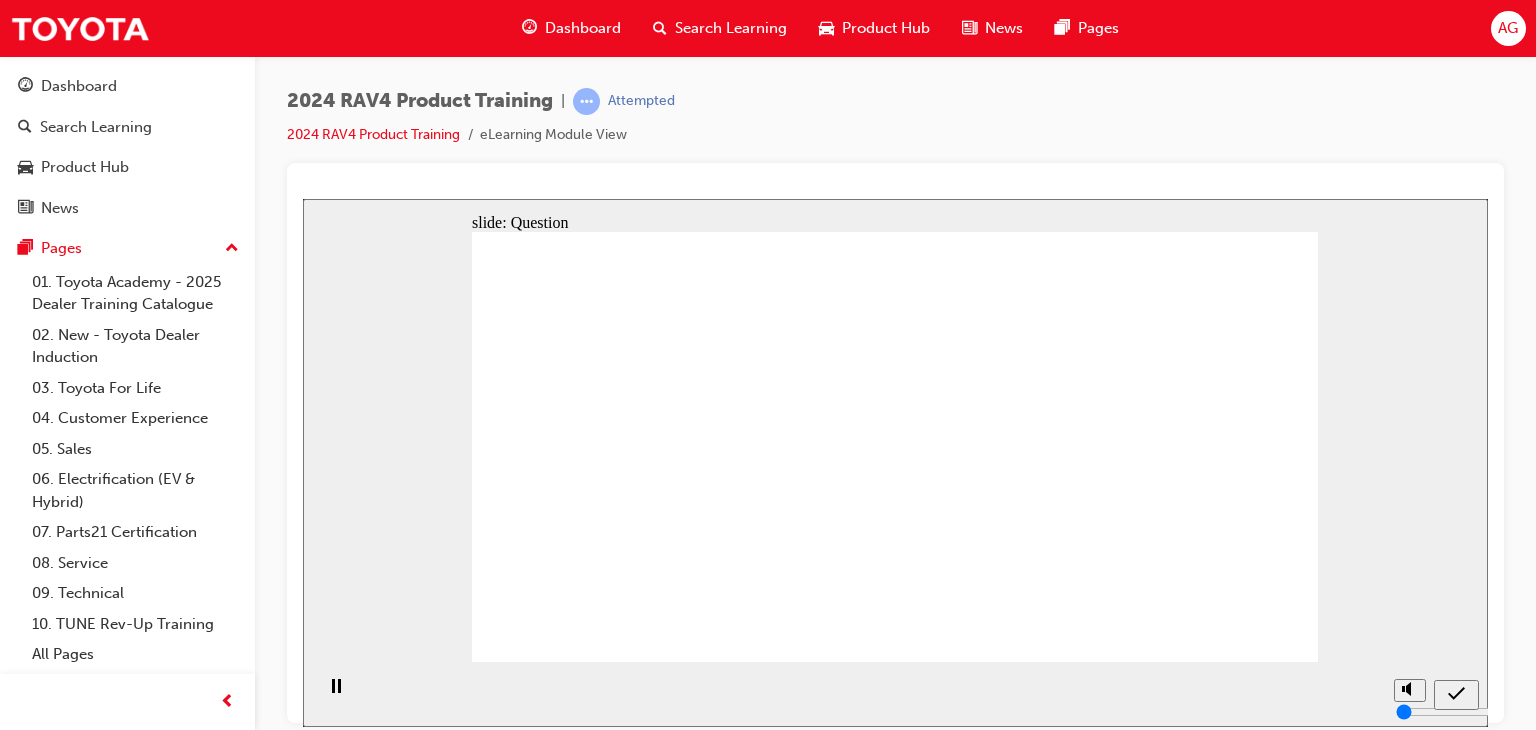 click 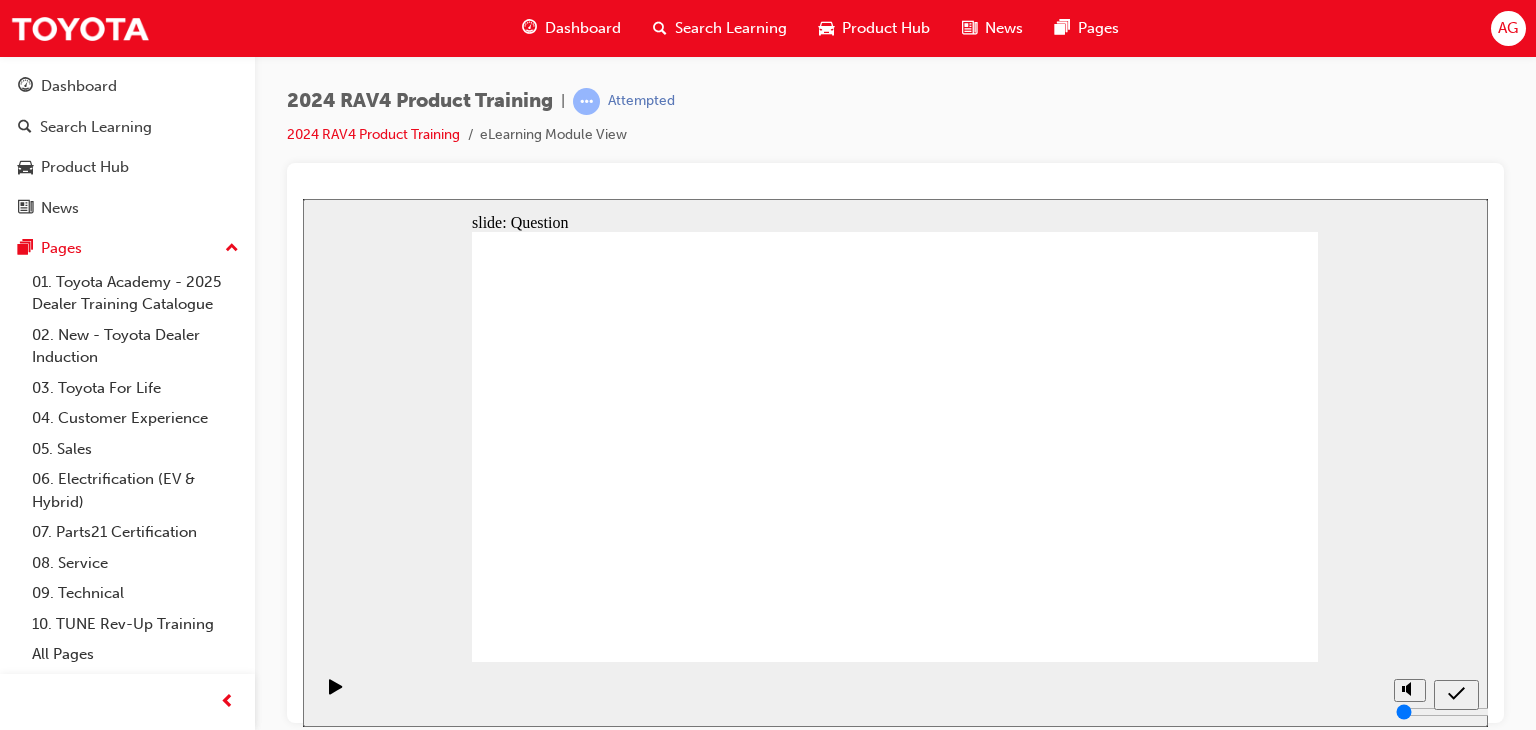 click 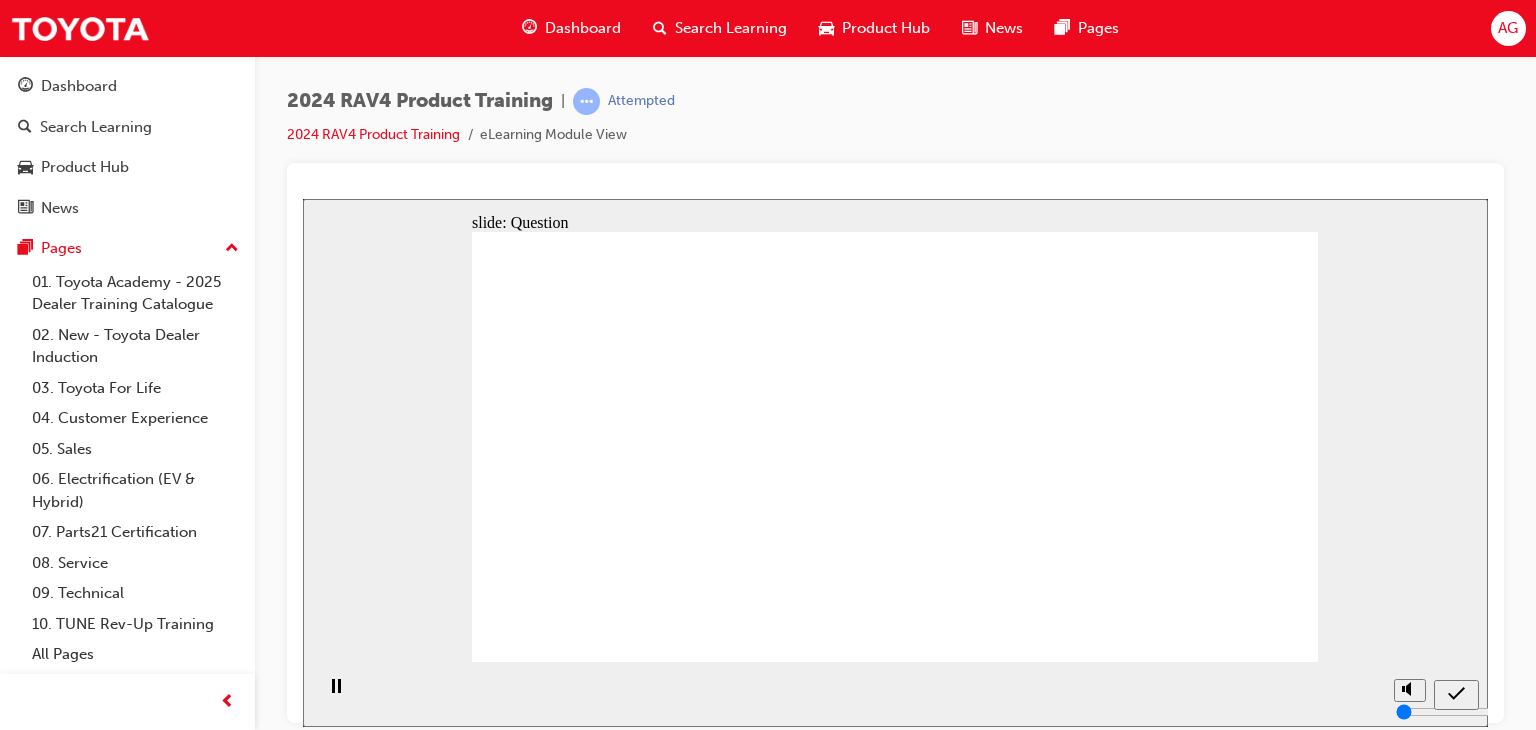 drag, startPoint x: 992, startPoint y: 427, endPoint x: 626, endPoint y: 579, distance: 396.30795 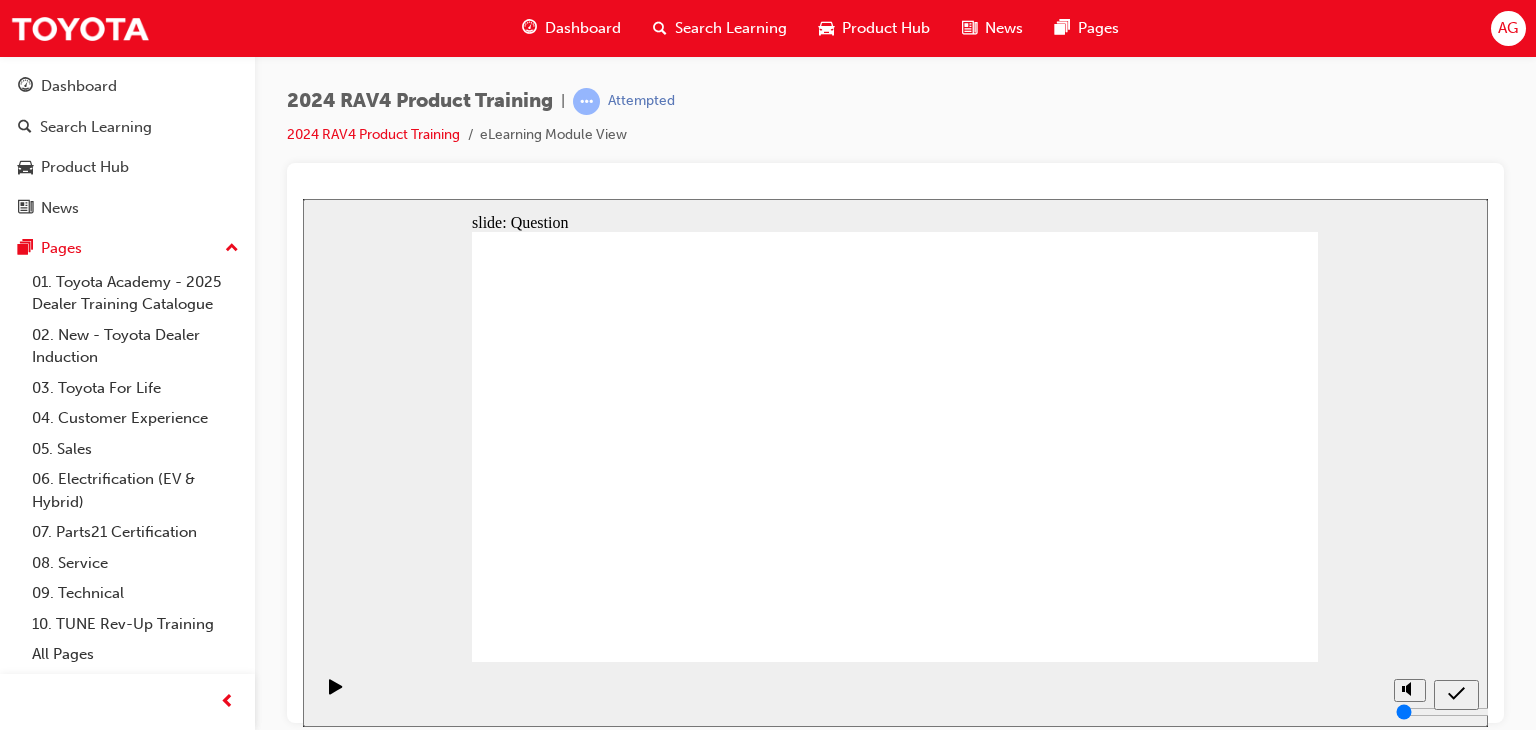 drag, startPoint x: 782, startPoint y: 403, endPoint x: 1099, endPoint y: 541, distance: 345.73544 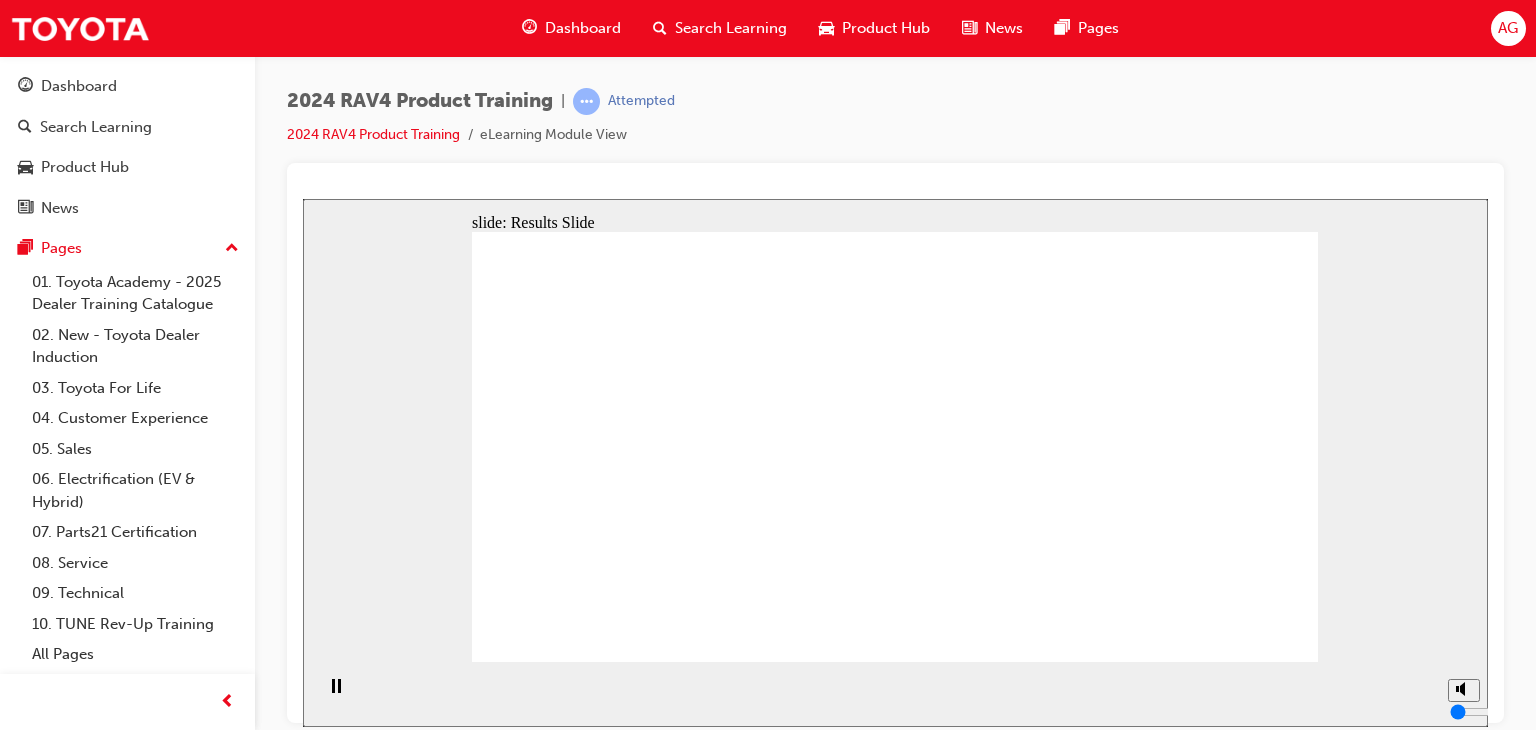 click on "YOUR SCORE PASSING SCORE: 100% YOUR POINTS PASSING SCORE: 5" at bounding box center (895, 1627) 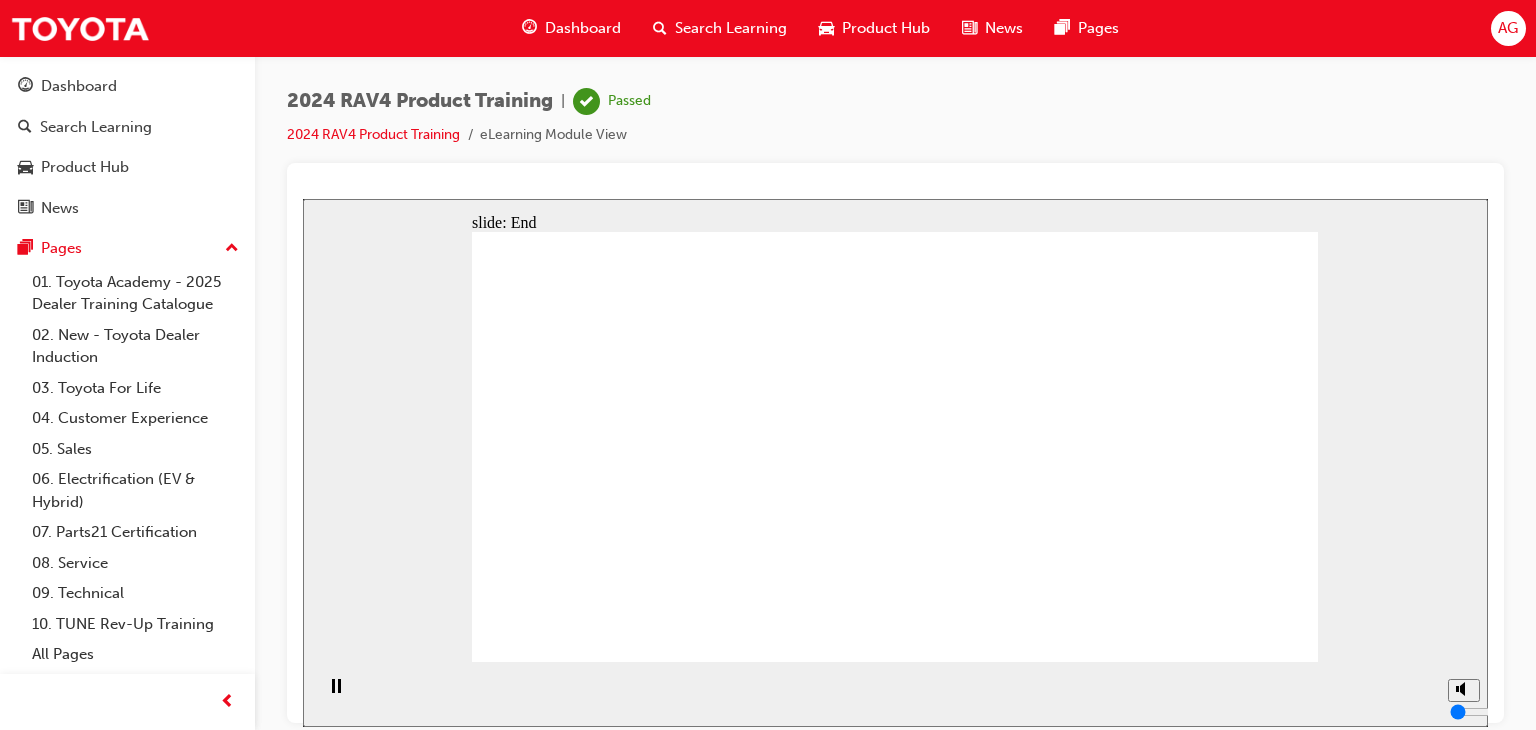 click 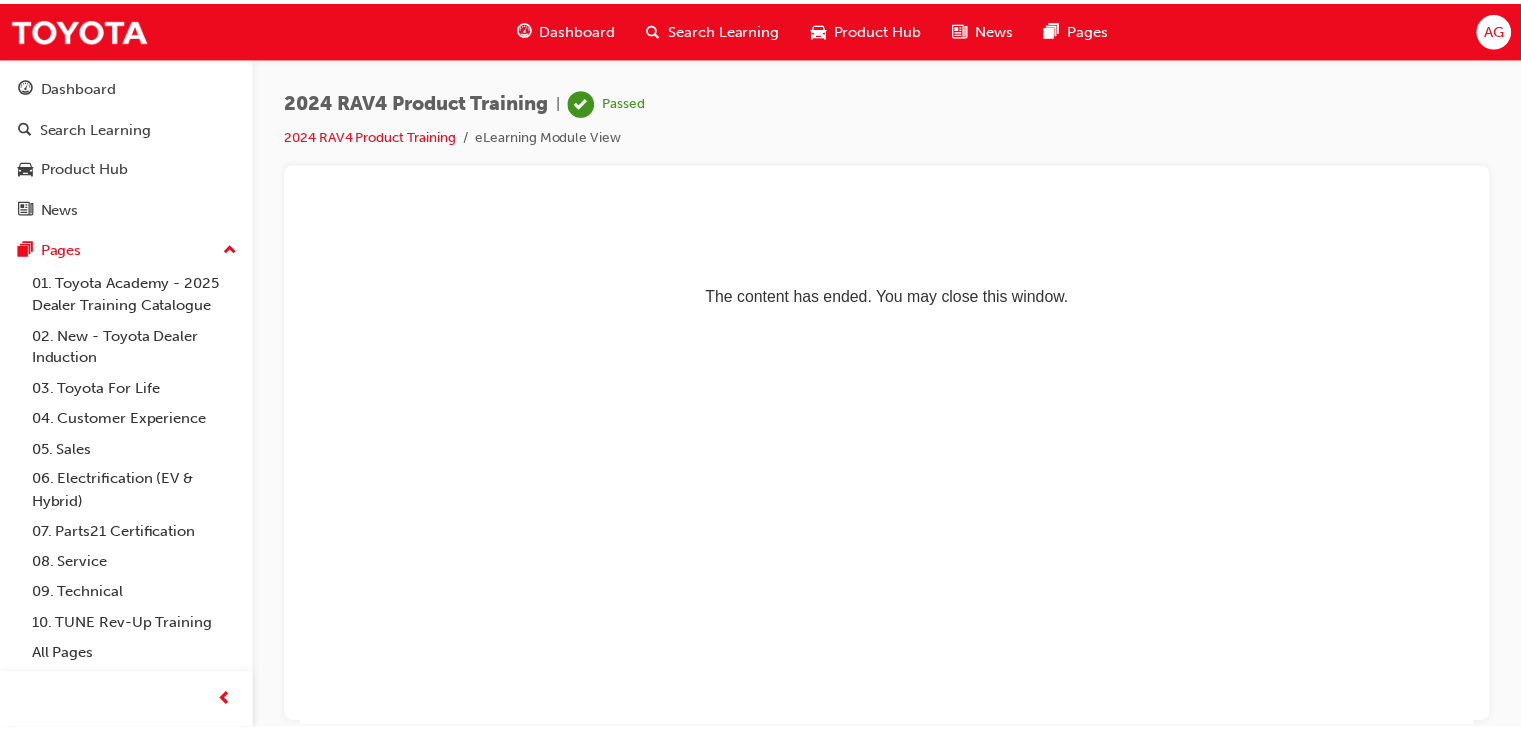 scroll, scrollTop: 0, scrollLeft: 0, axis: both 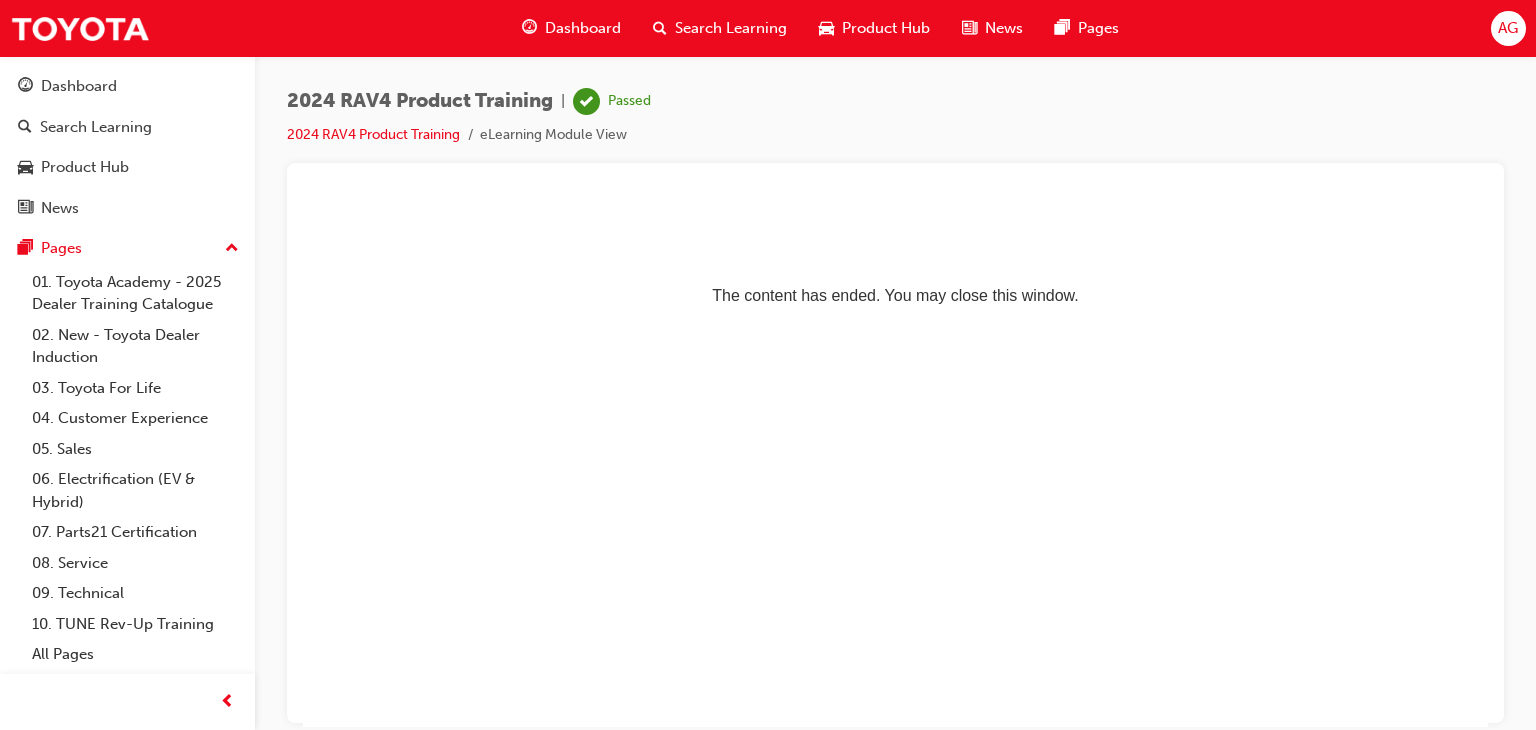 click on "The content has ended. You may close this window." at bounding box center (895, 259) 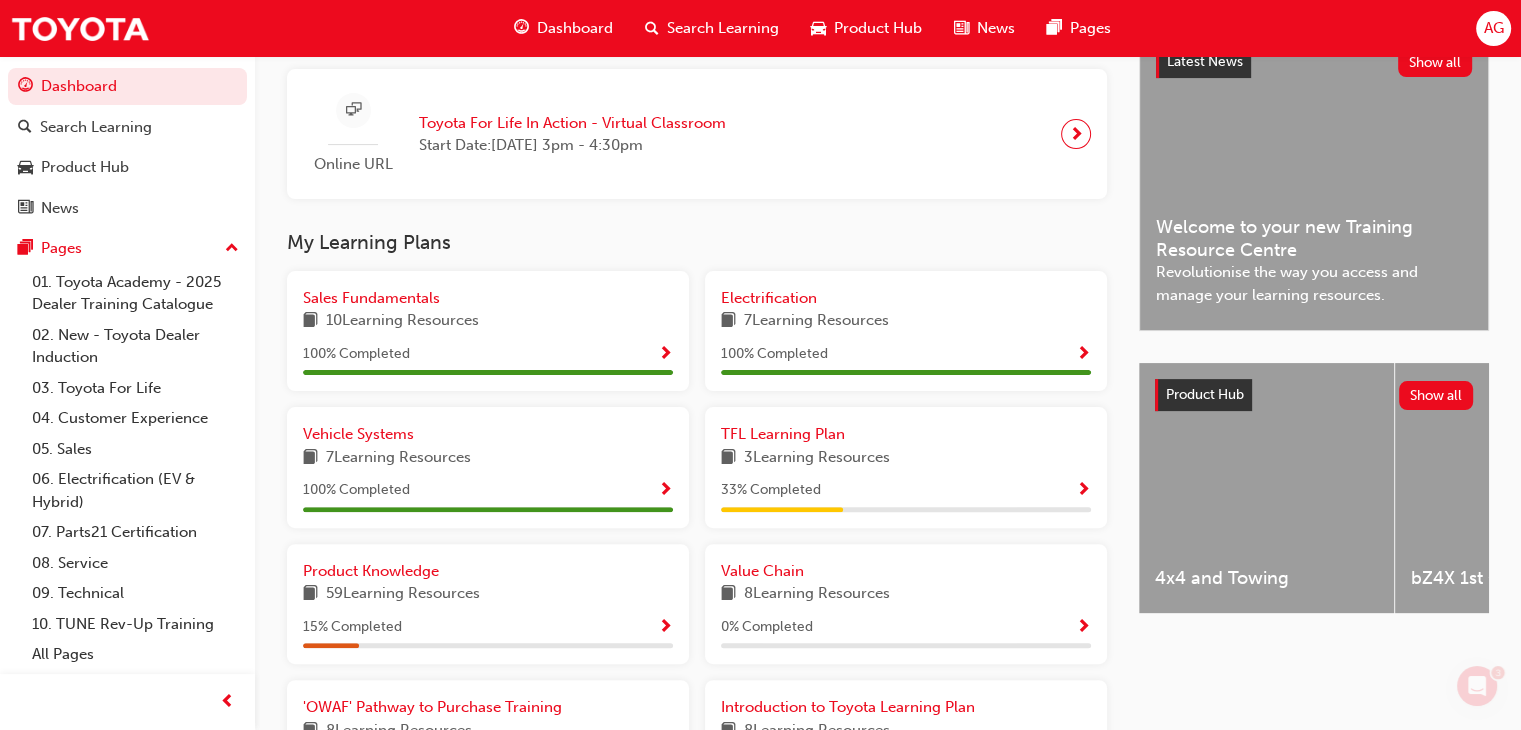 scroll, scrollTop: 600, scrollLeft: 0, axis: vertical 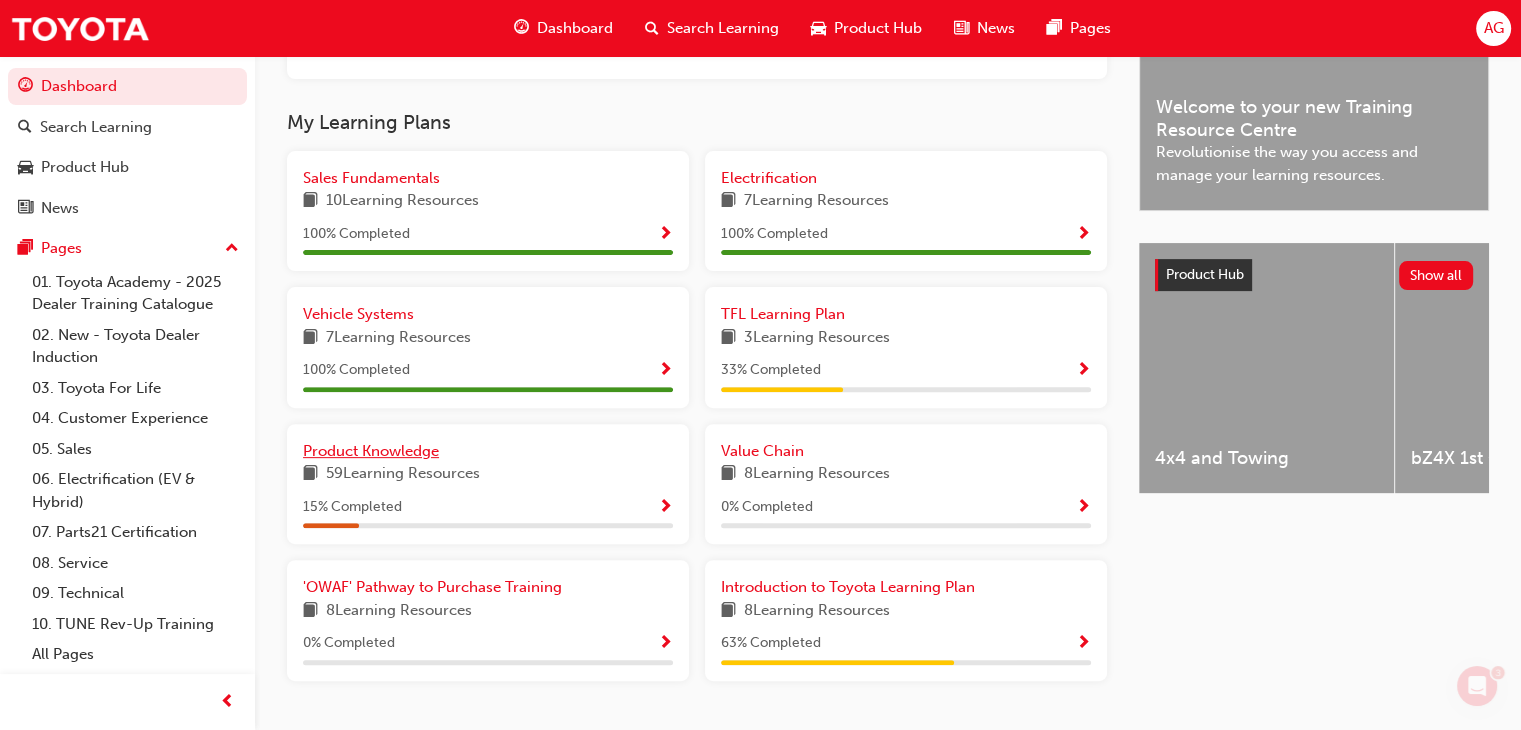 click on "Product Knowledge" at bounding box center [371, 451] 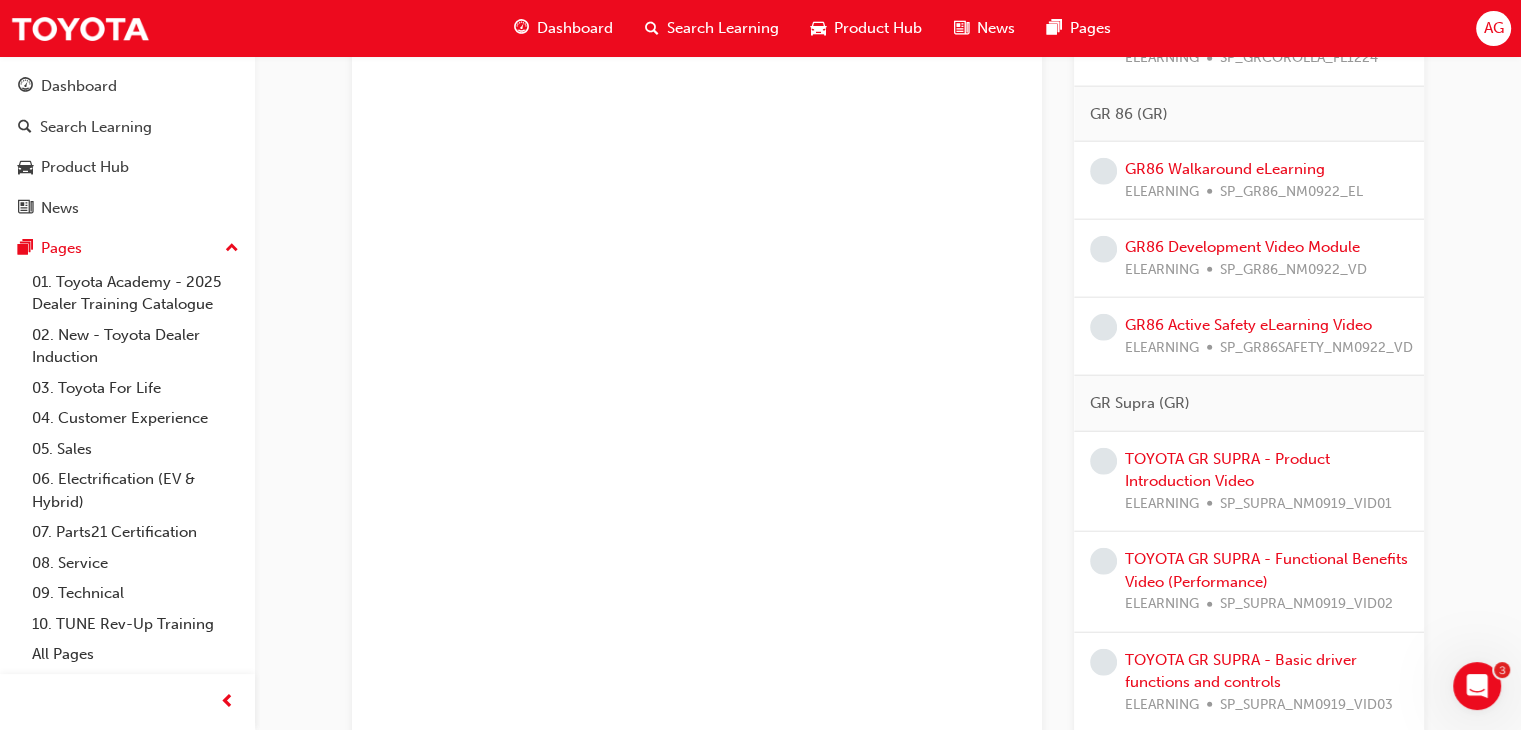 scroll, scrollTop: 5340, scrollLeft: 0, axis: vertical 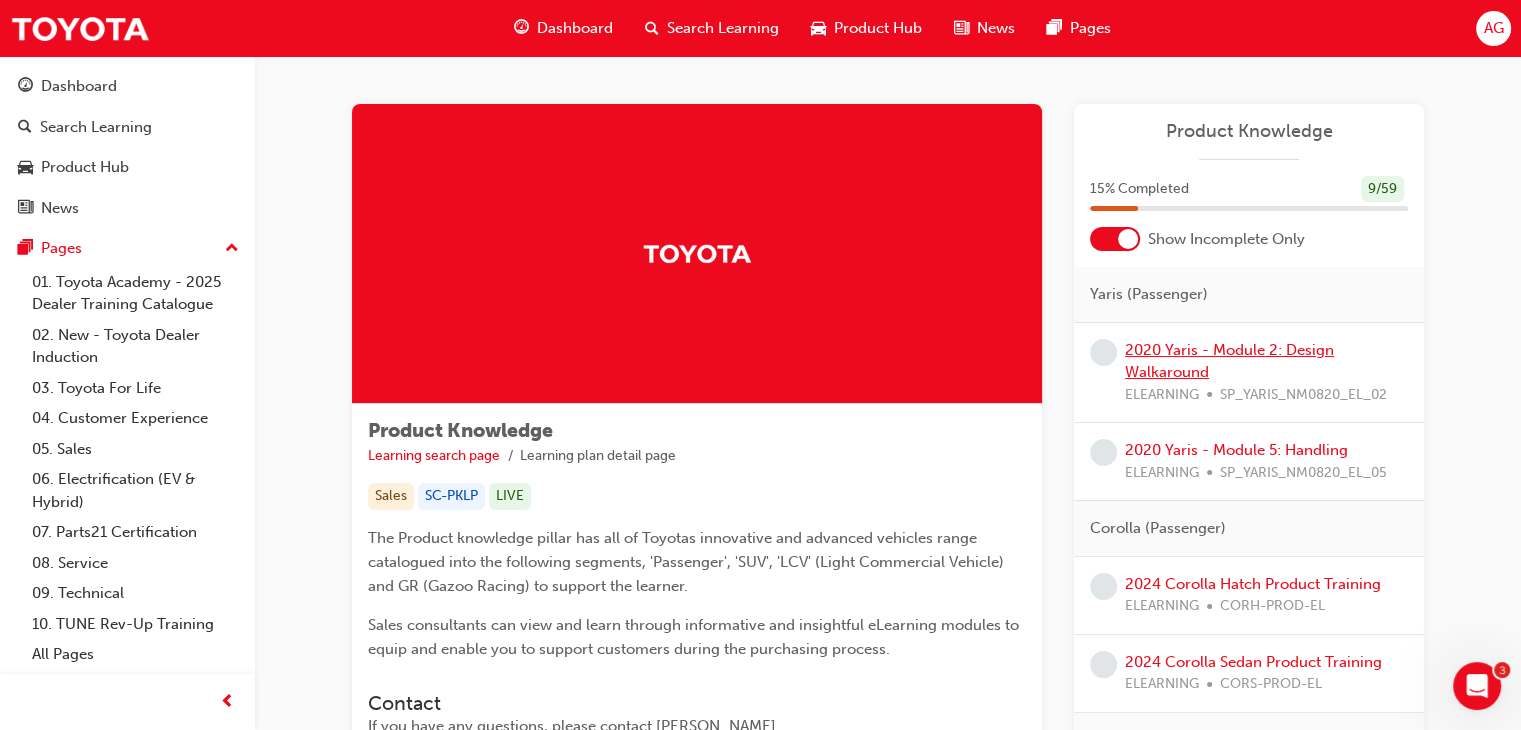 click on "2020 Yaris - Module 2: Design Walkaround" at bounding box center [1229, 361] 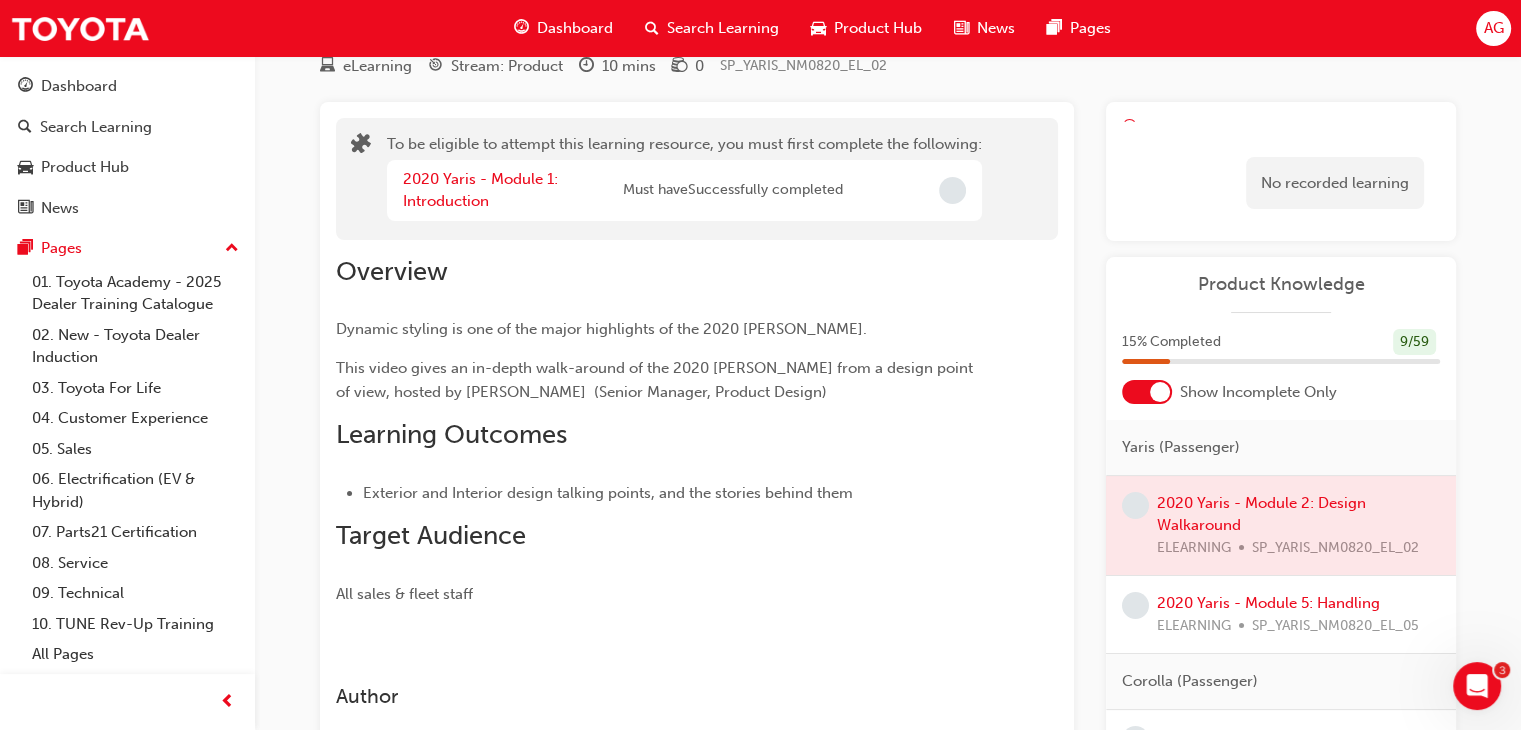 scroll, scrollTop: 0, scrollLeft: 0, axis: both 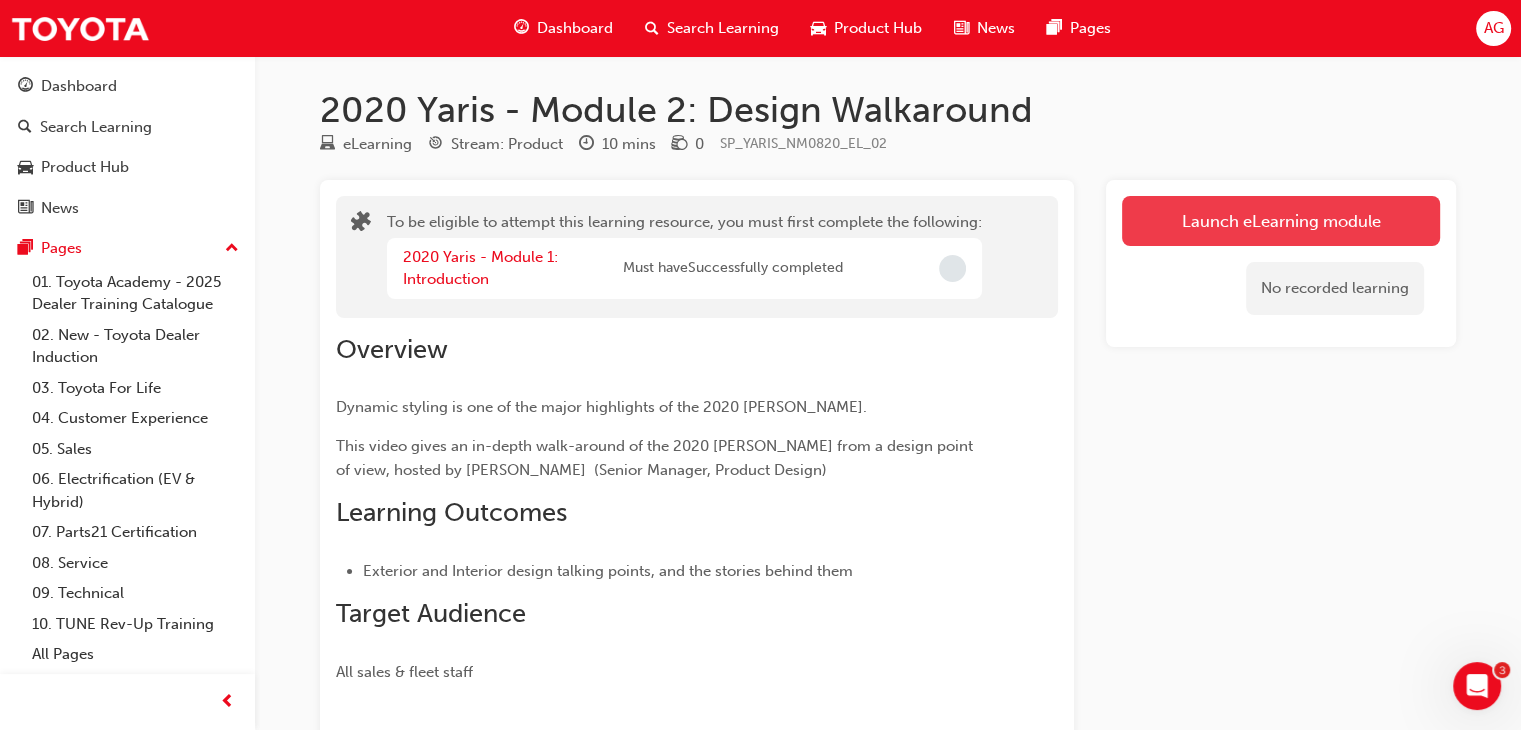click on "Launch eLearning module" at bounding box center [1281, 221] 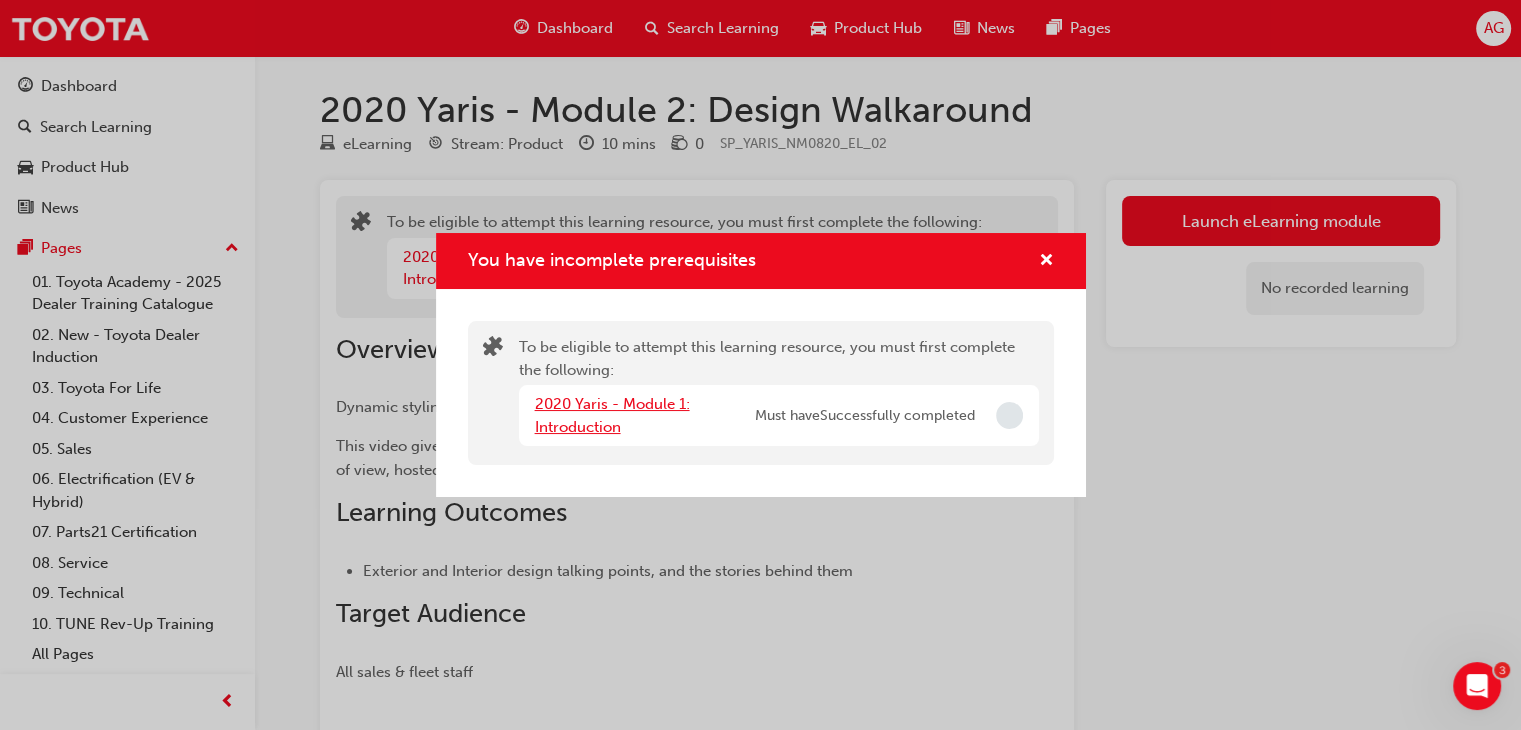 click on "2020 Yaris - Module 1:  Introduction" at bounding box center [612, 415] 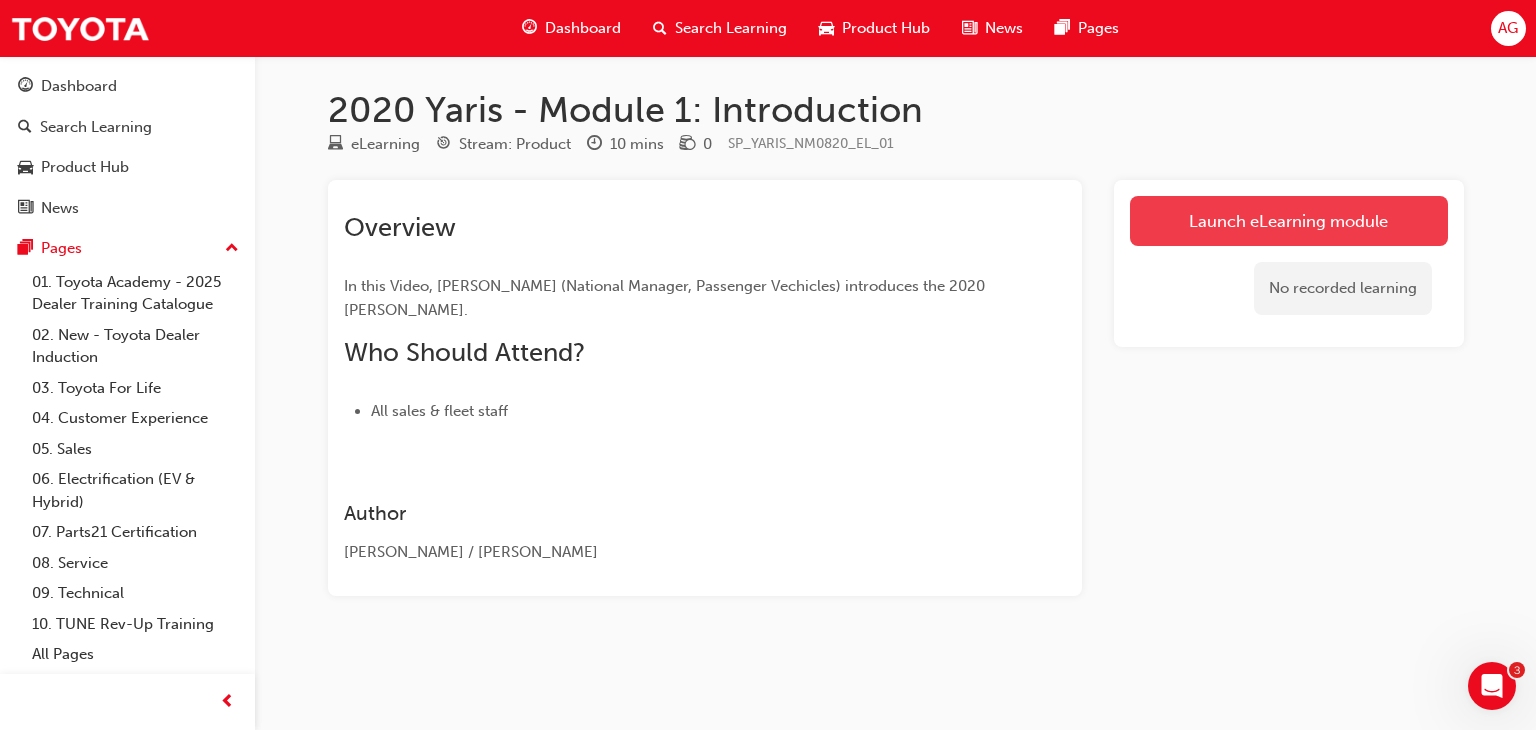 click on "Launch eLearning module" at bounding box center [1289, 221] 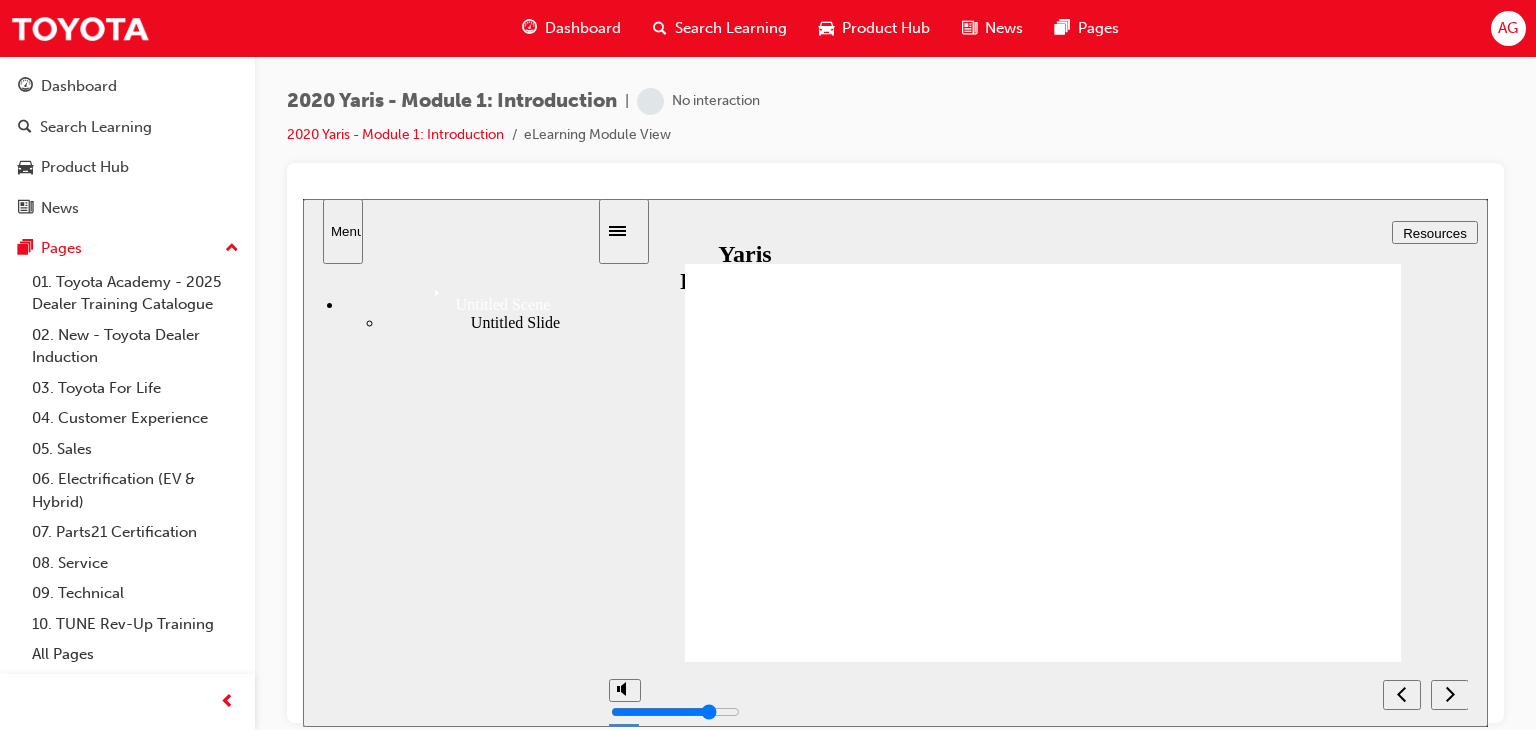 scroll, scrollTop: 0, scrollLeft: 0, axis: both 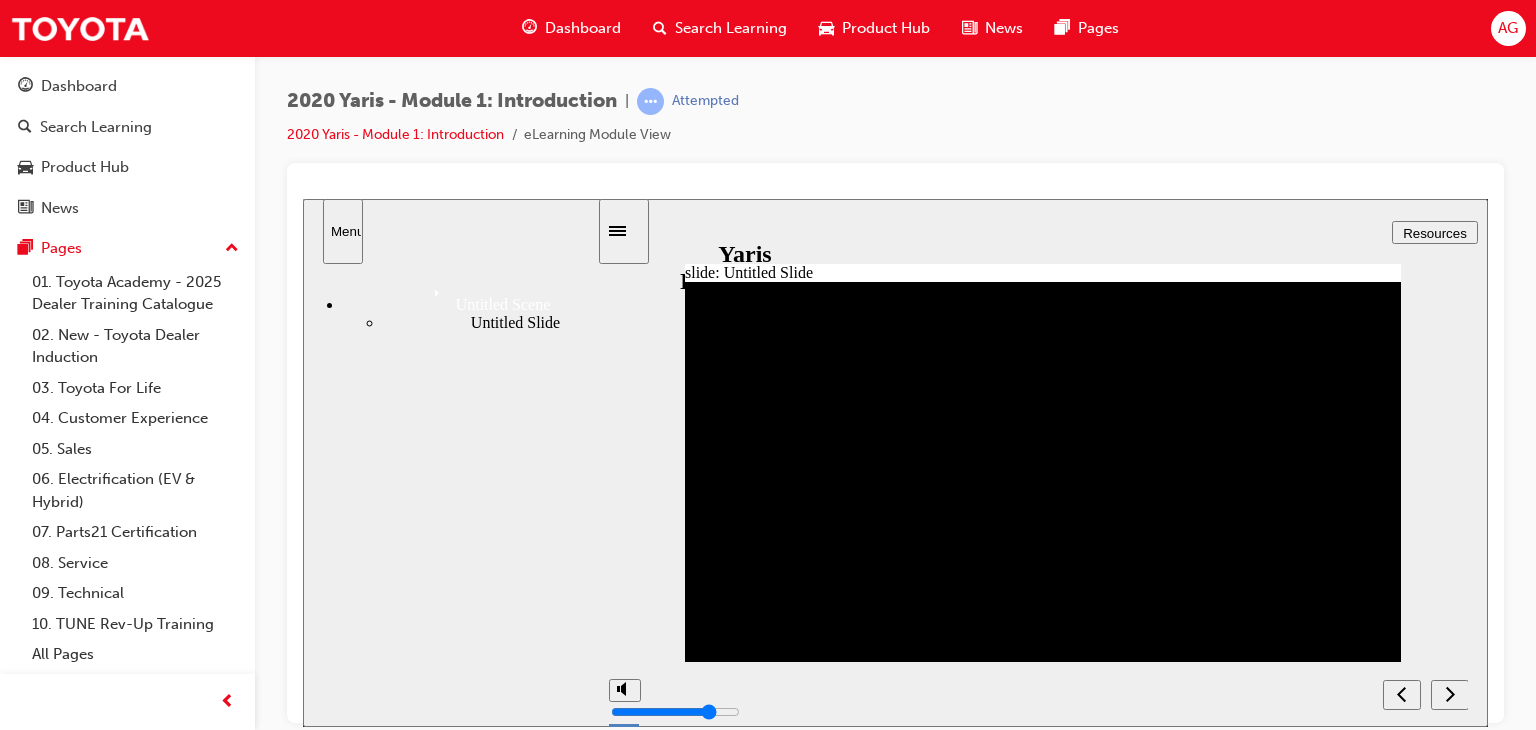 click at bounding box center [1450, 694] 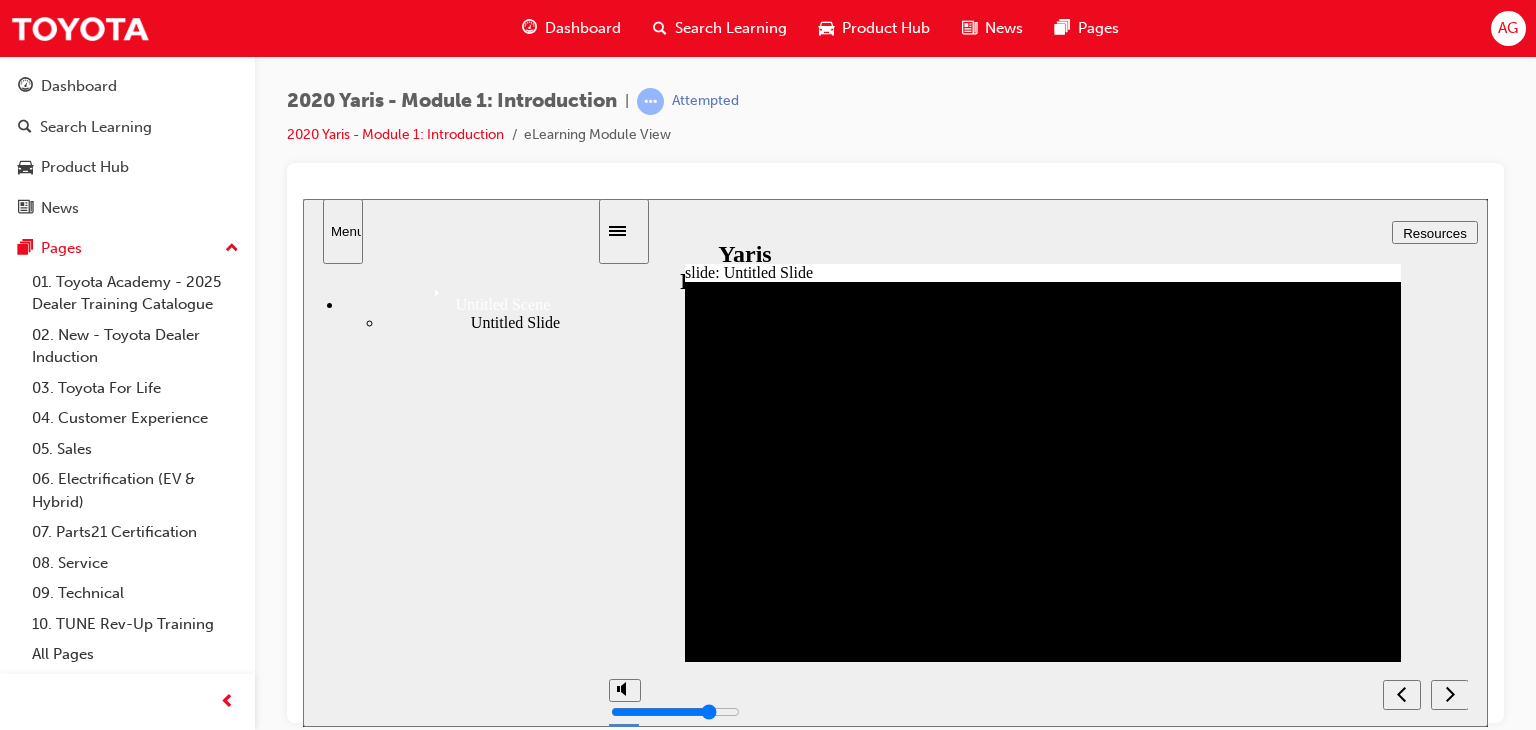 drag, startPoint x: 985, startPoint y: 527, endPoint x: 975, endPoint y: 531, distance: 10.770329 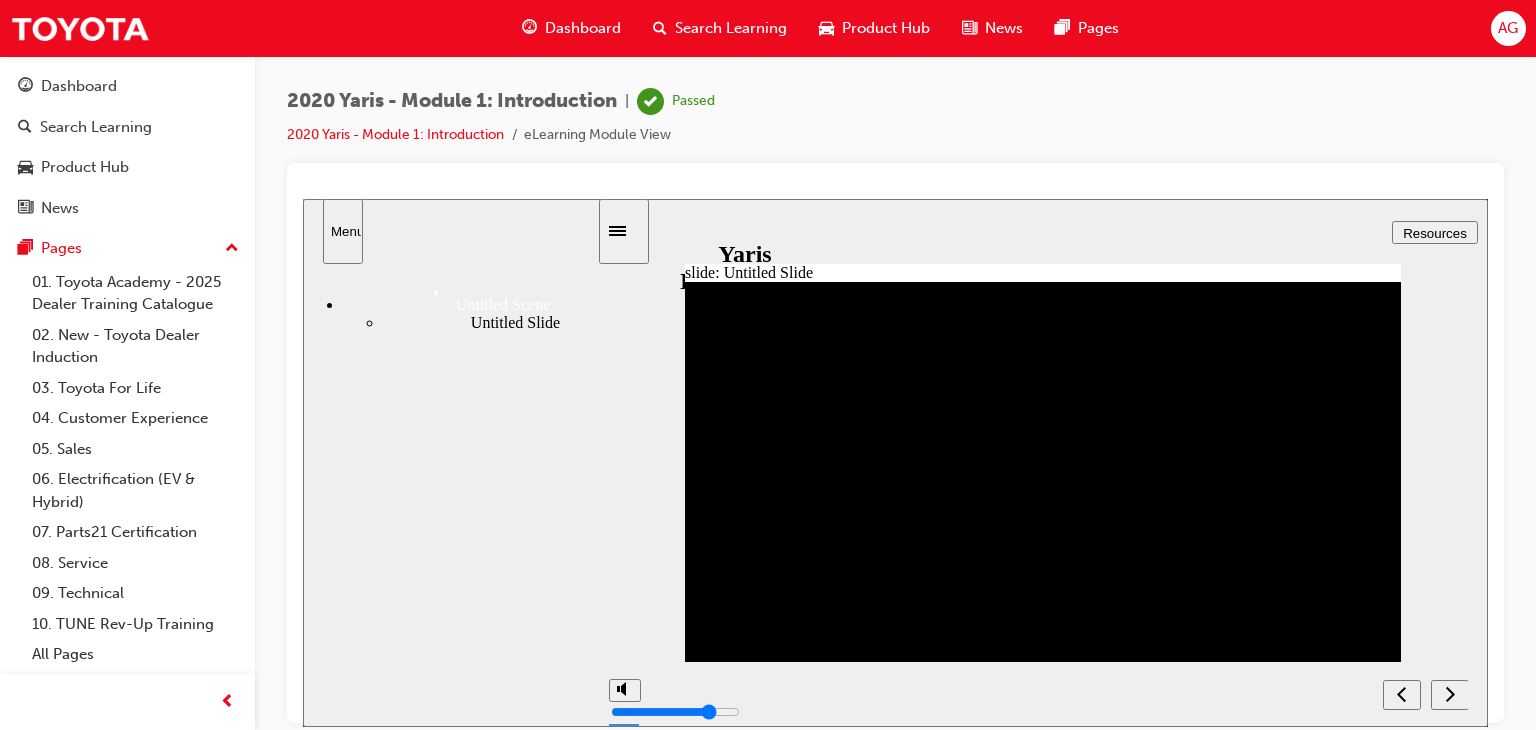 click 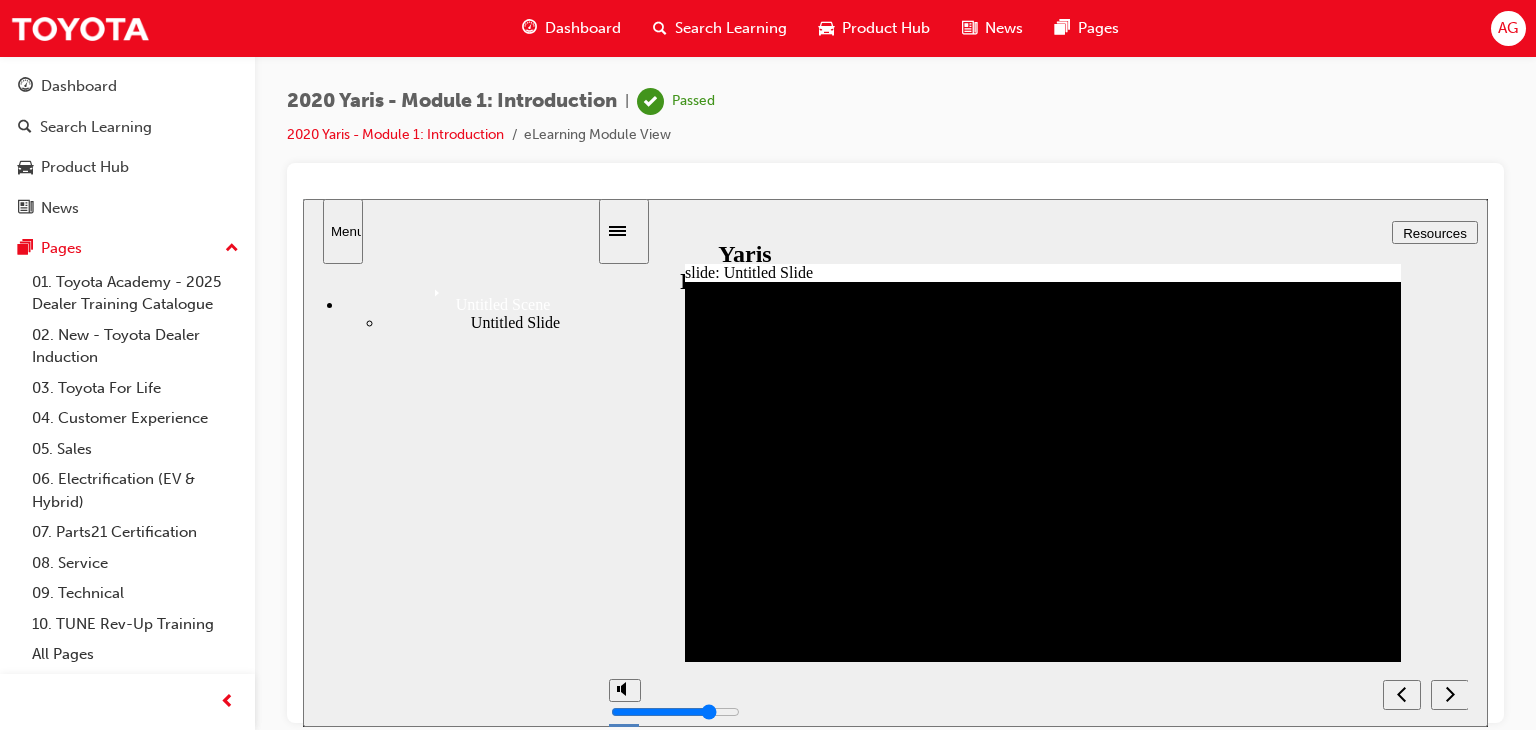 click at bounding box center (839, 1158) 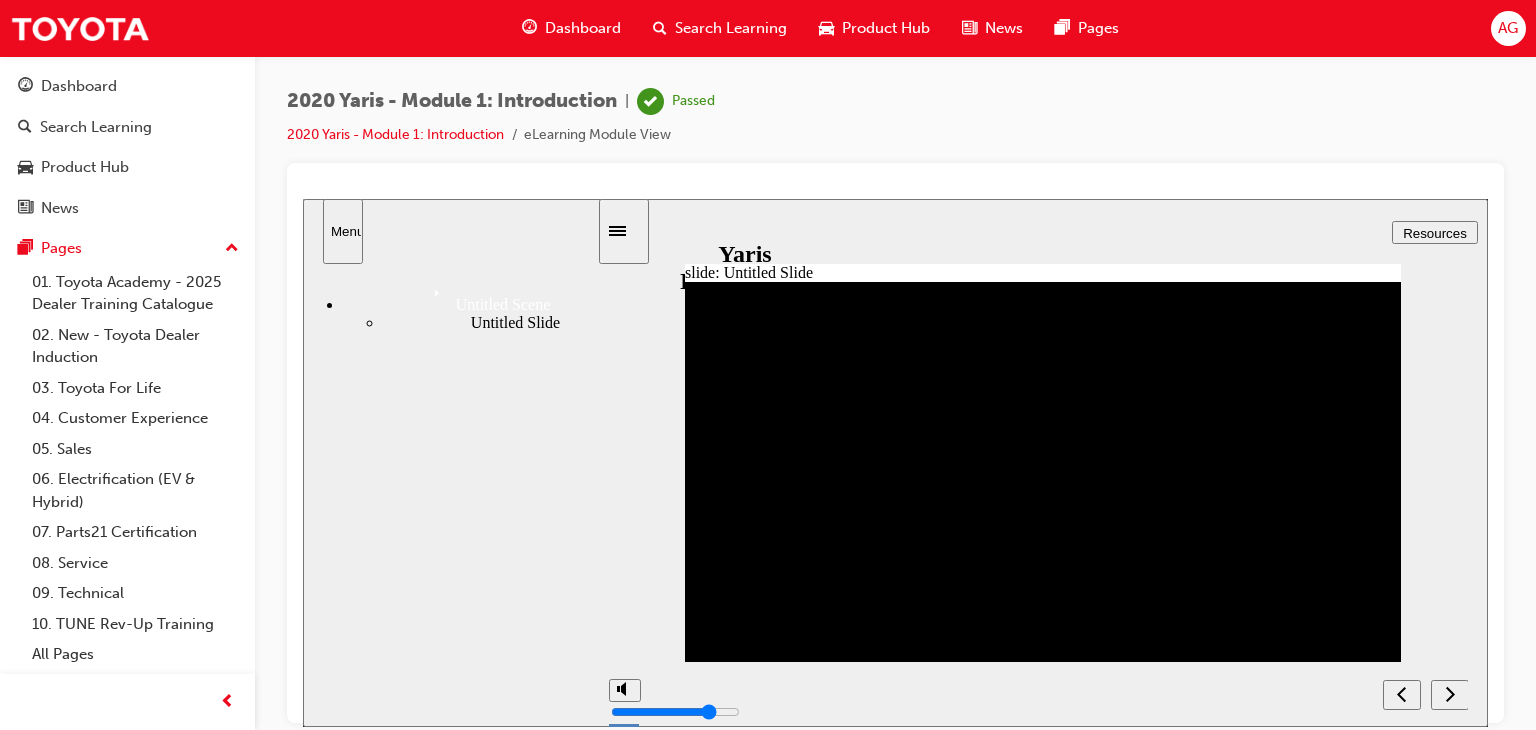 click at bounding box center (1450, 694) 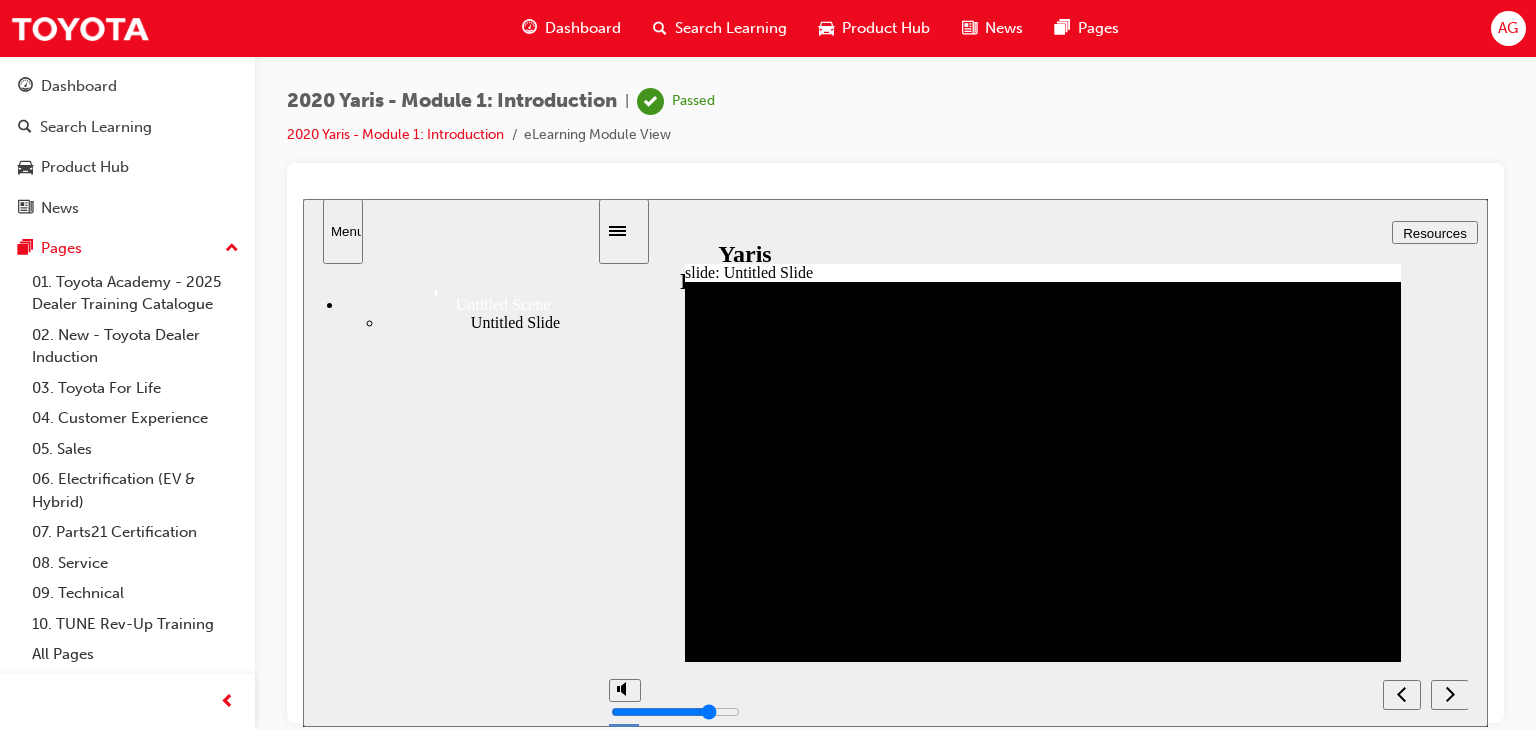 click at bounding box center (1450, 694) 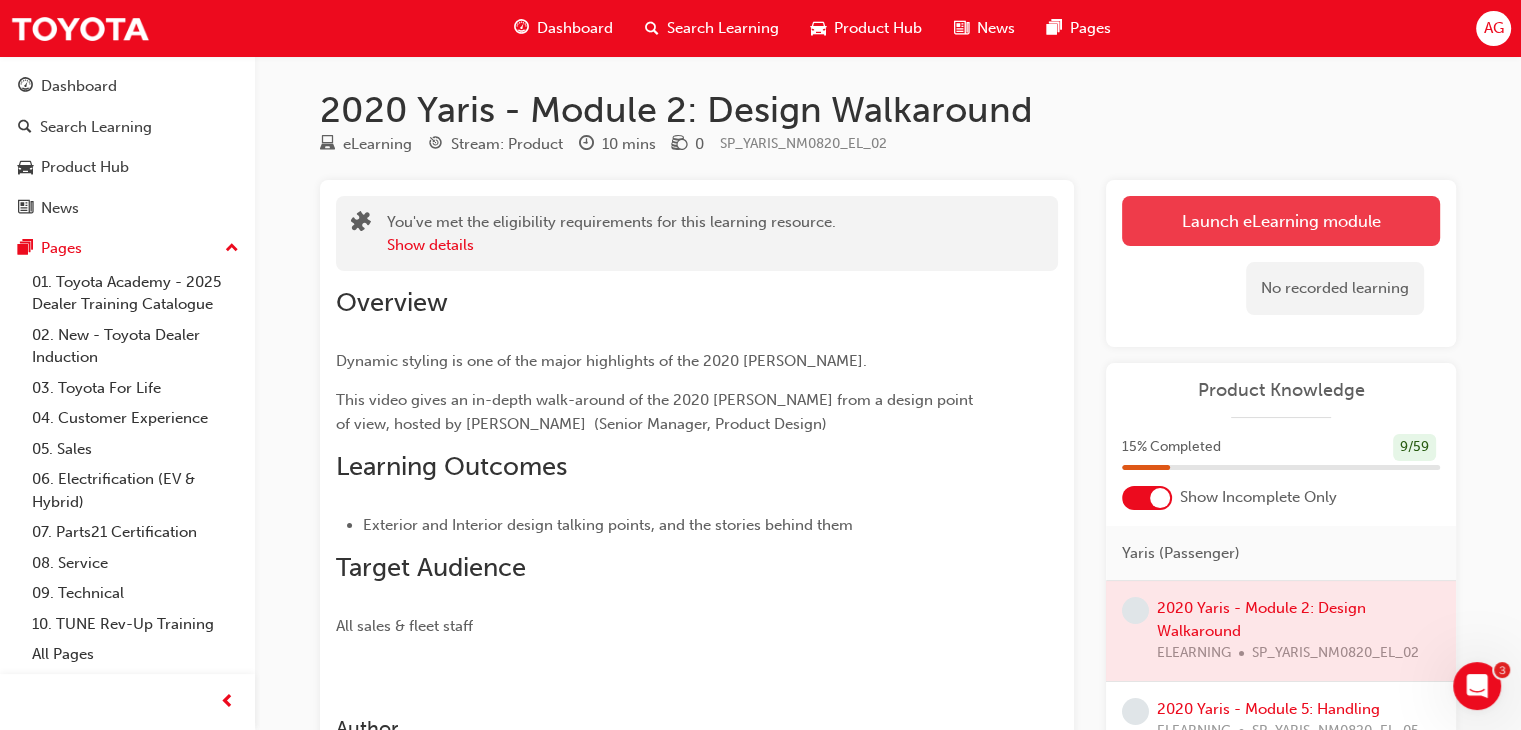 click on "Launch eLearning module" at bounding box center (1281, 221) 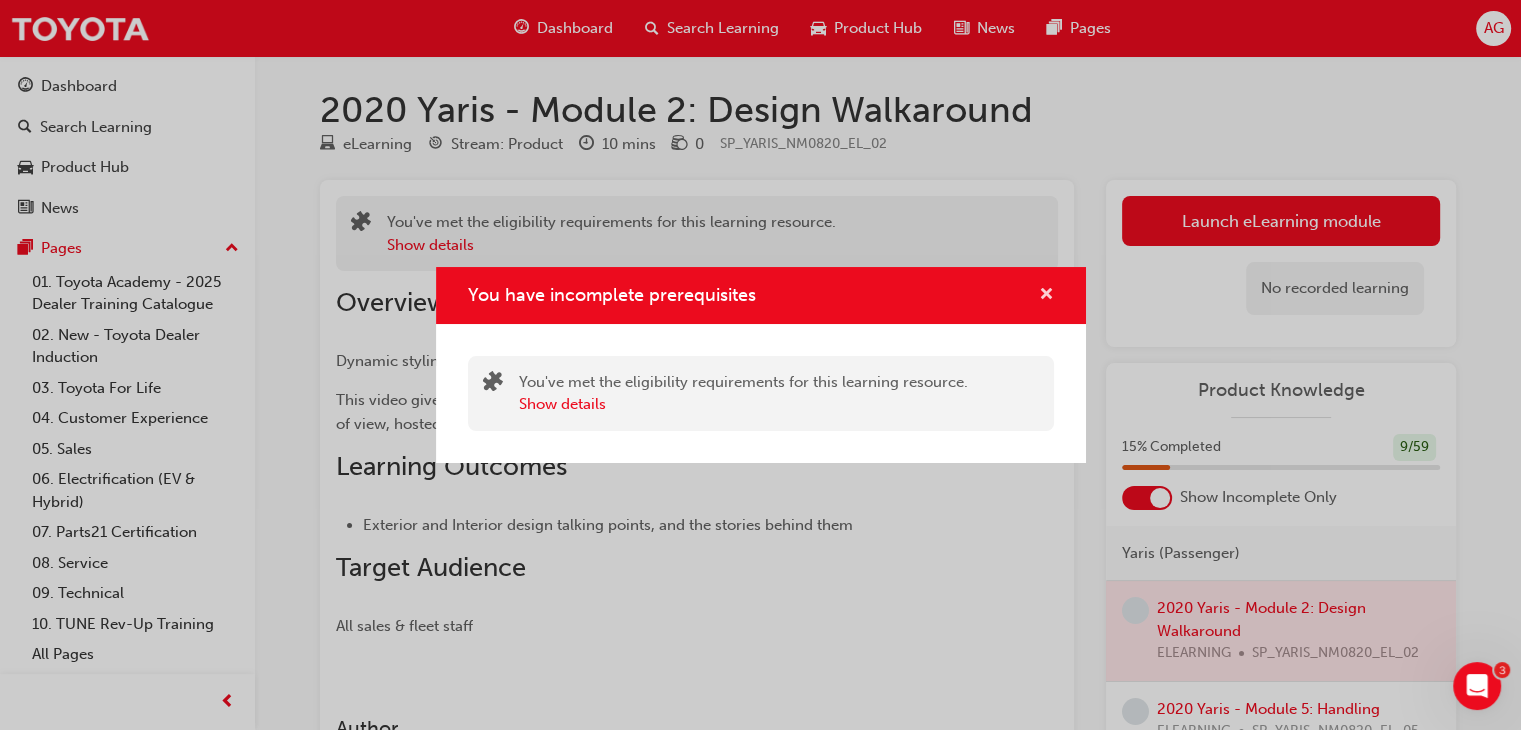 click at bounding box center (1046, 296) 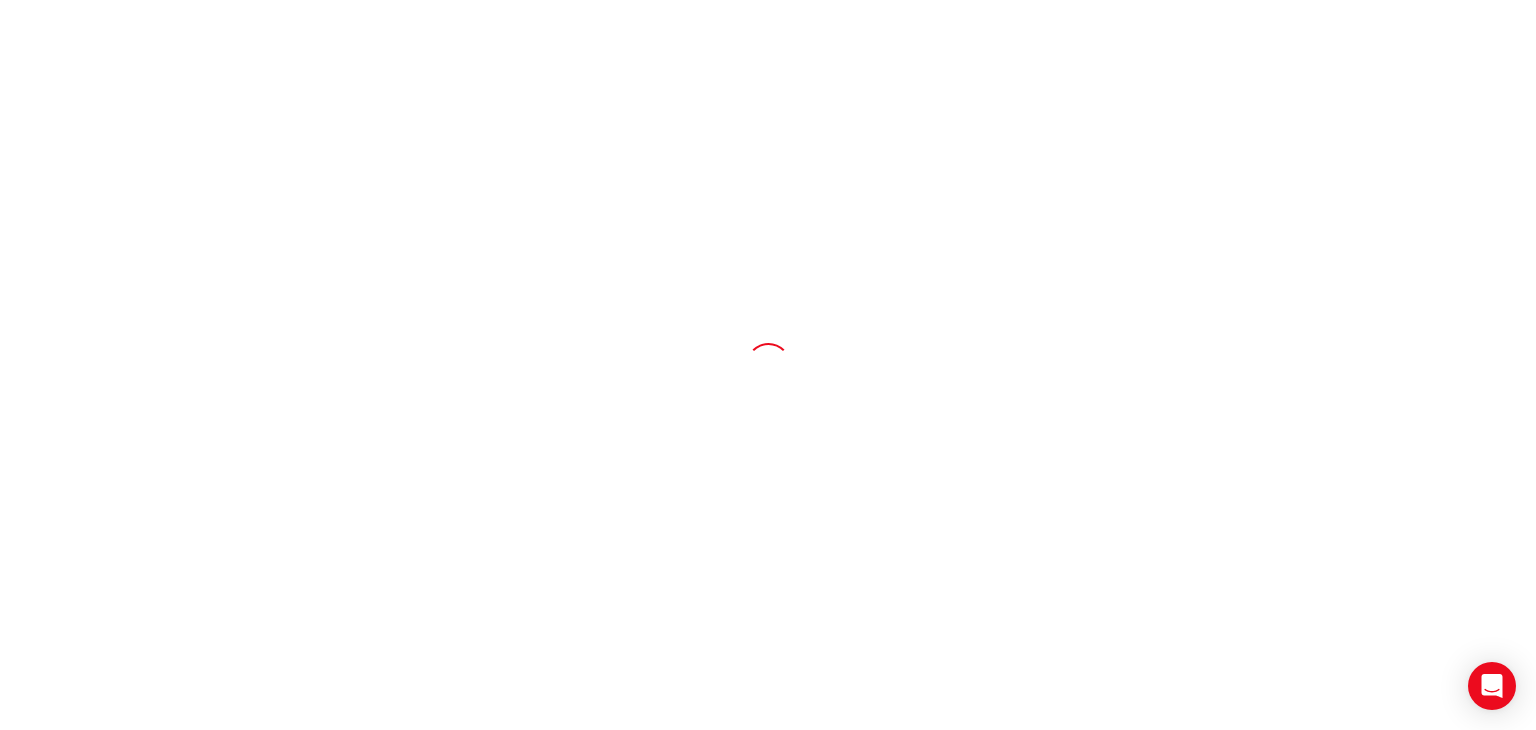 scroll, scrollTop: 0, scrollLeft: 0, axis: both 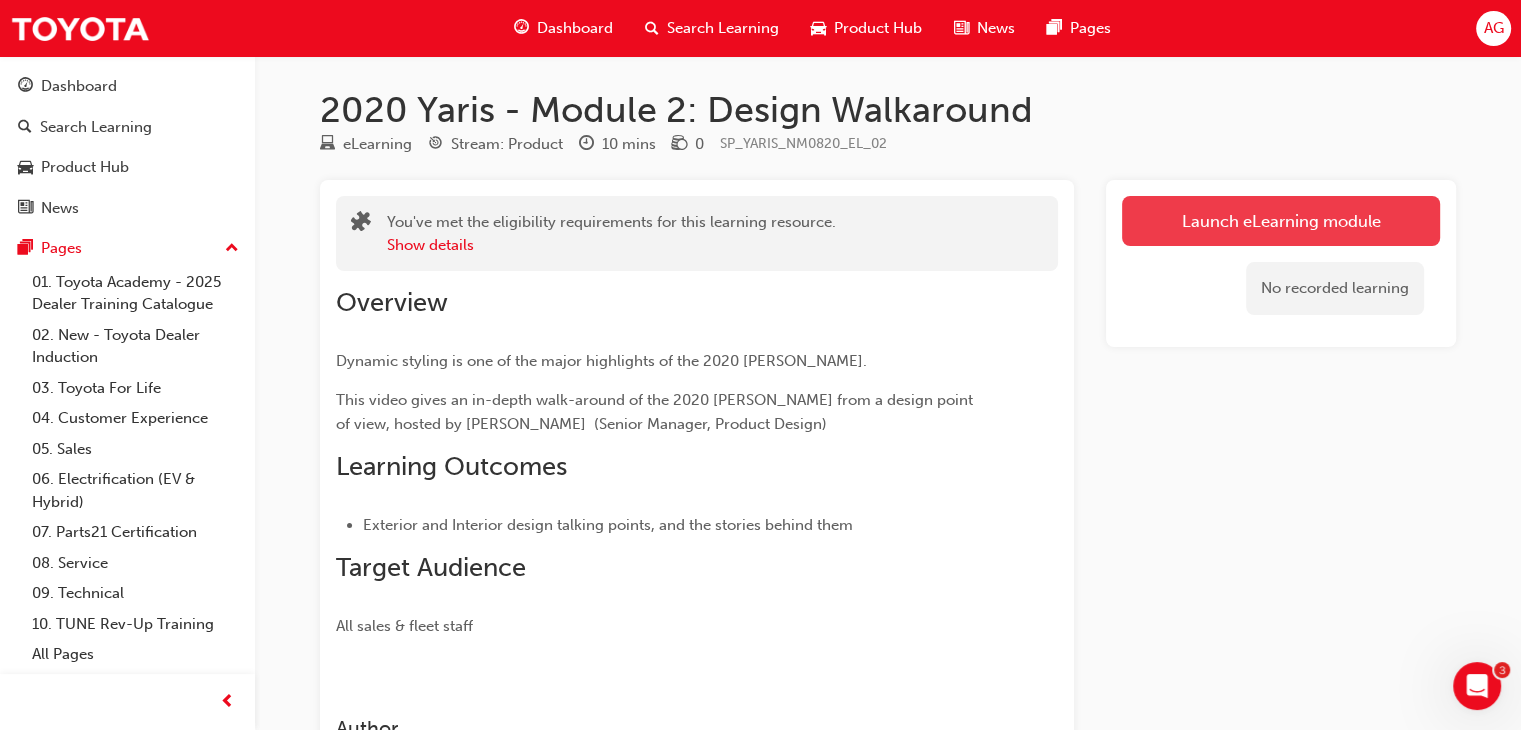 click on "Launch eLearning module" at bounding box center (1281, 221) 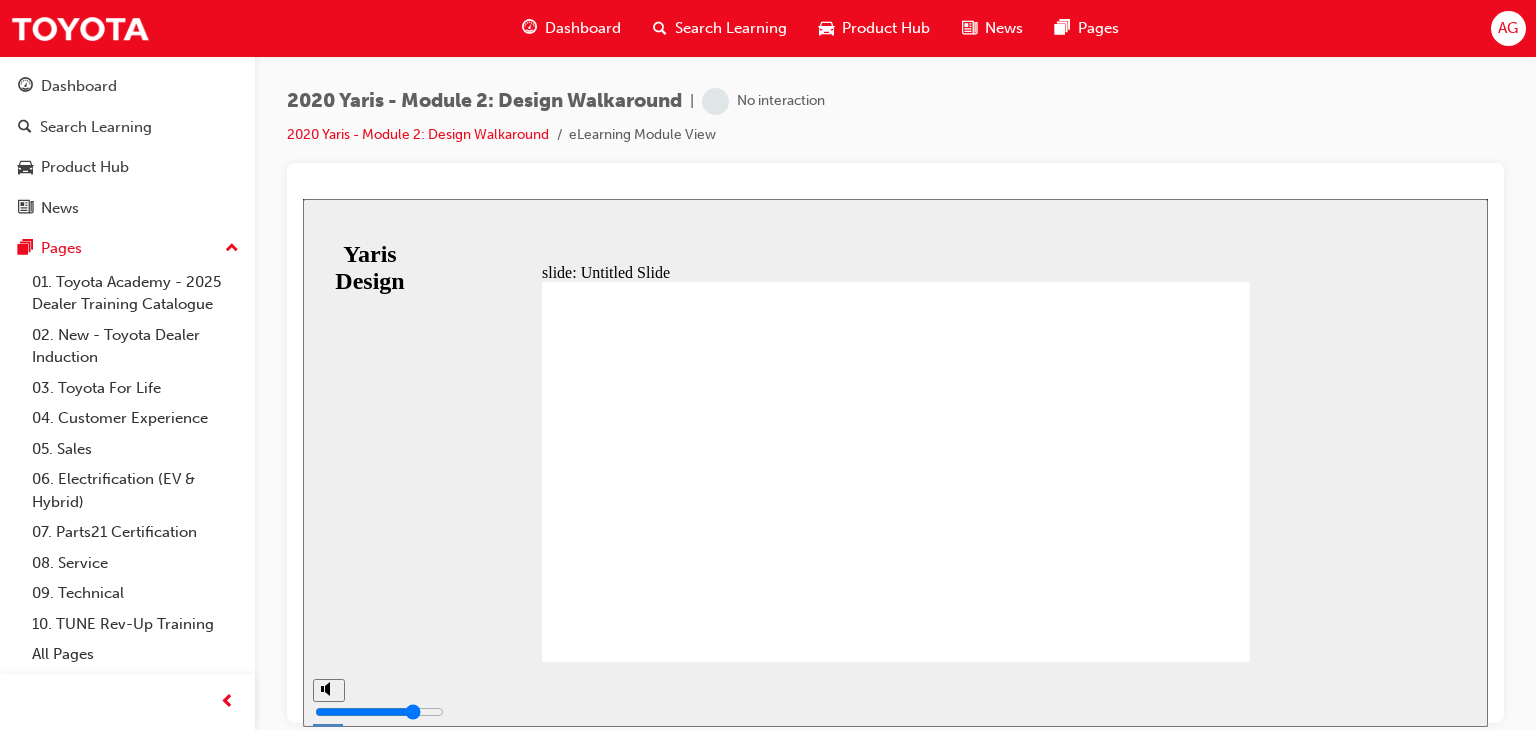 scroll, scrollTop: 0, scrollLeft: 0, axis: both 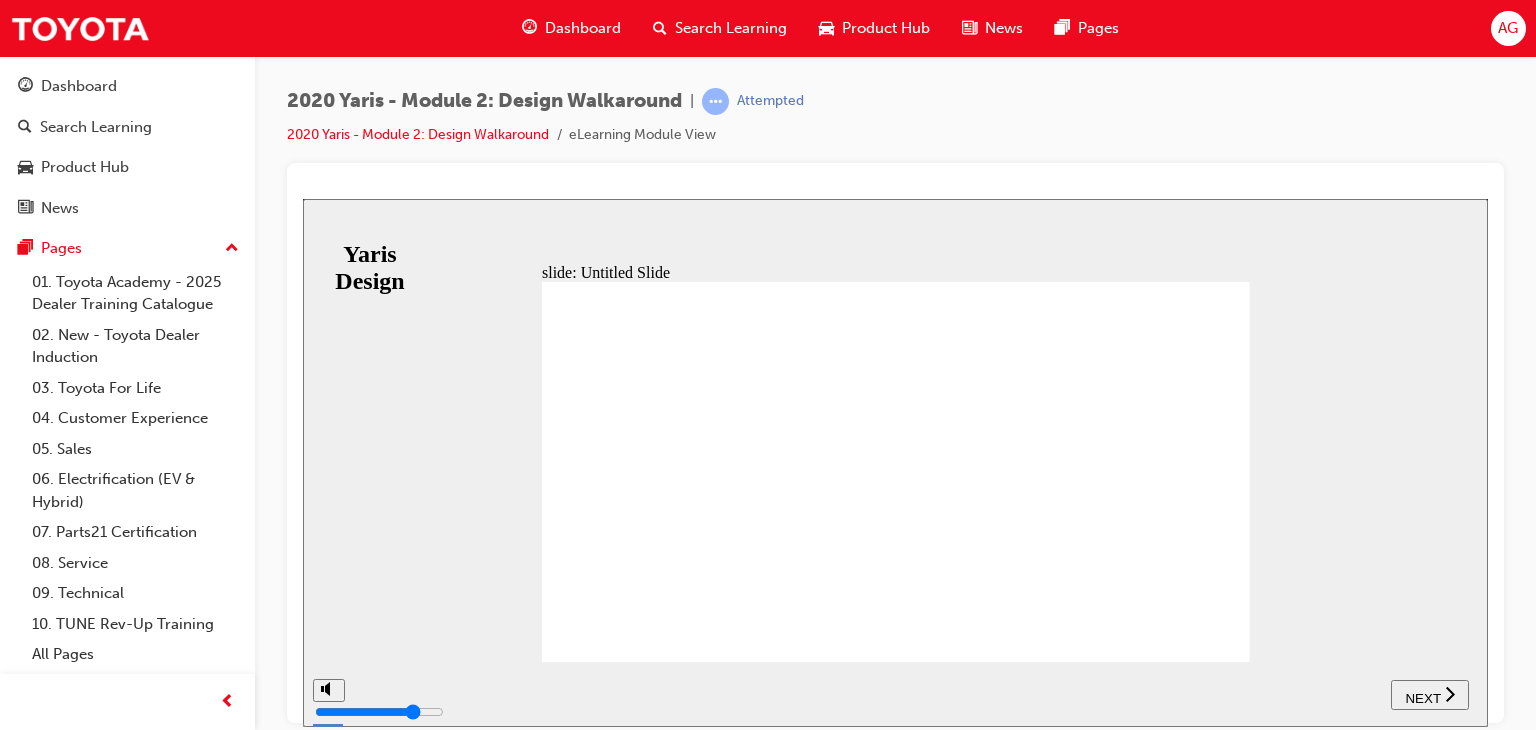 click on "NEXT" at bounding box center (1430, 694) 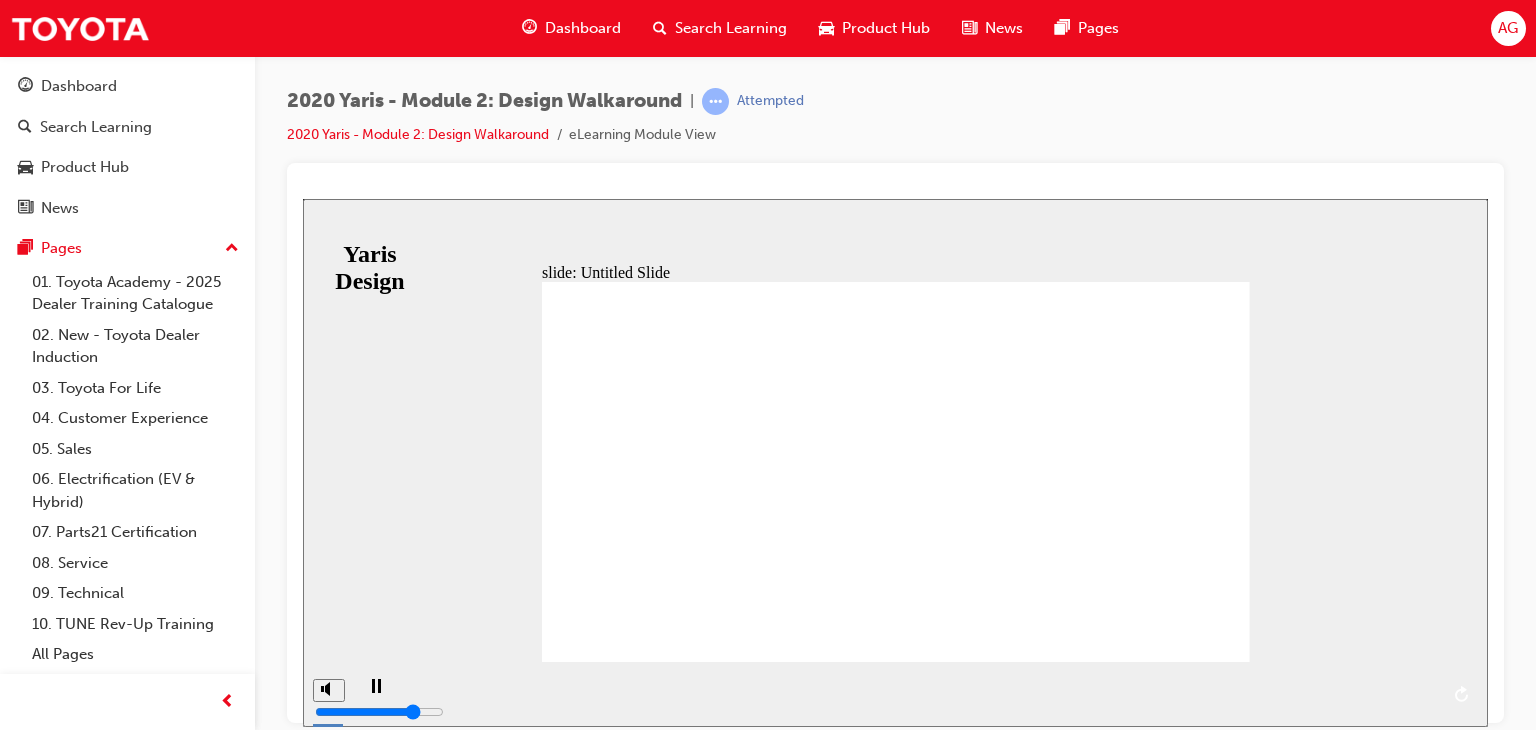 click at bounding box center (917, 679) 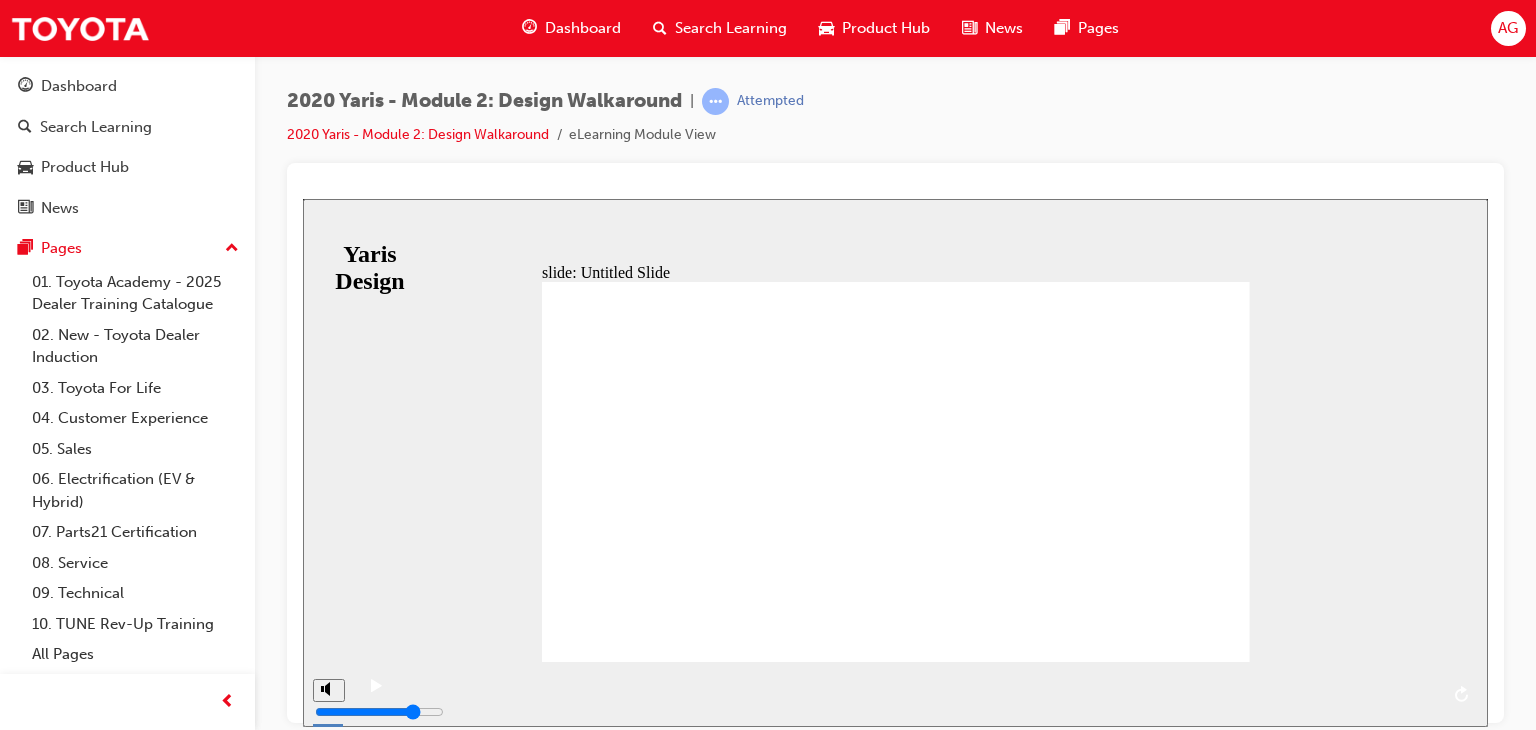 drag, startPoint x: 1075, startPoint y: 699, endPoint x: 1140, endPoint y: 701, distance: 65.03076 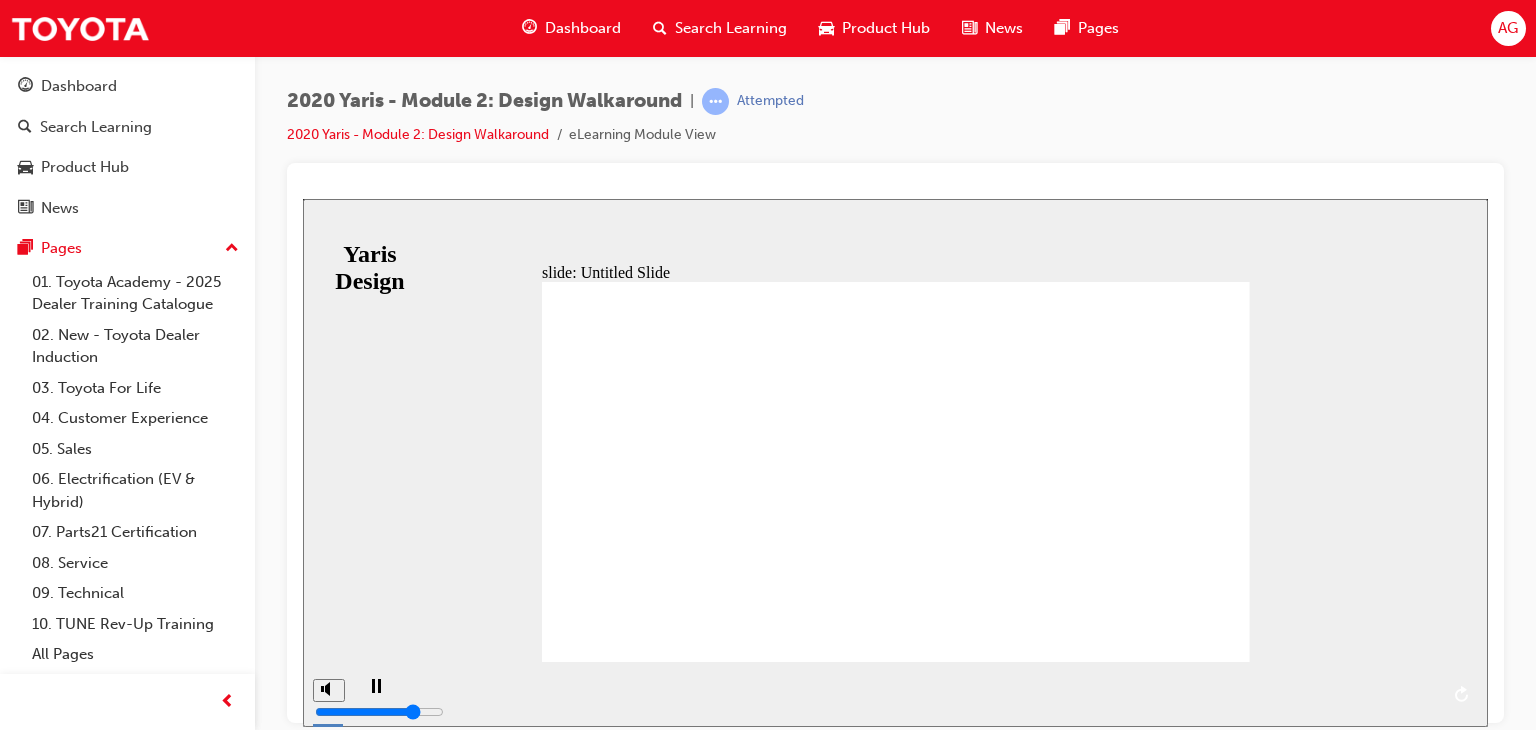 drag, startPoint x: 1192, startPoint y: 700, endPoint x: 1243, endPoint y: 695, distance: 51.24451 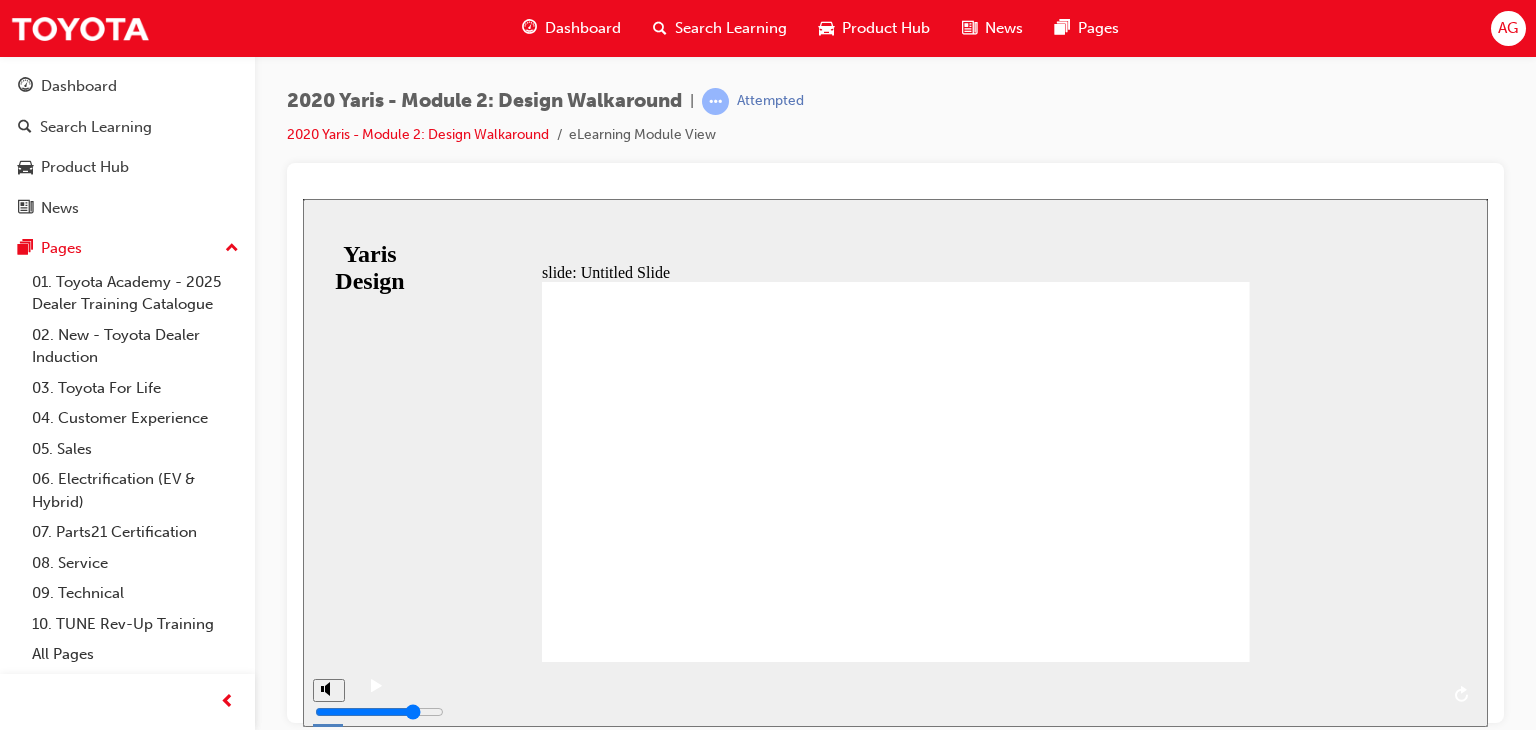 drag, startPoint x: 1135, startPoint y: 700, endPoint x: 1086, endPoint y: 687, distance: 50.695168 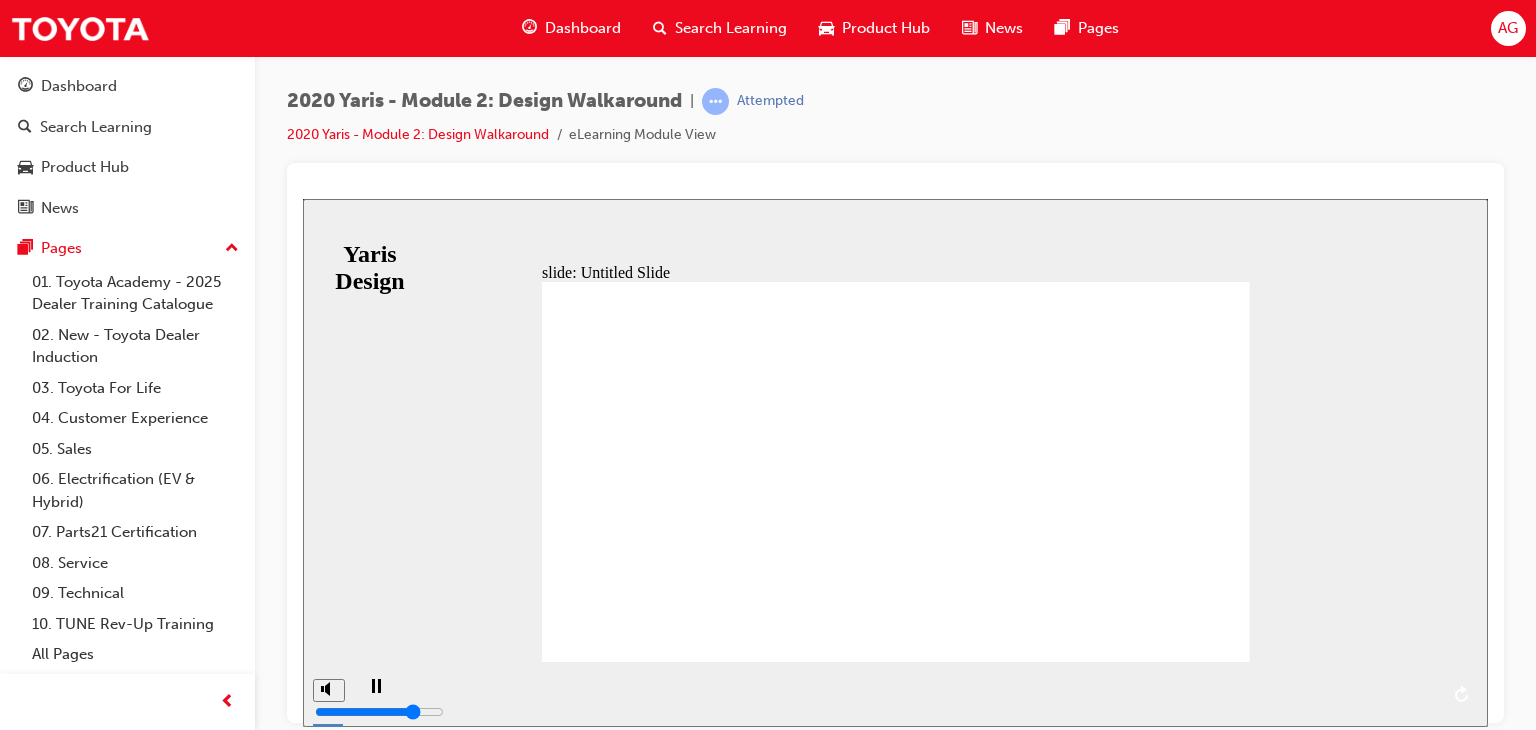 drag, startPoint x: 1004, startPoint y: 689, endPoint x: 978, endPoint y: 683, distance: 26.683329 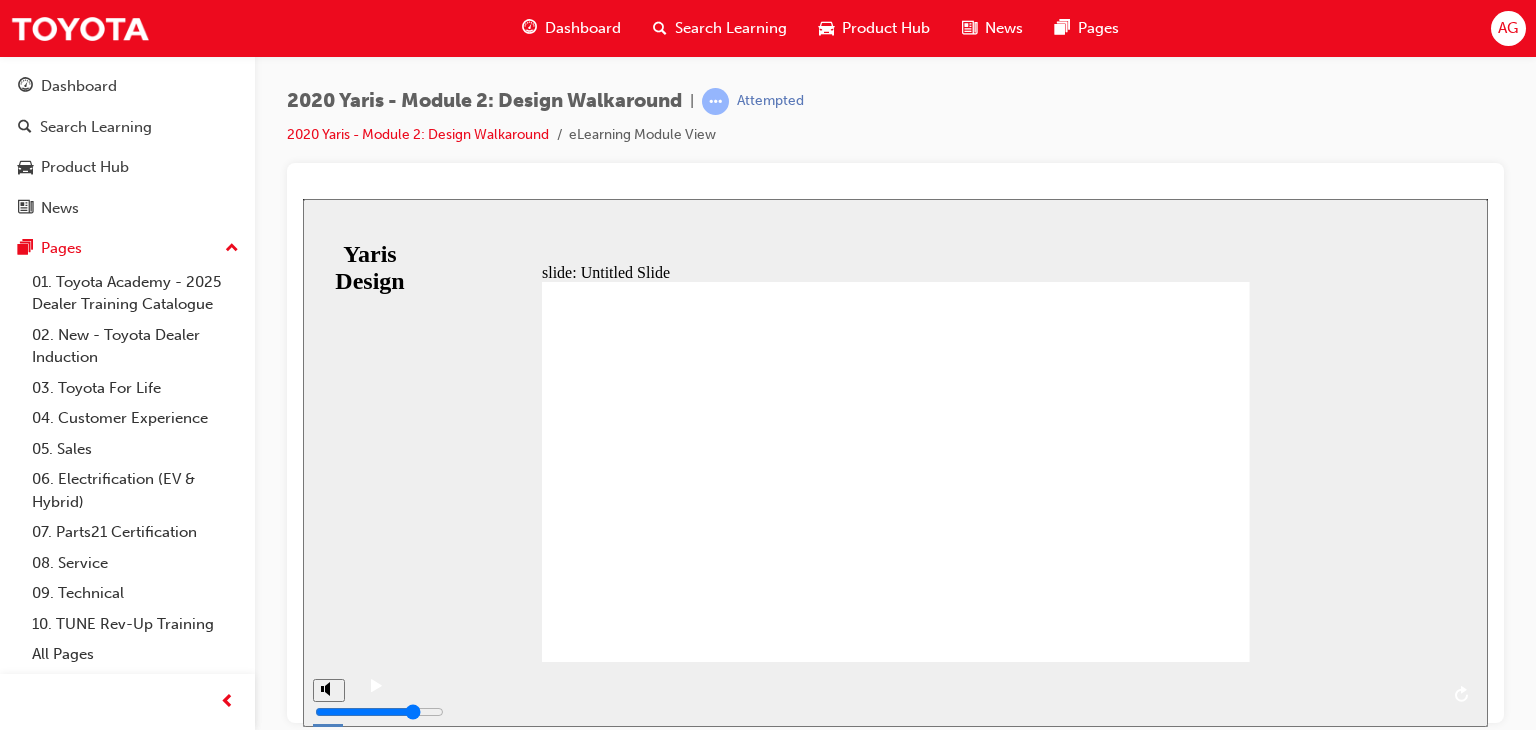 click 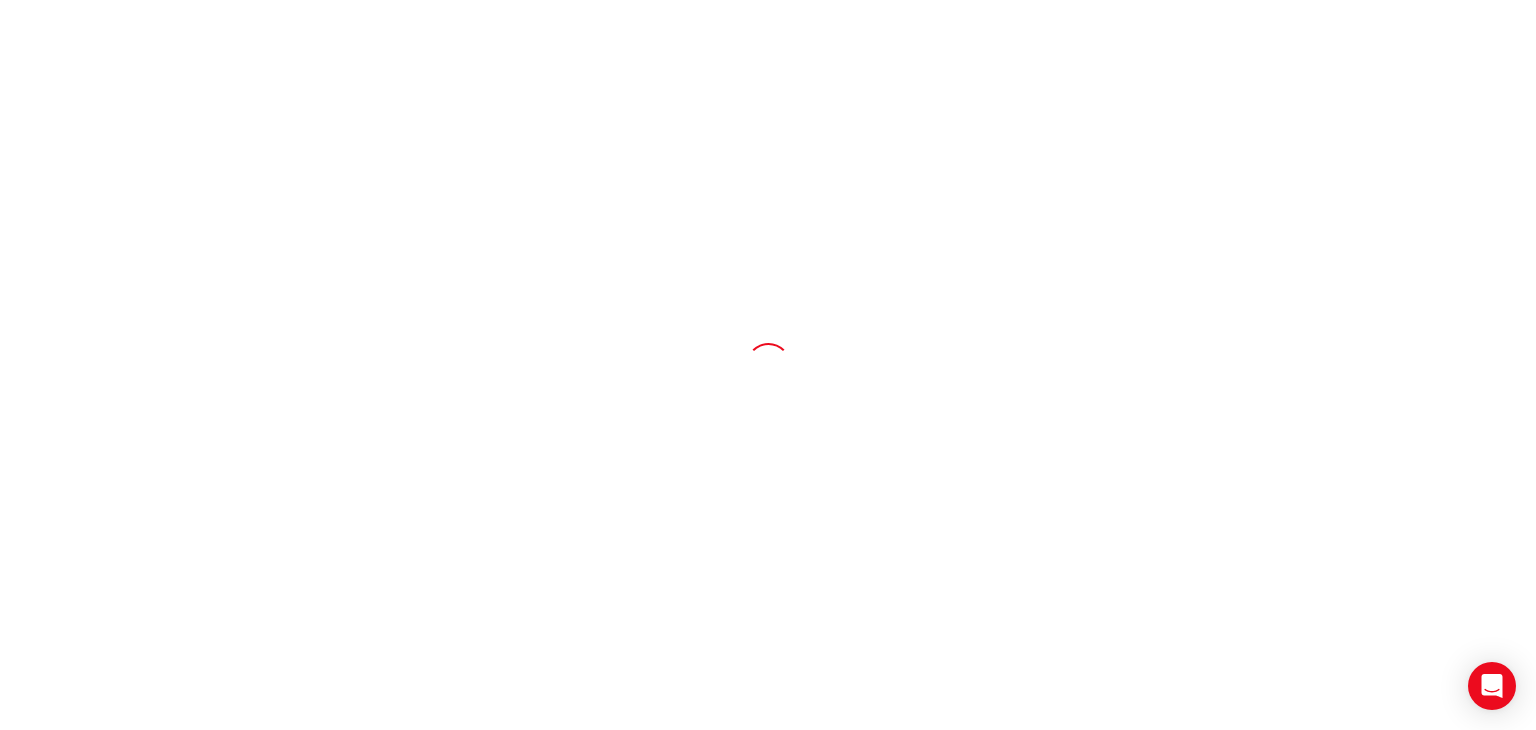 scroll, scrollTop: 0, scrollLeft: 0, axis: both 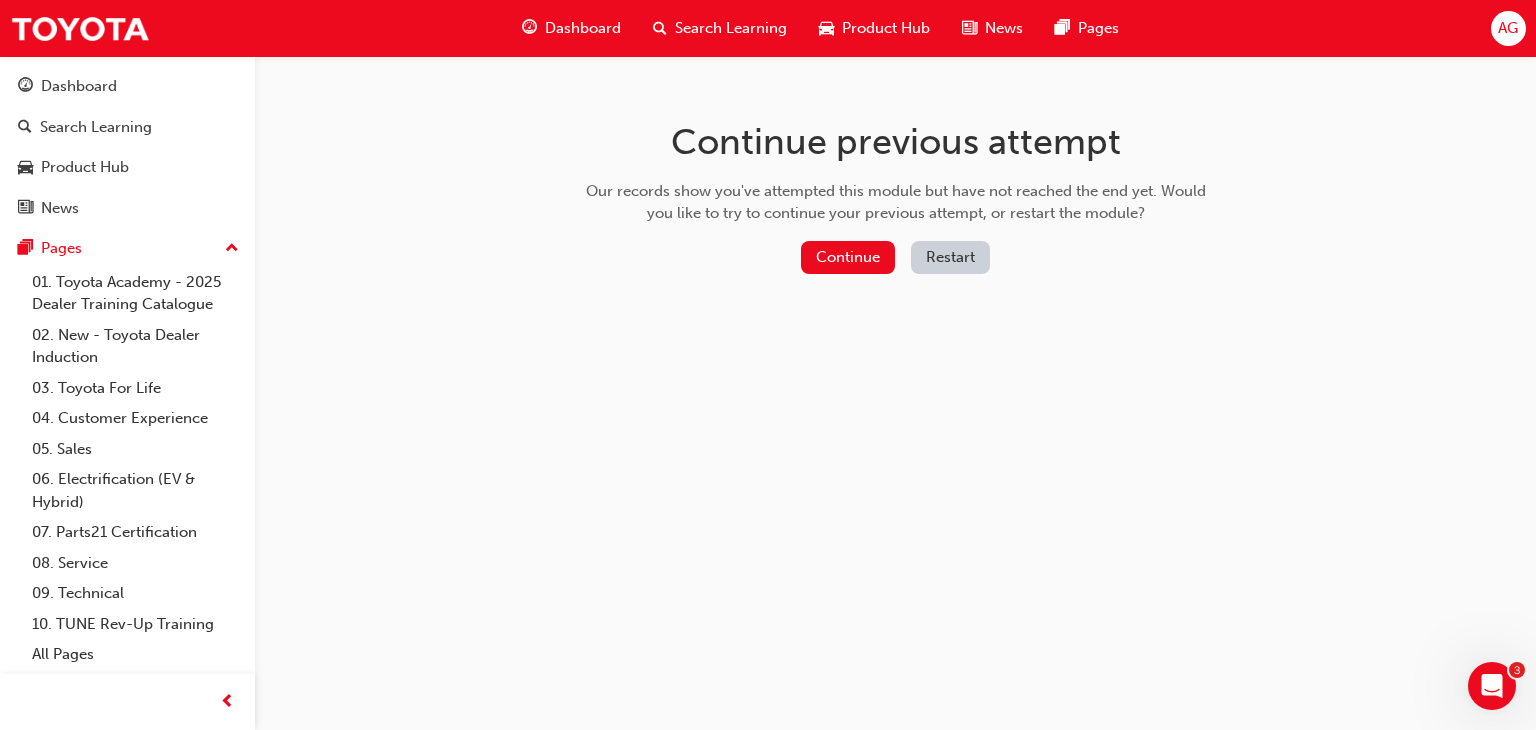 click on "Continue previous attempt Our records show you've attempted this module but have not reached the end yet. Would you like to try to continue your previous attempt, or restart the module? Continue Restart" at bounding box center (896, 201) 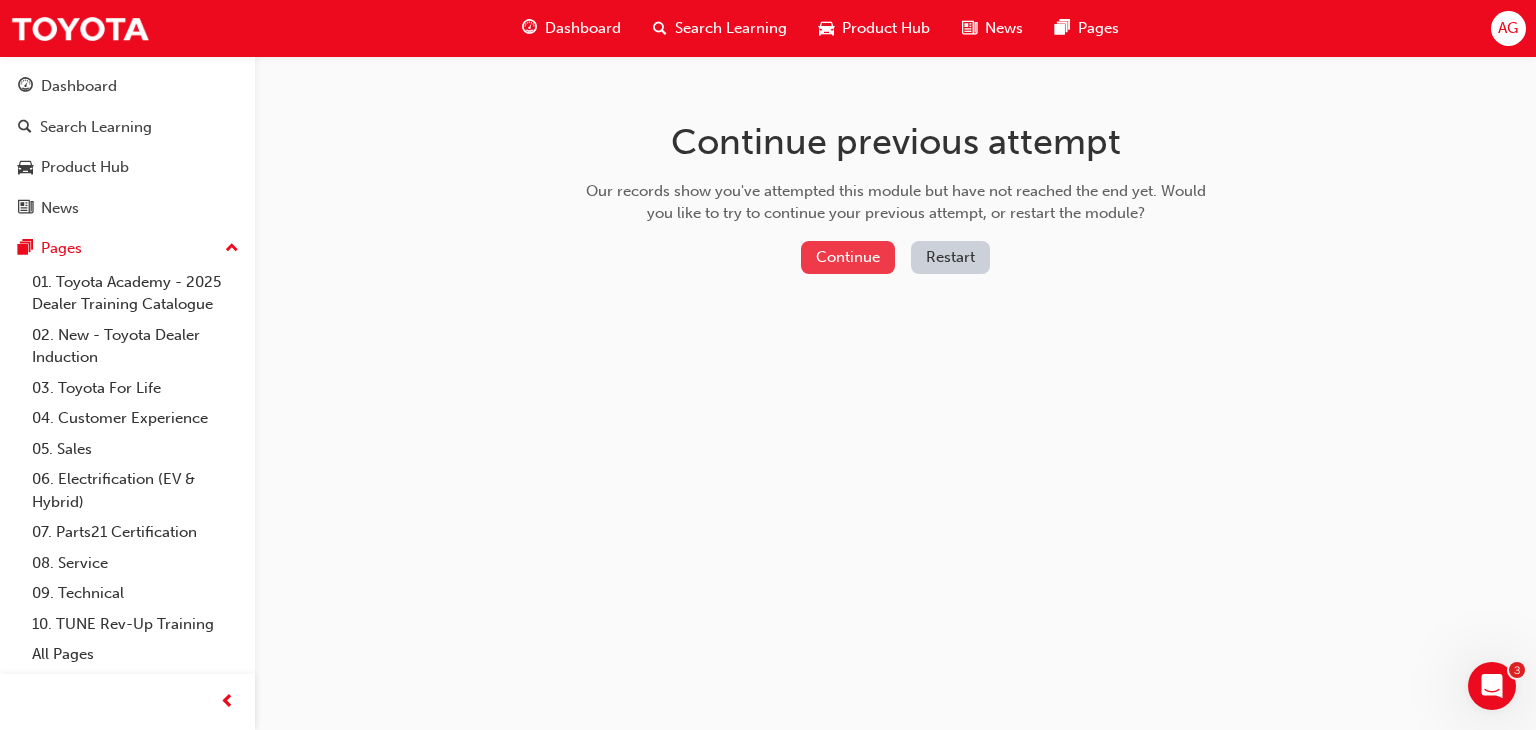 click on "Continue" at bounding box center [848, 257] 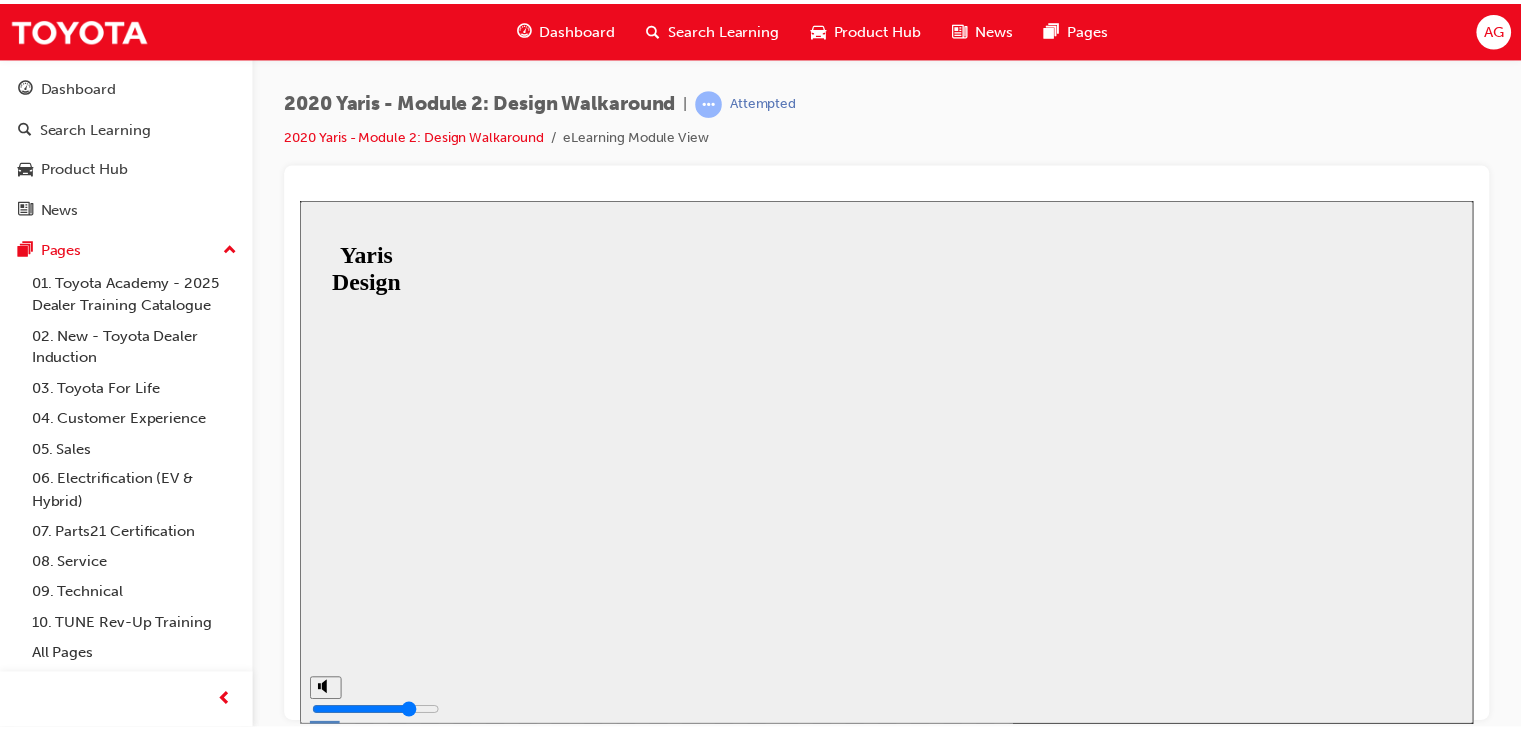 scroll, scrollTop: 0, scrollLeft: 0, axis: both 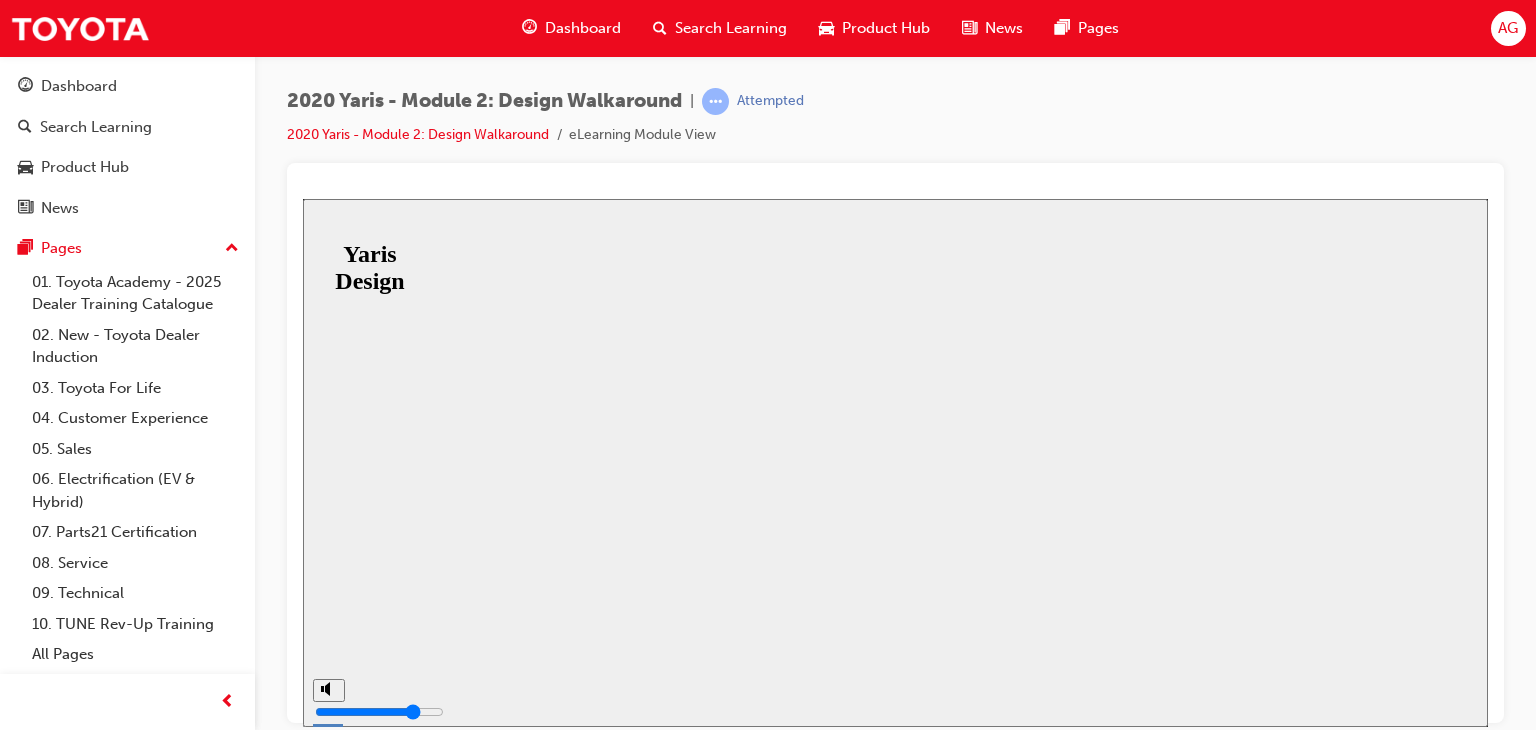 click on "Resume" at bounding box center [336, 906] 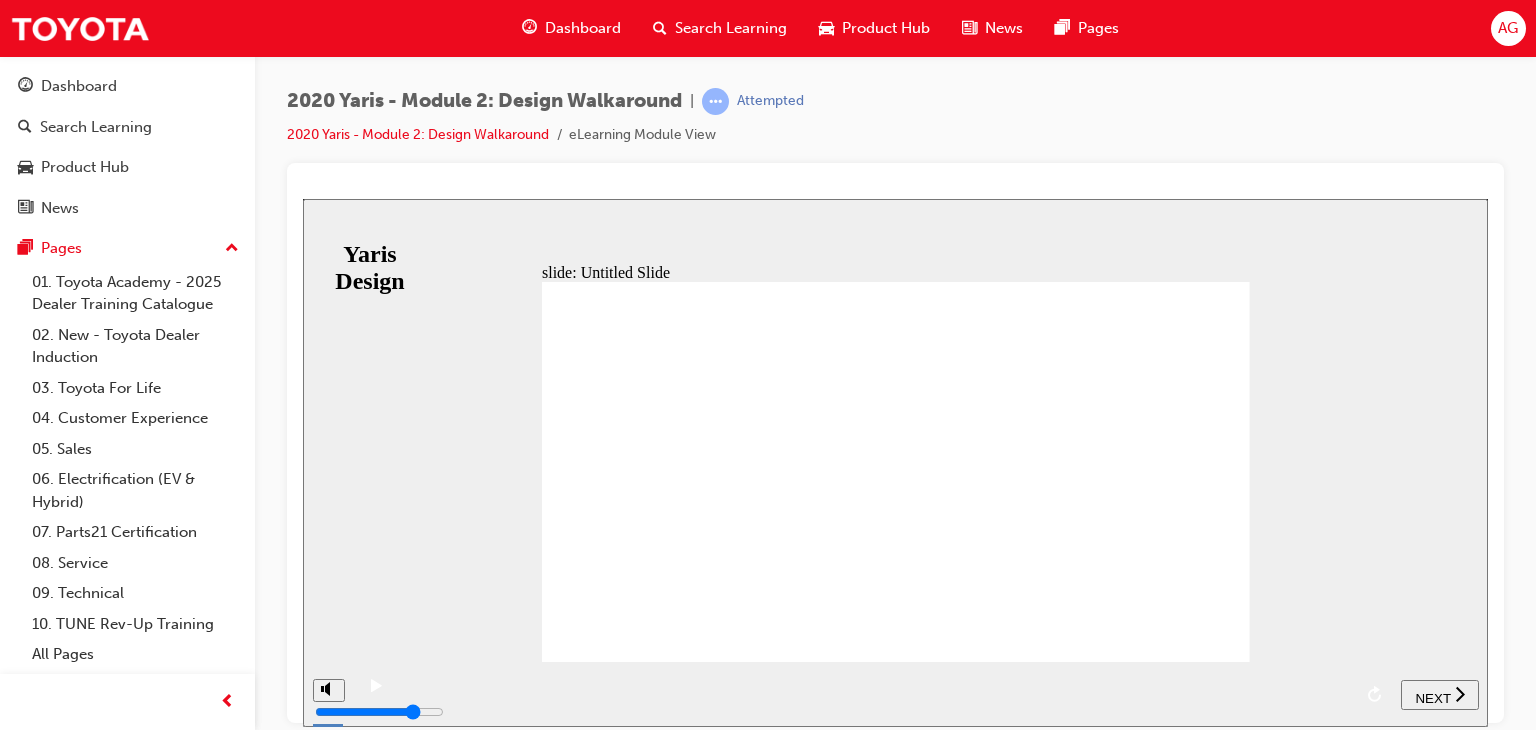click at bounding box center (376, 695) 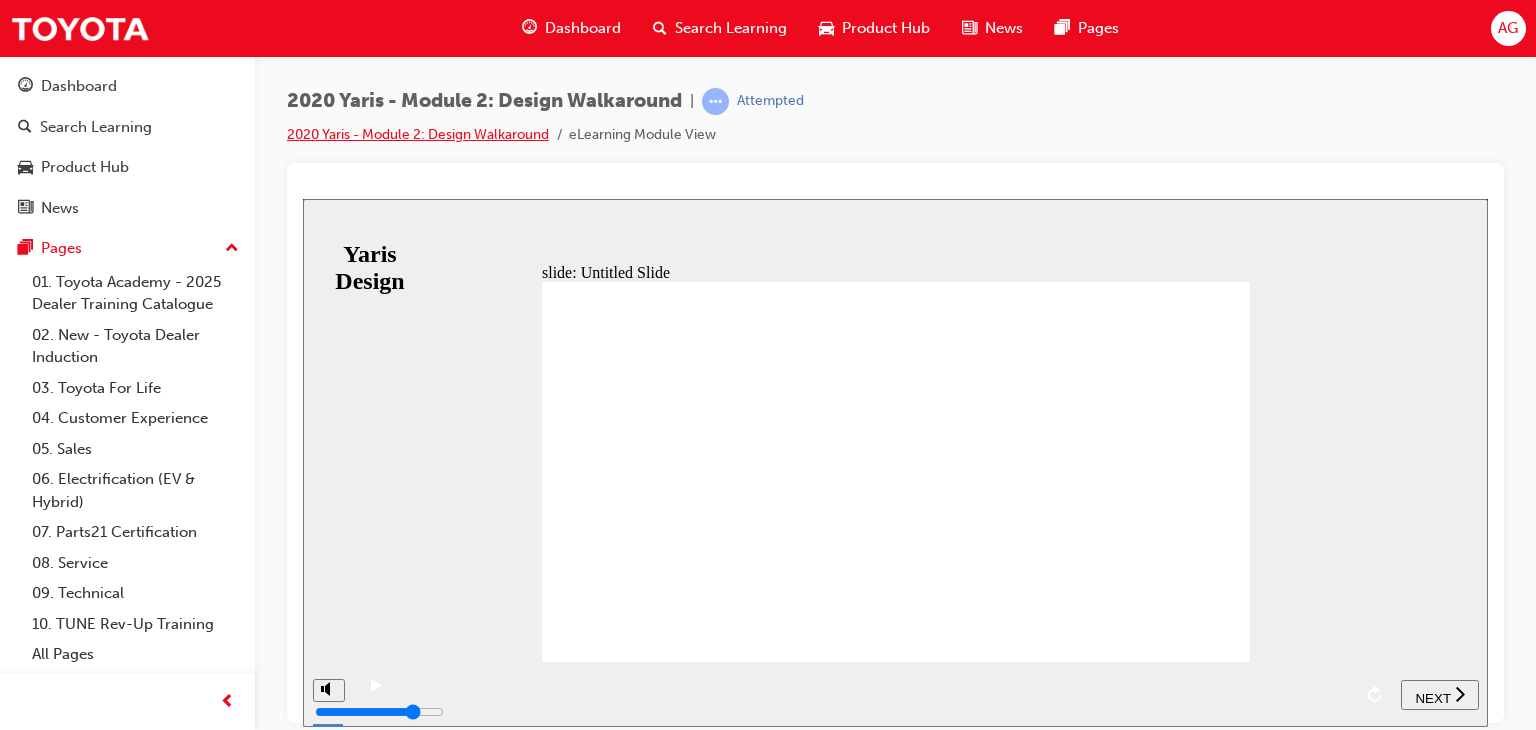 click on "2020 Yaris - Module 2: Design Walkaround" at bounding box center (418, 134) 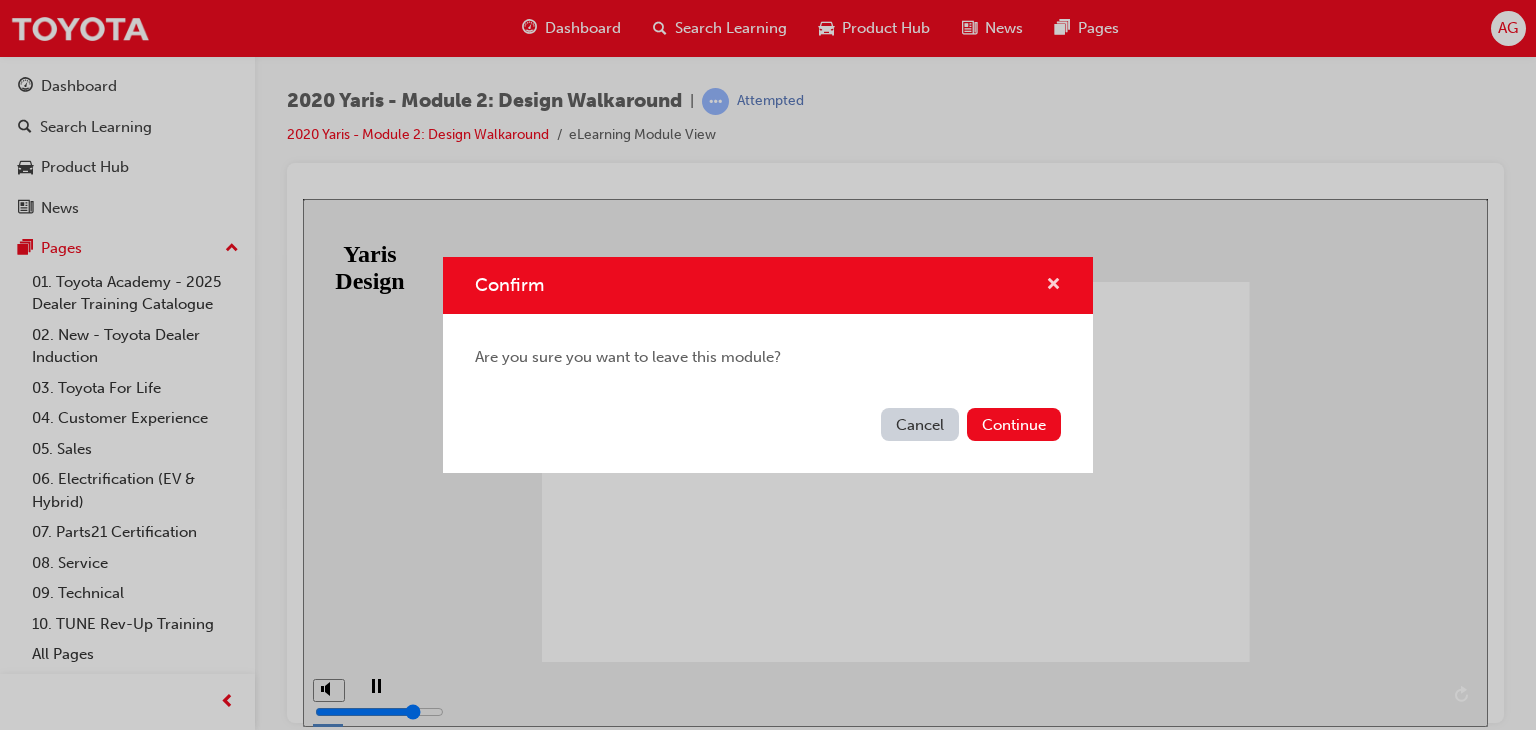 drag, startPoint x: 1045, startPoint y: 281, endPoint x: 740, endPoint y: 82, distance: 364.17853 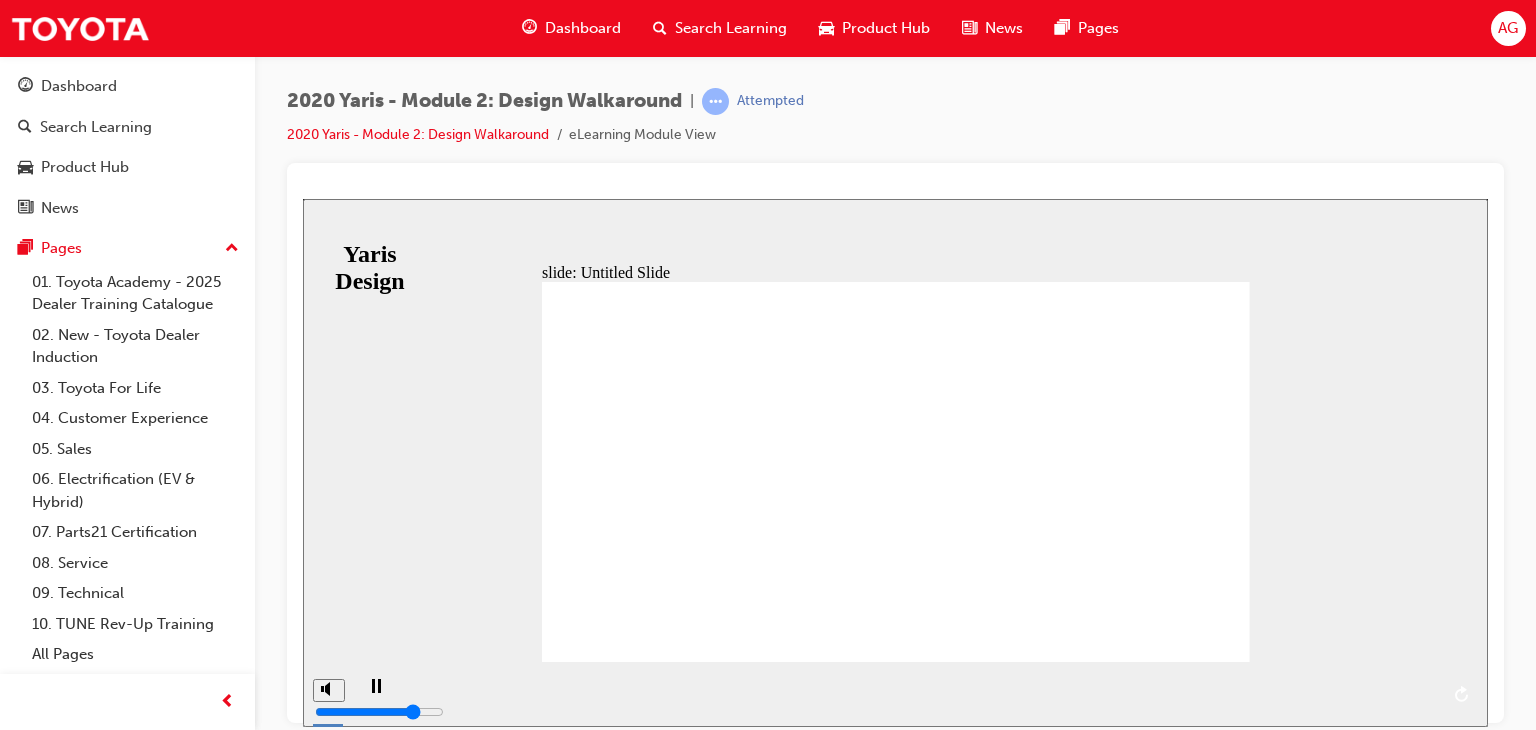 click on "2020 Yaris - Module 2: Design Walkaround  | Attempted 2020 Yaris - Module 2: Design Walkaround  eLearning Module View" at bounding box center (895, 125) 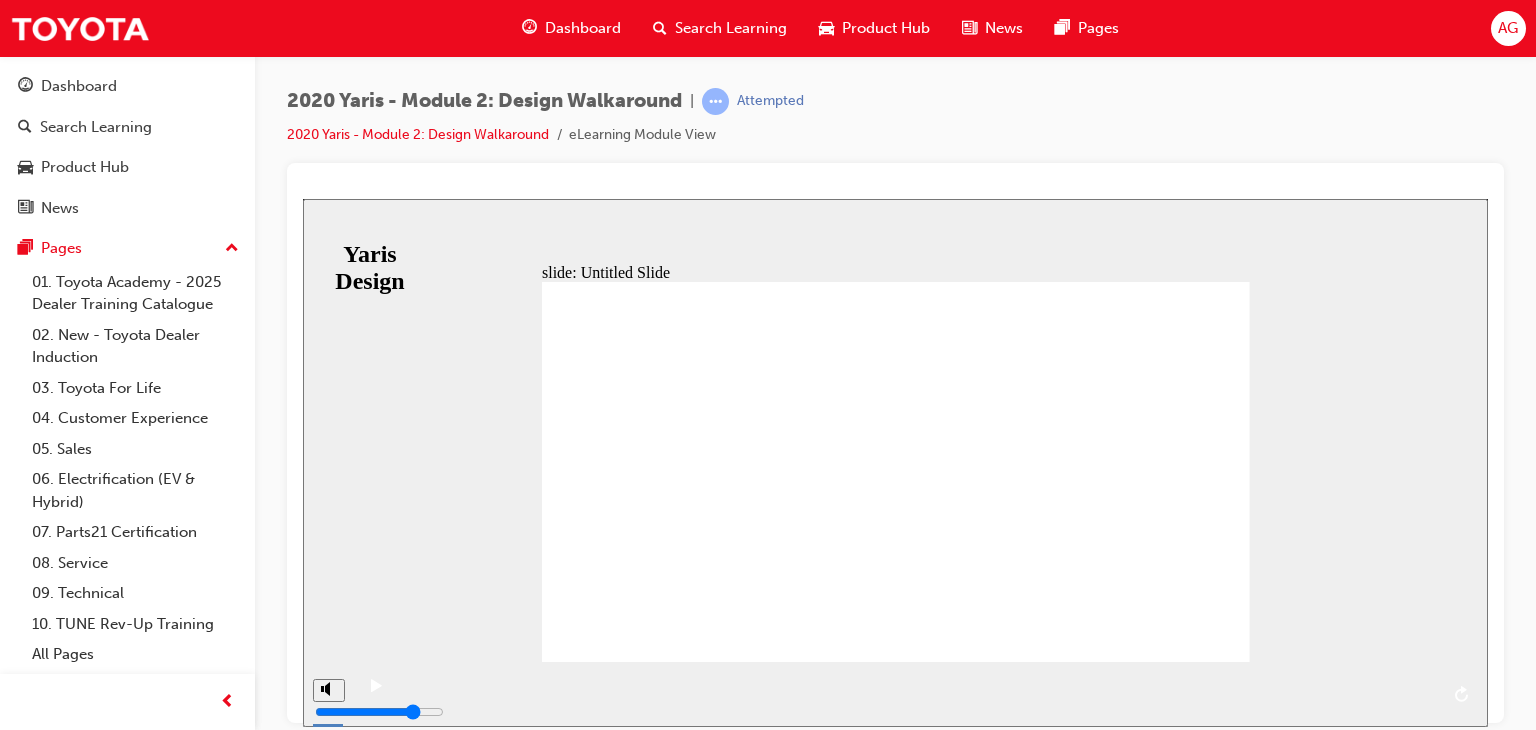click at bounding box center [917, 679] 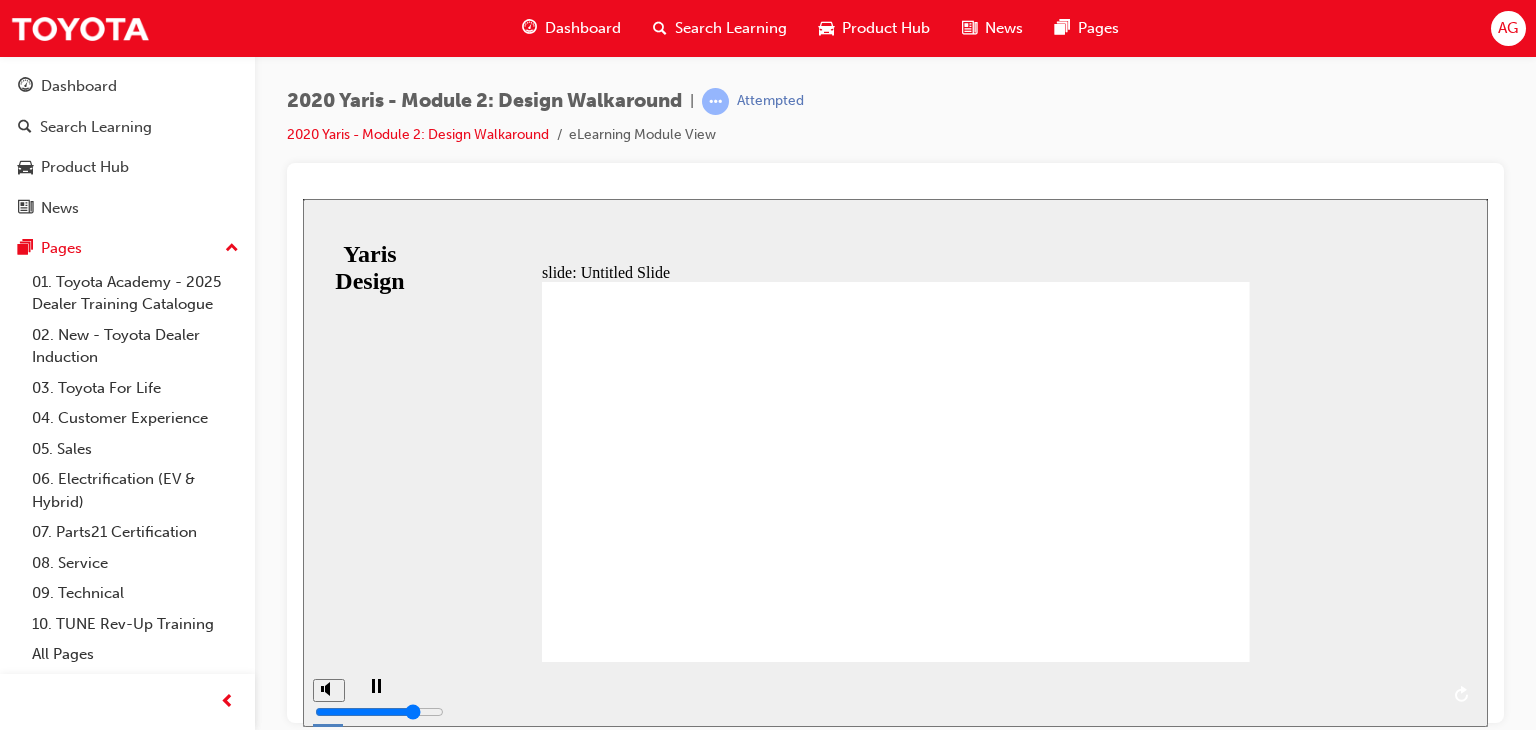 click at bounding box center (692, 2056) 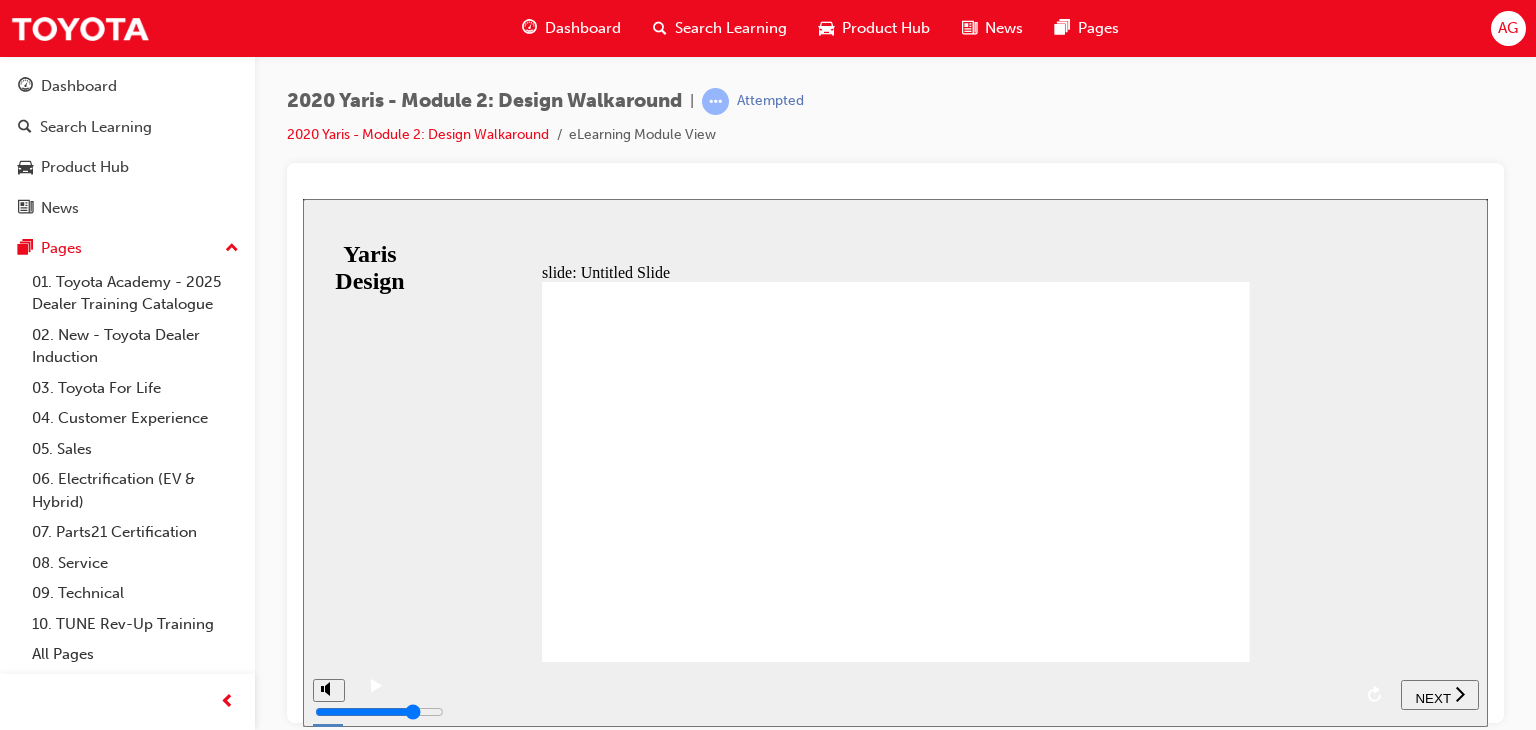 click on "NEXT" at bounding box center [1440, 694] 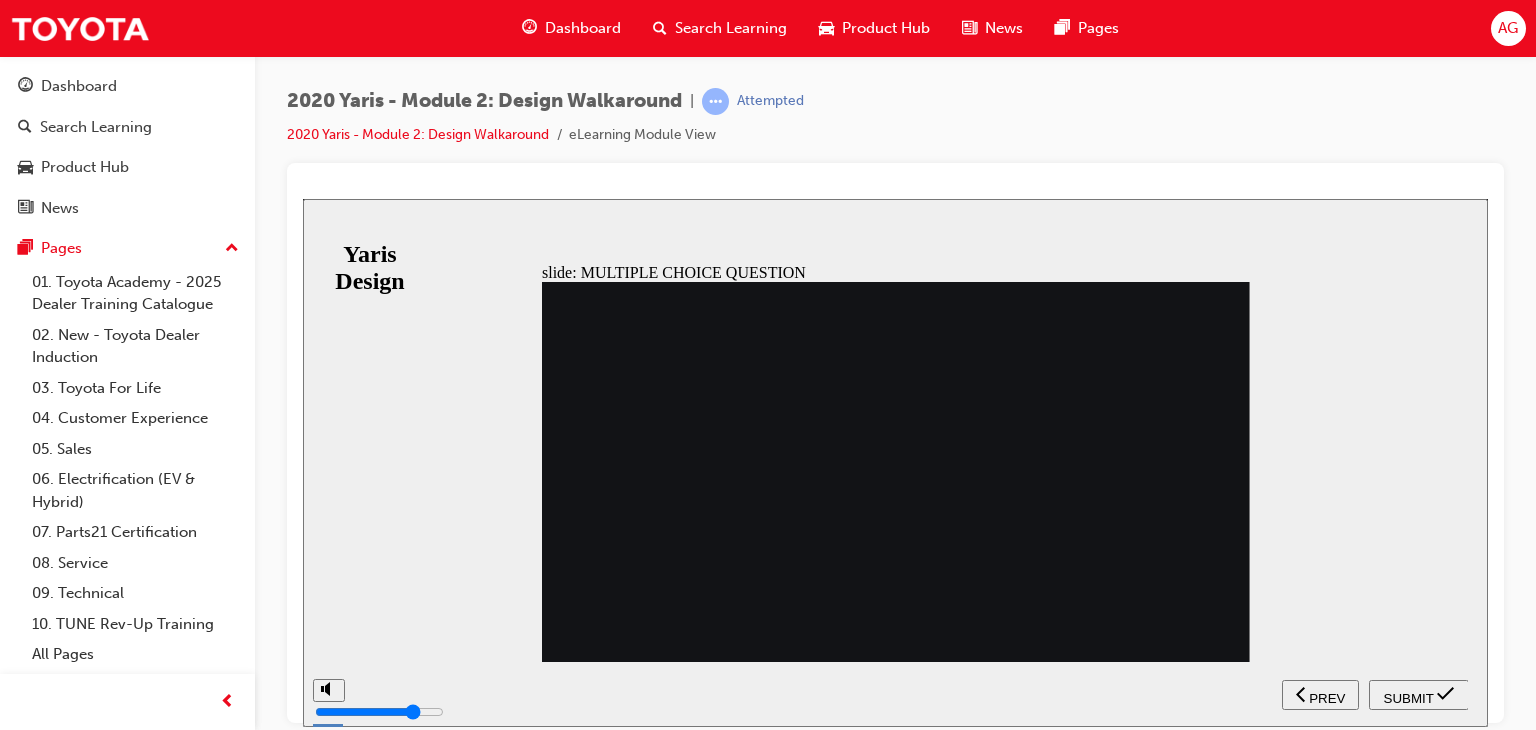 click 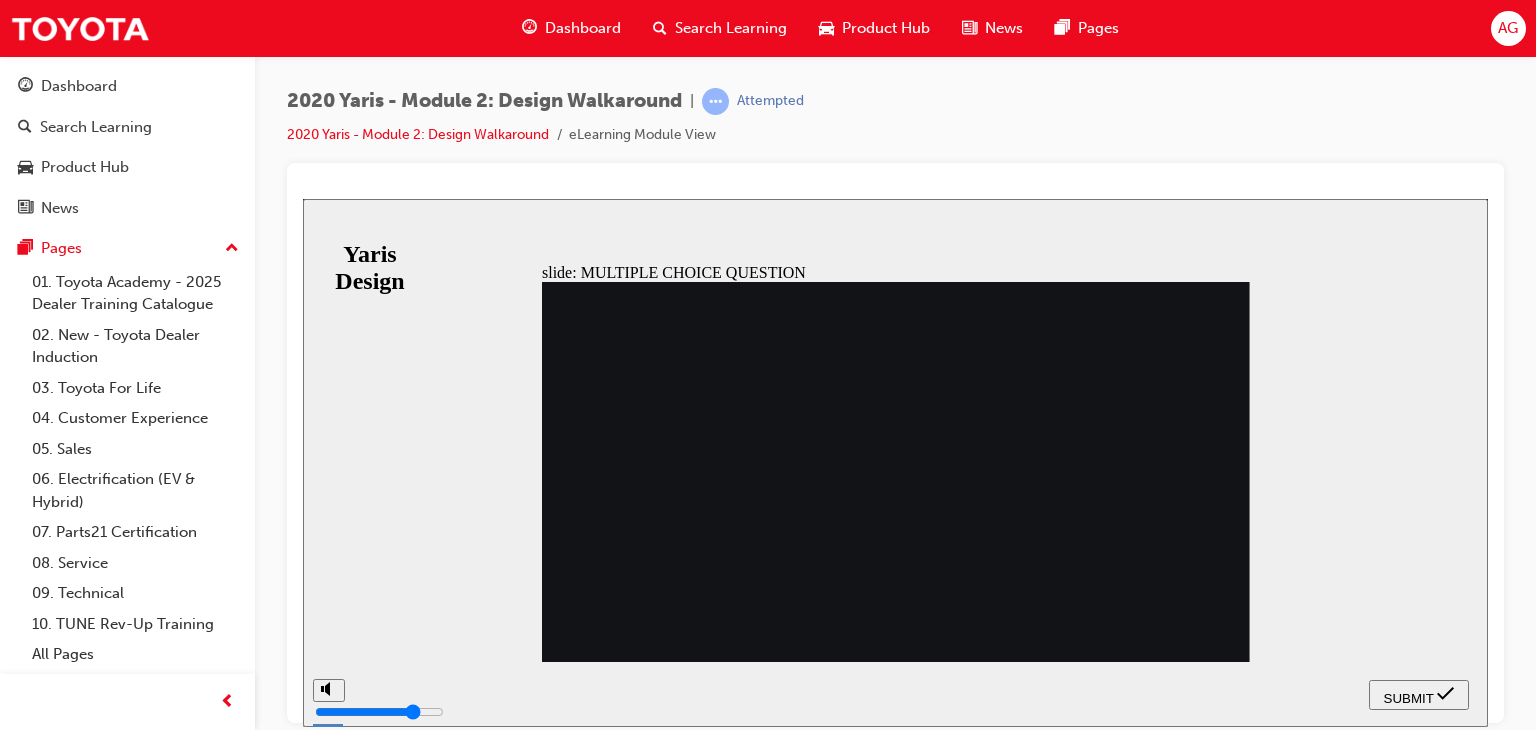 click 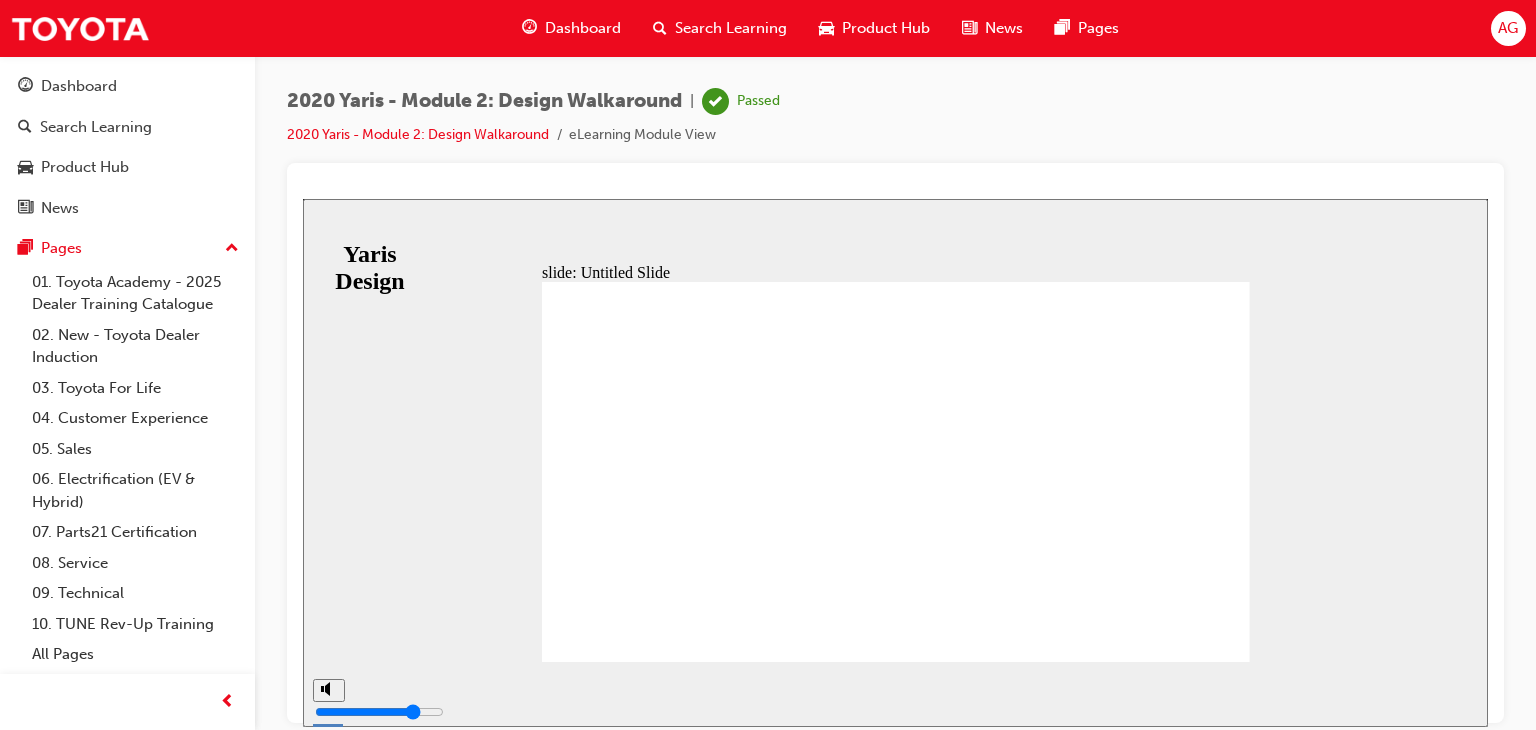 click on "Dashboard" at bounding box center (583, 28) 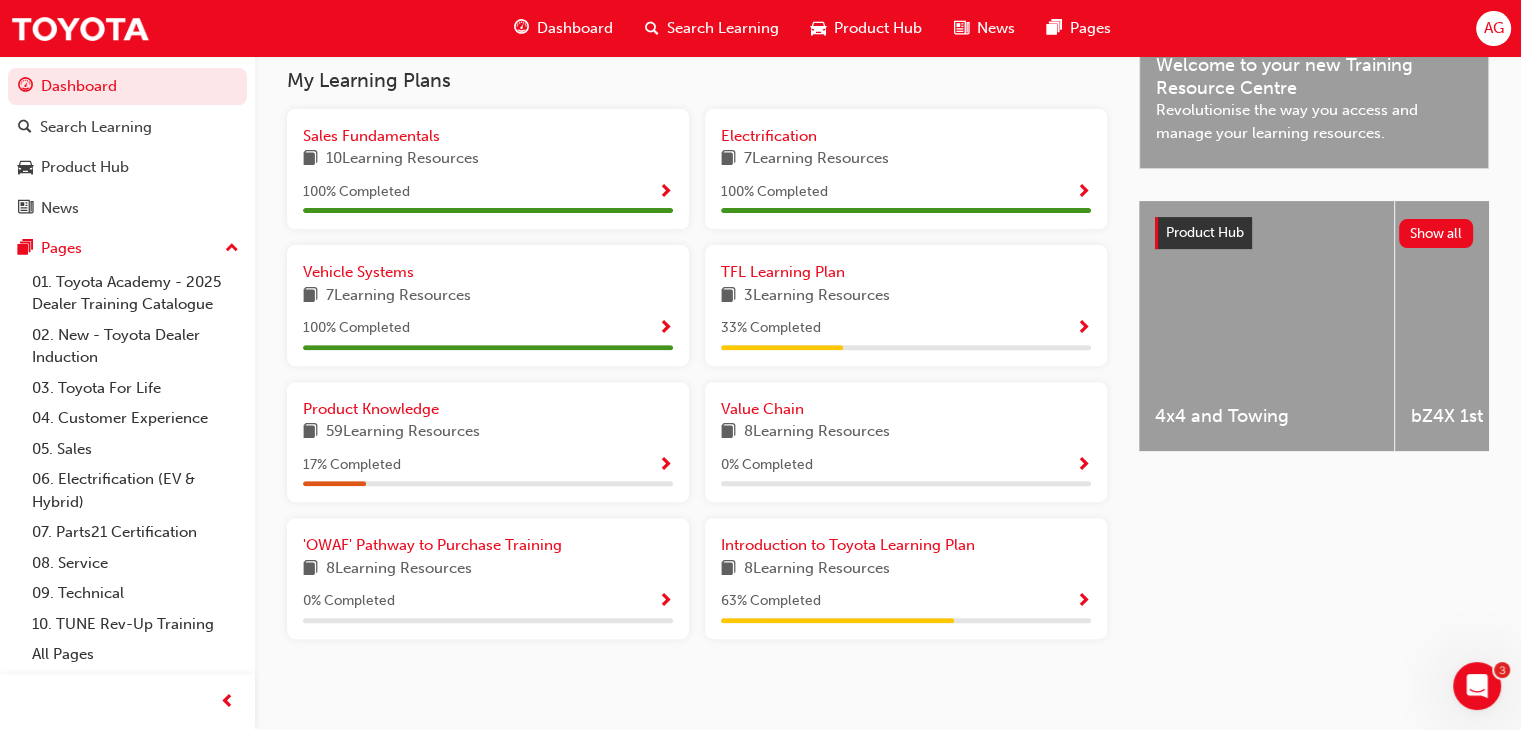 scroll, scrollTop: 658, scrollLeft: 0, axis: vertical 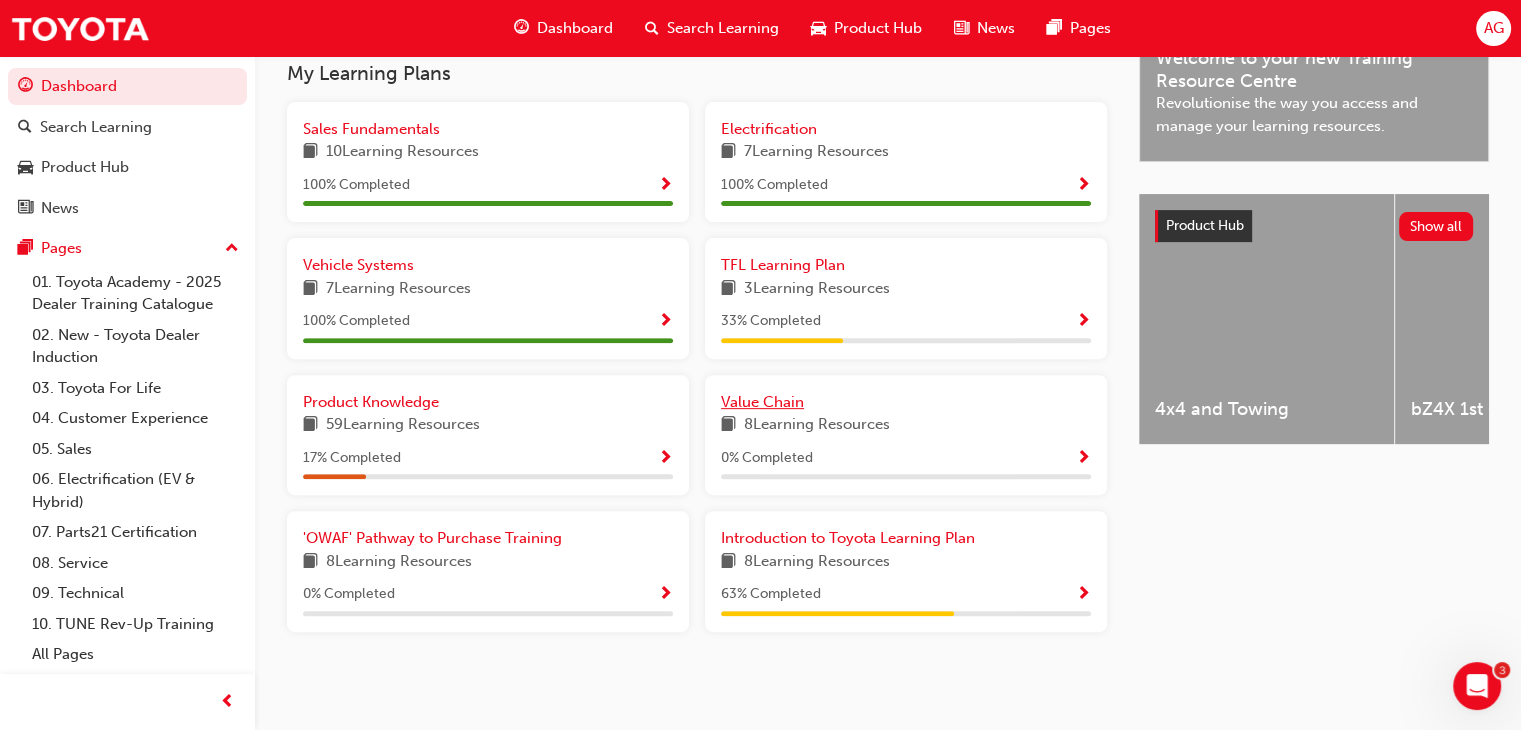 click on "Value Chain" at bounding box center [762, 402] 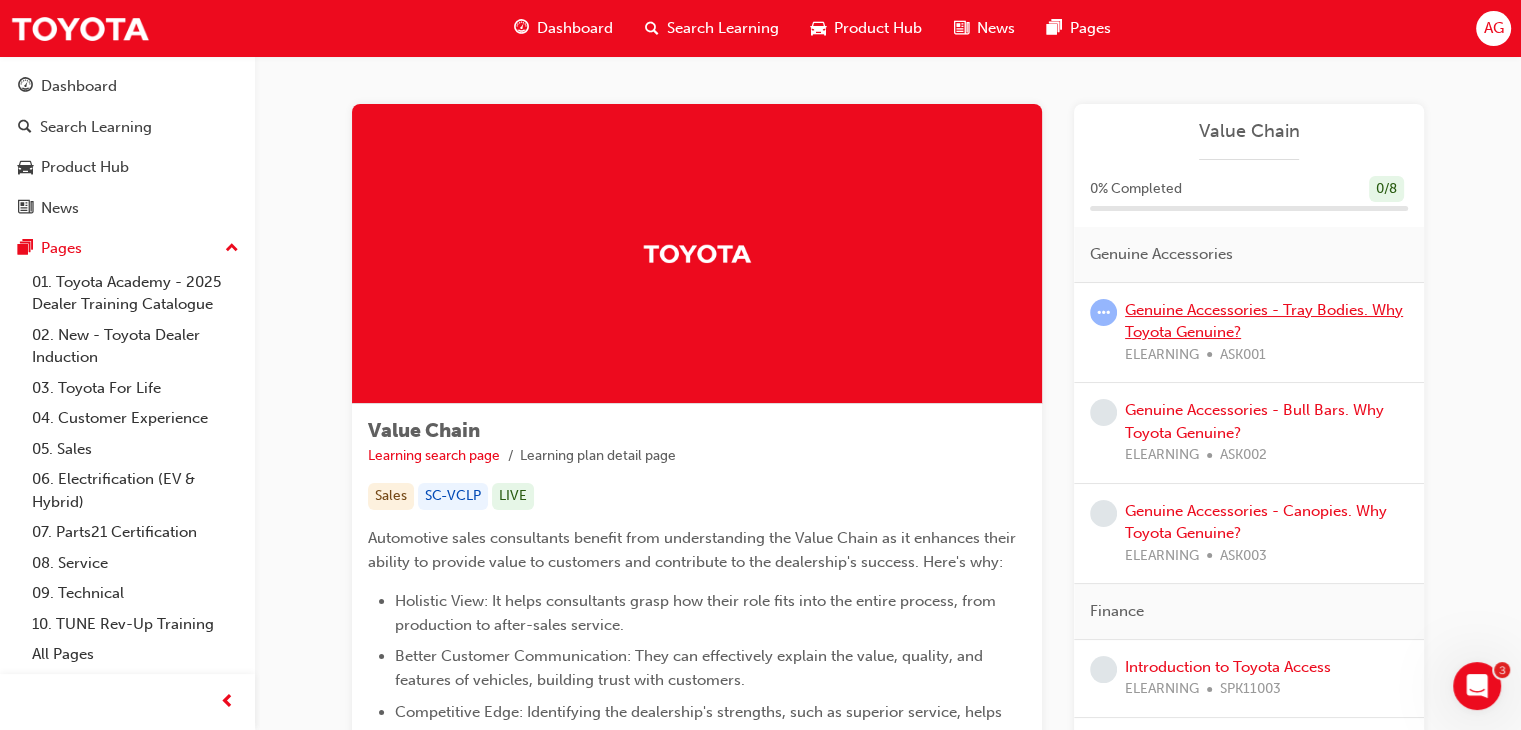 click on "Genuine Accessories - Tray Bodies. Why Toyota Genuine?" at bounding box center [1264, 321] 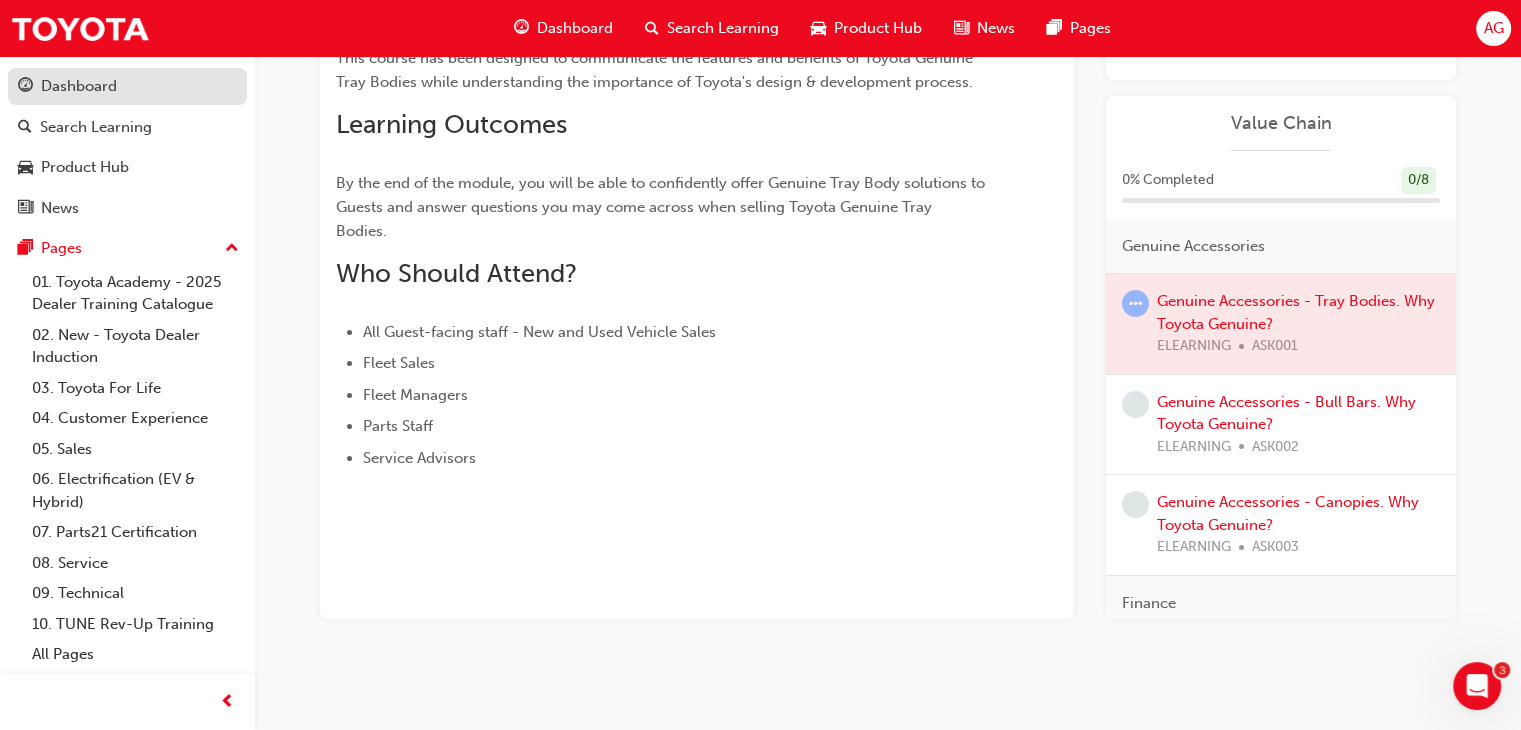 scroll, scrollTop: 231, scrollLeft: 0, axis: vertical 